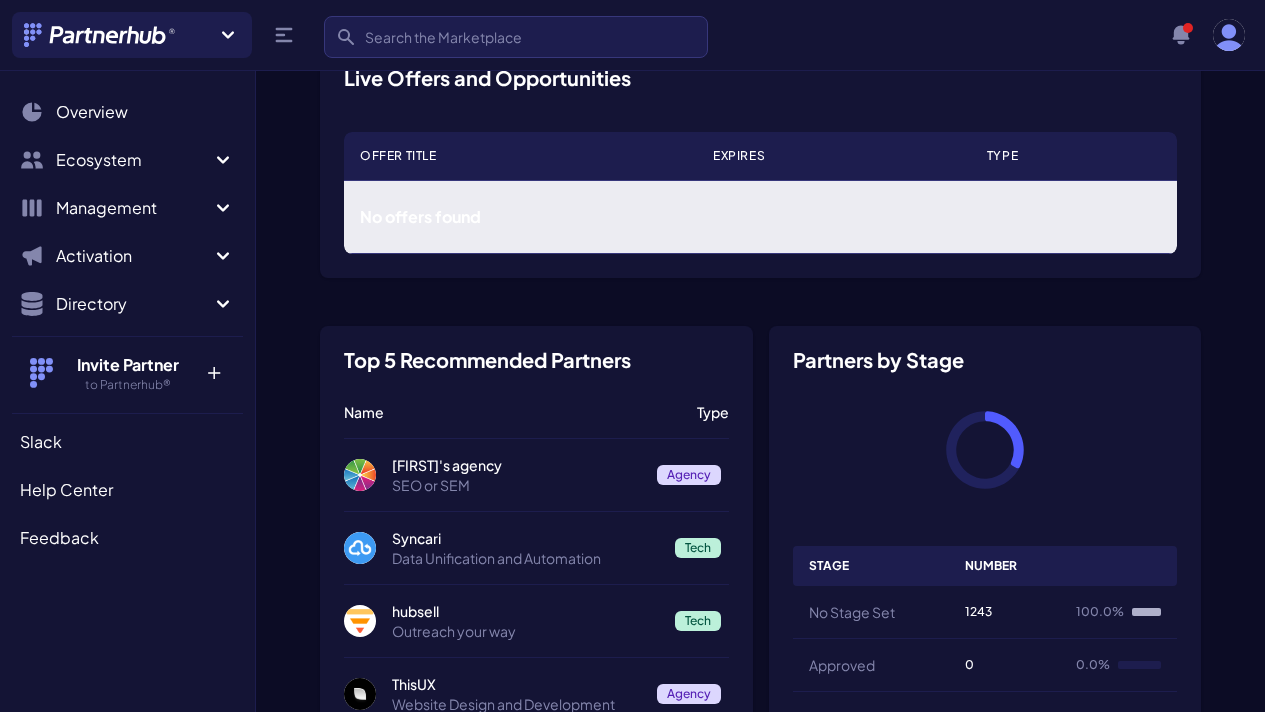 scroll, scrollTop: 0, scrollLeft: 0, axis: both 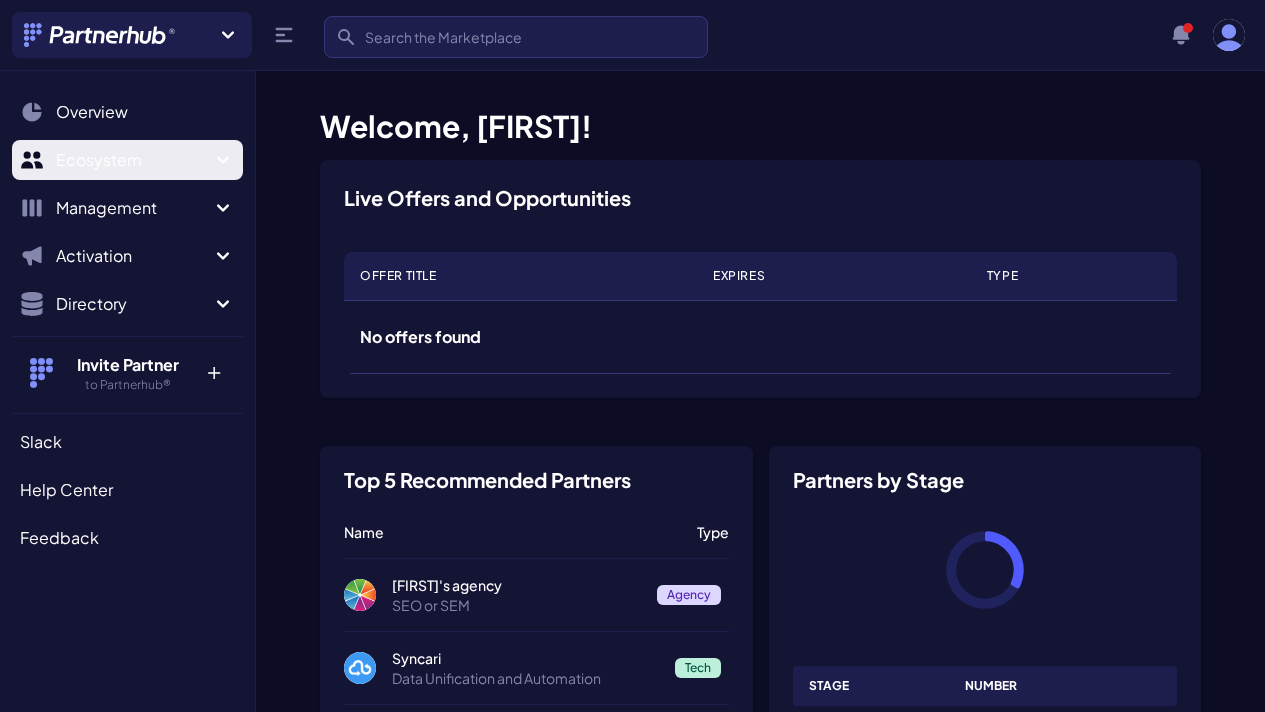 click on "Ecosystem" at bounding box center (127, 160) 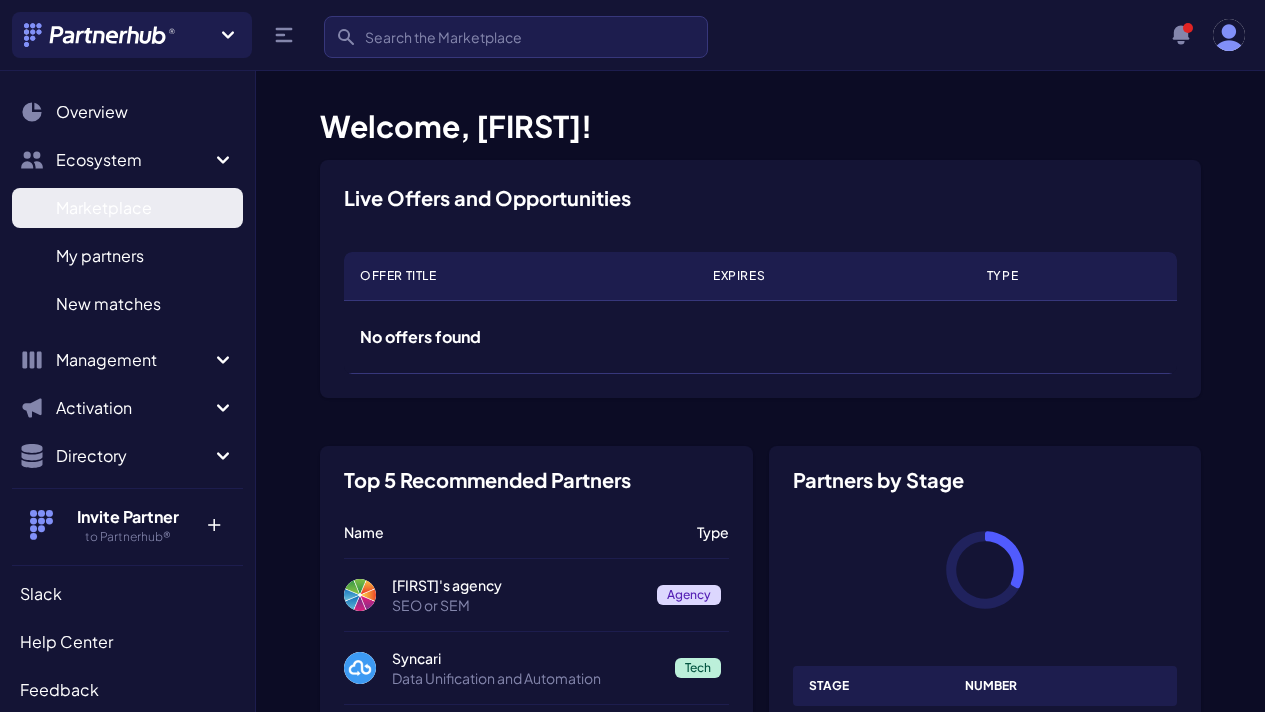 click on "Marketplace" at bounding box center (104, 208) 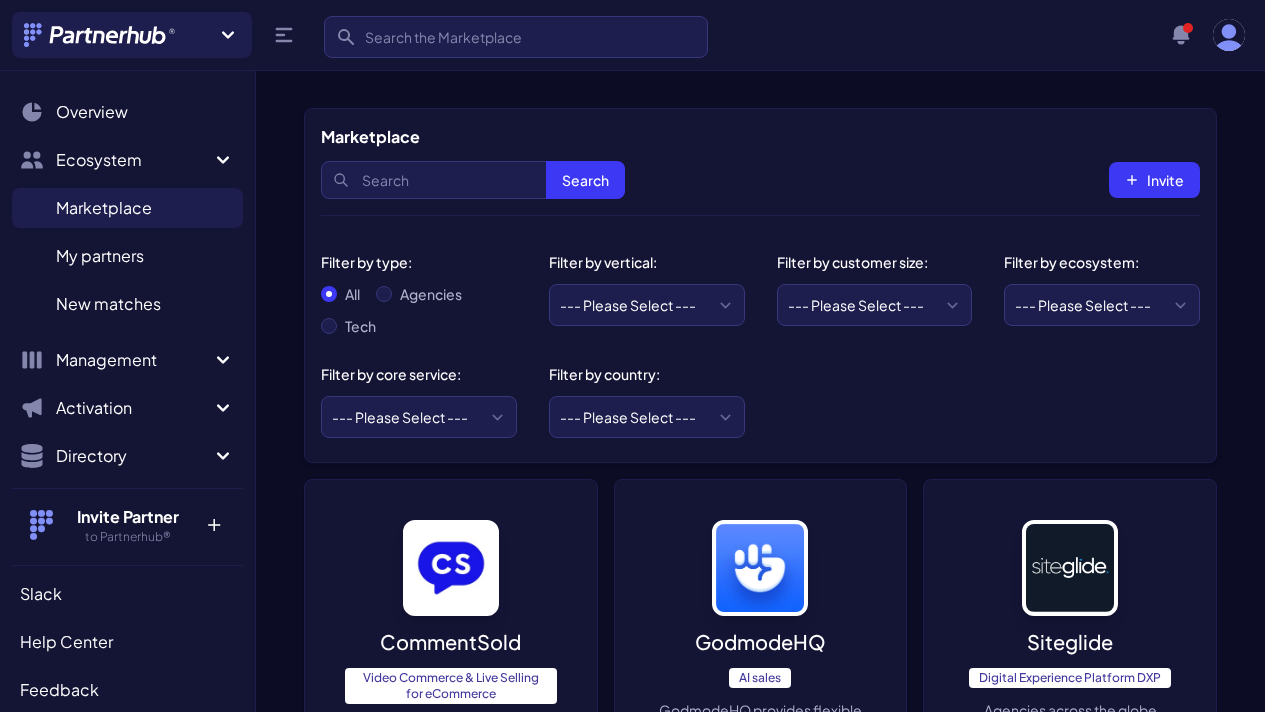 scroll, scrollTop: 0, scrollLeft: 0, axis: both 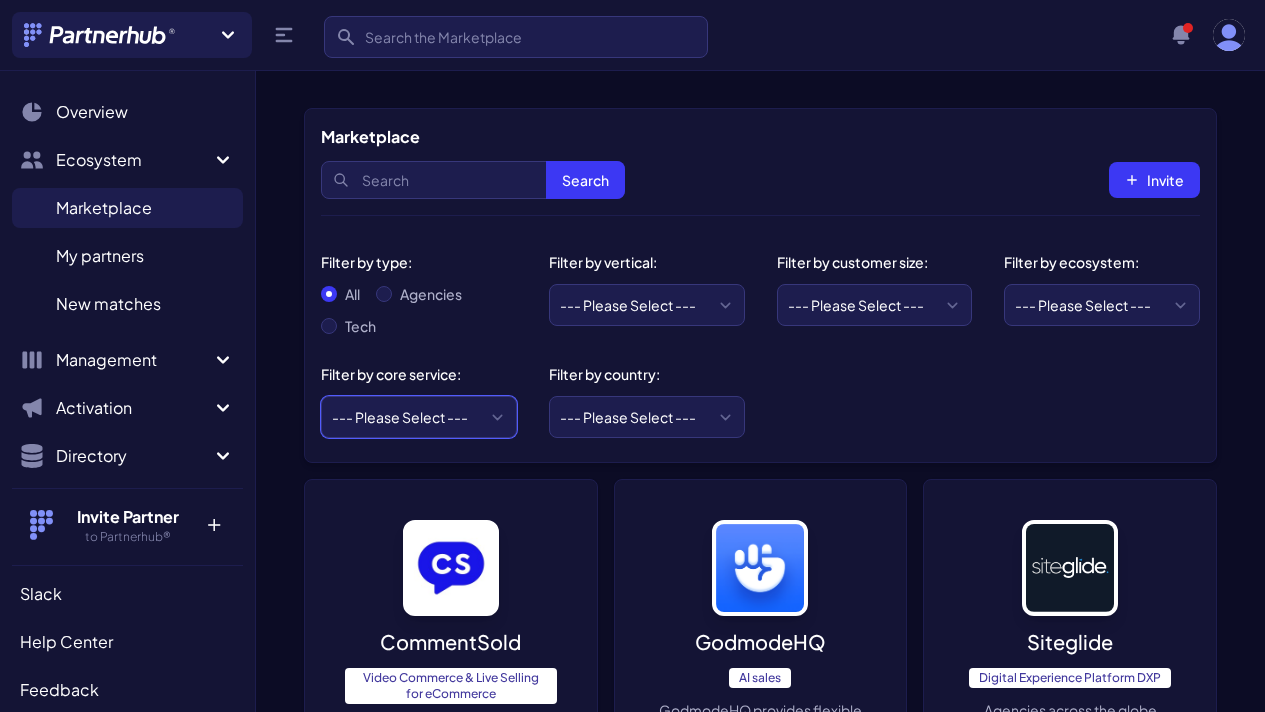 click on "--- Please Select --- ABM API Integration Support Business Process Consulting CRM Setup & Integration CRO Compliance or Security Content Marketing Copywriting Data Analytics Email Marketing Graphic Design Influencer Marketing Lead Generation Media Planning & Buying Operations PPC PR Research  Revops SEO or SEM SMS Marketing Social Media Management or SMM Software Development UX Design Videography Website Design and Development Workflow Automations" at bounding box center (419, 417) 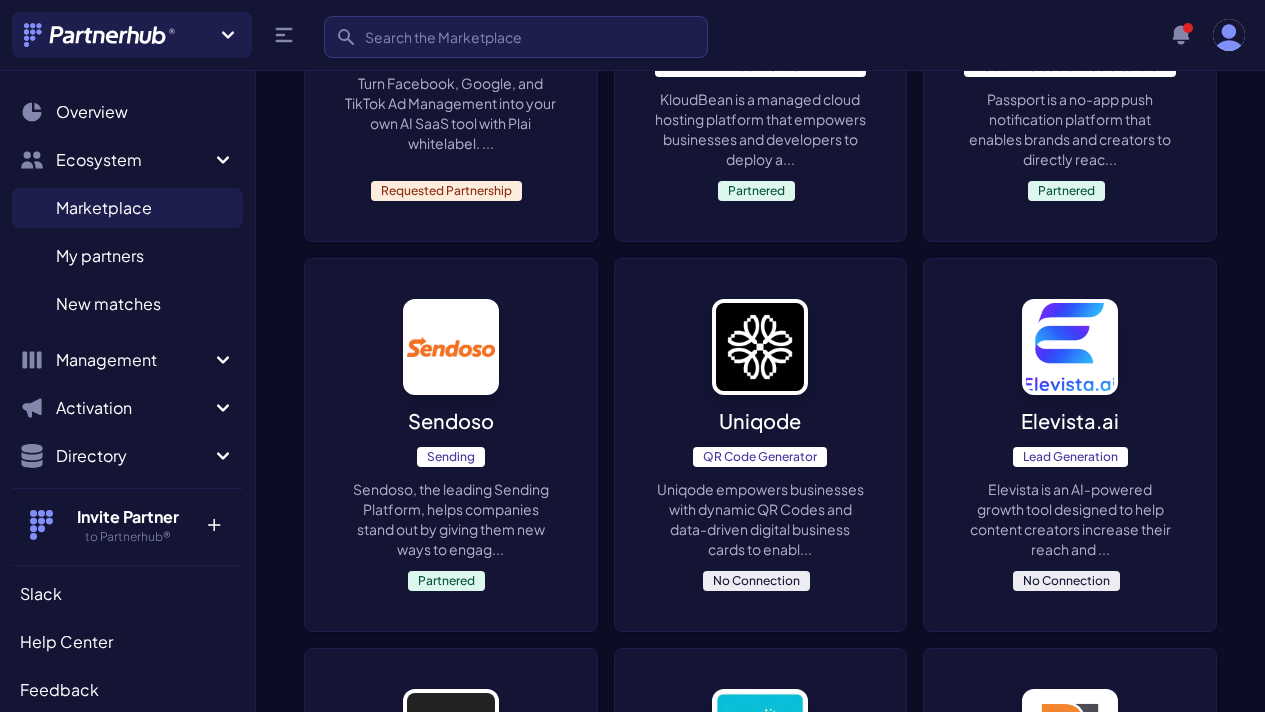 scroll, scrollTop: 2211, scrollLeft: 0, axis: vertical 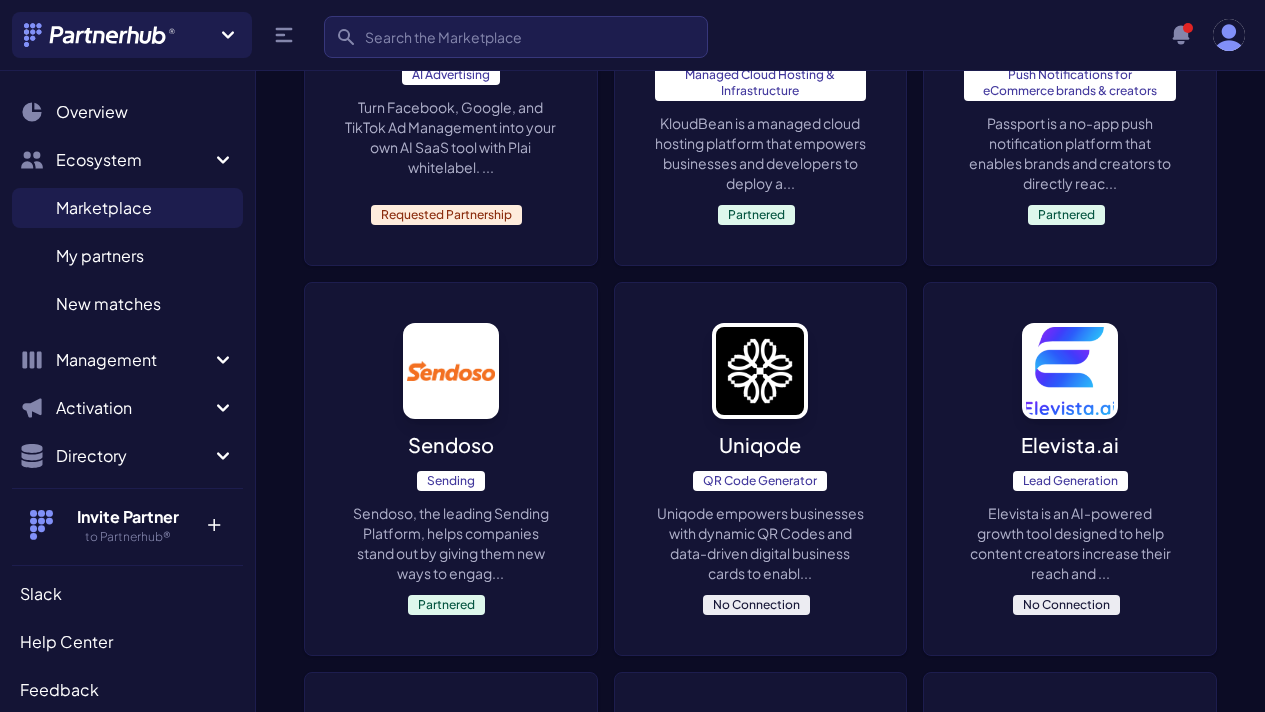 click on "Elevista.ai" at bounding box center [1070, 445] 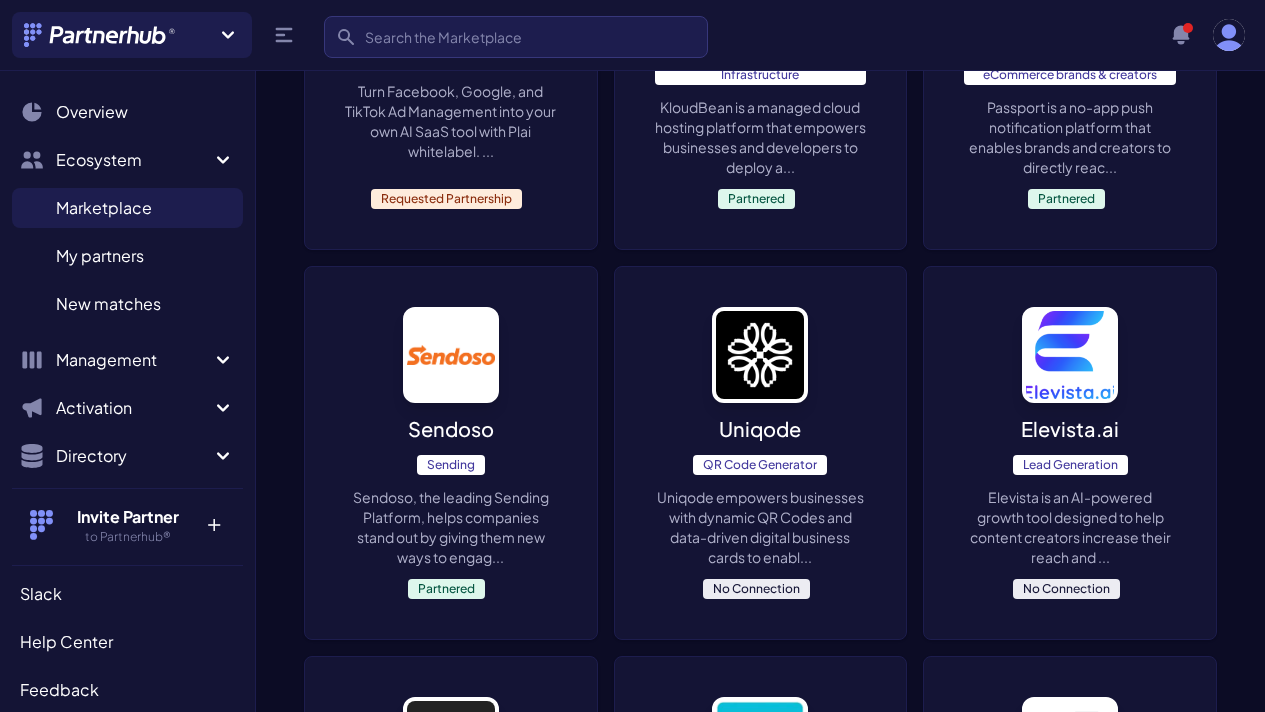 click on "Uniqode empowers businesses with dynamic QR Codes and data-driven digital business cards to enabl..." at bounding box center (761, 527) 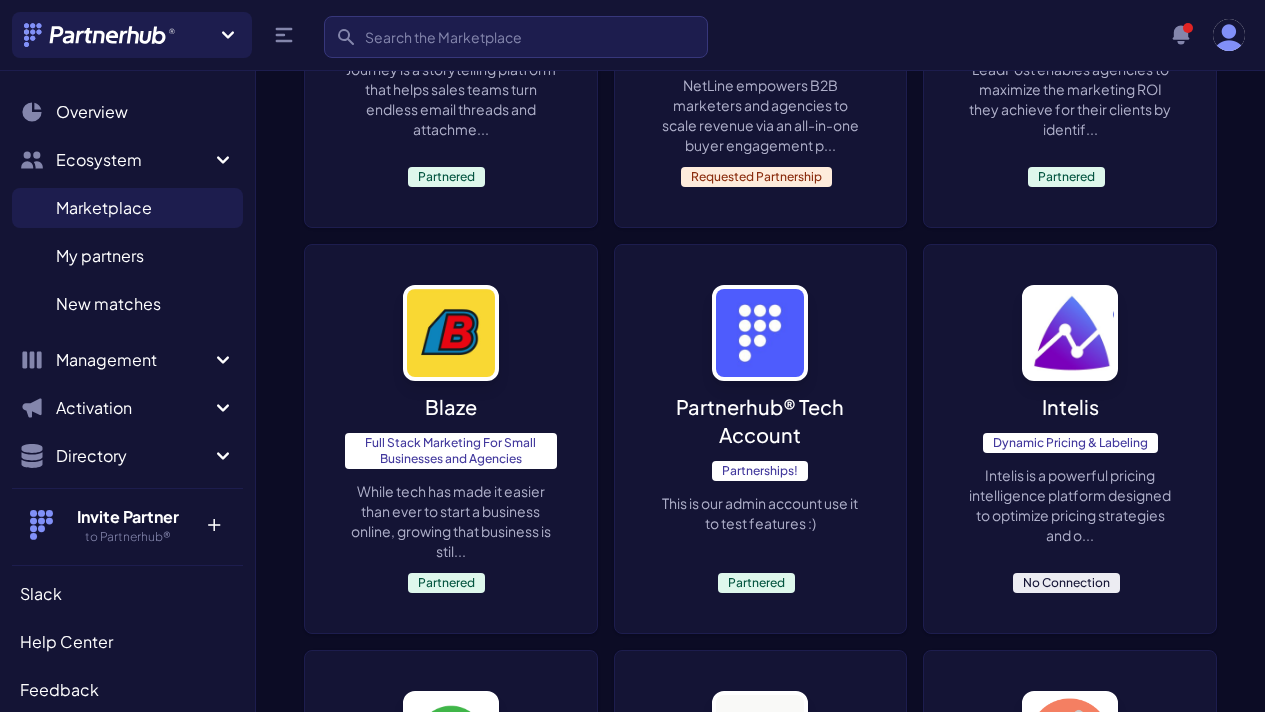 scroll, scrollTop: 3043, scrollLeft: 0, axis: vertical 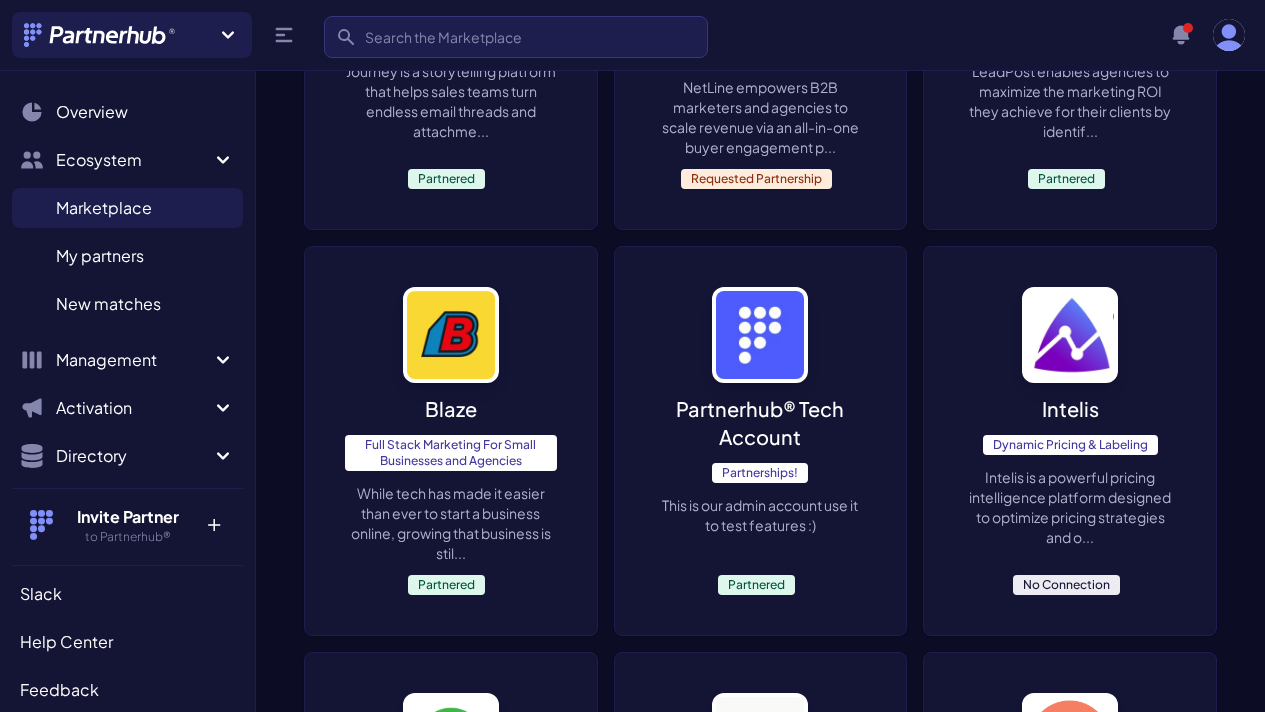 click on "Intelis is a powerful pricing intelligence platform designed to optimize pricing strategies and o..." at bounding box center [1070, 507] 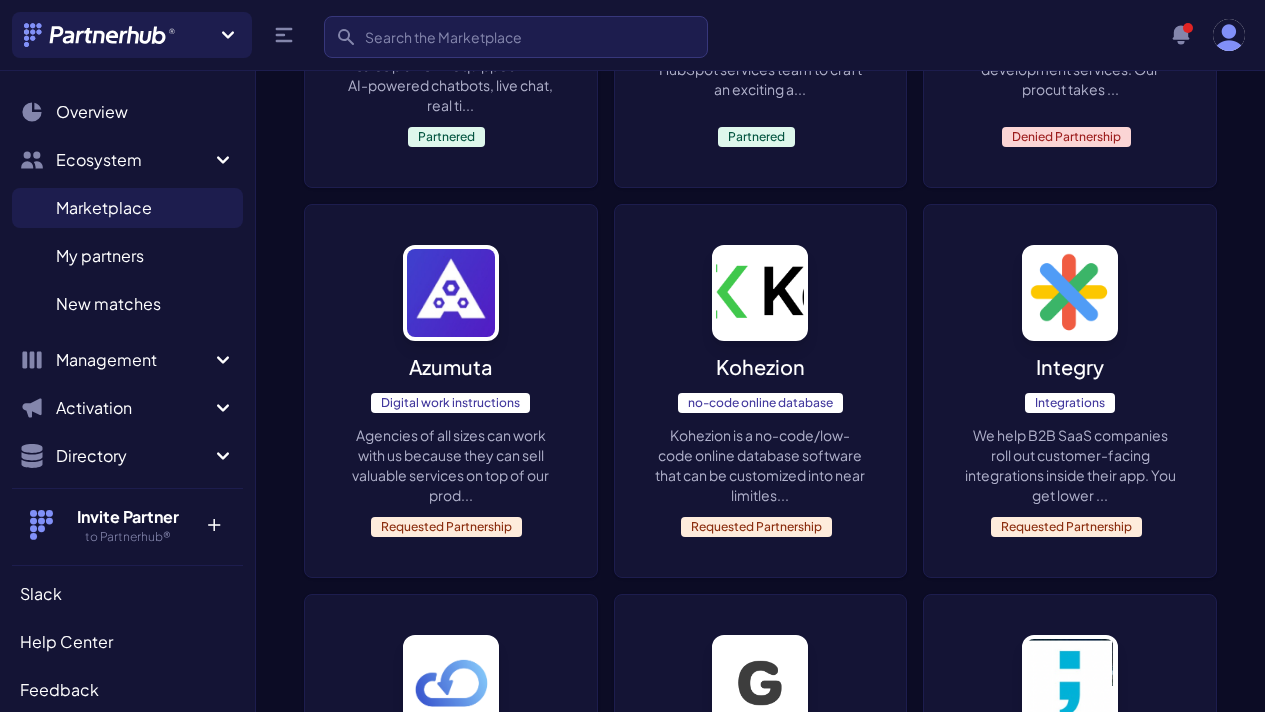 scroll, scrollTop: 3889, scrollLeft: 0, axis: vertical 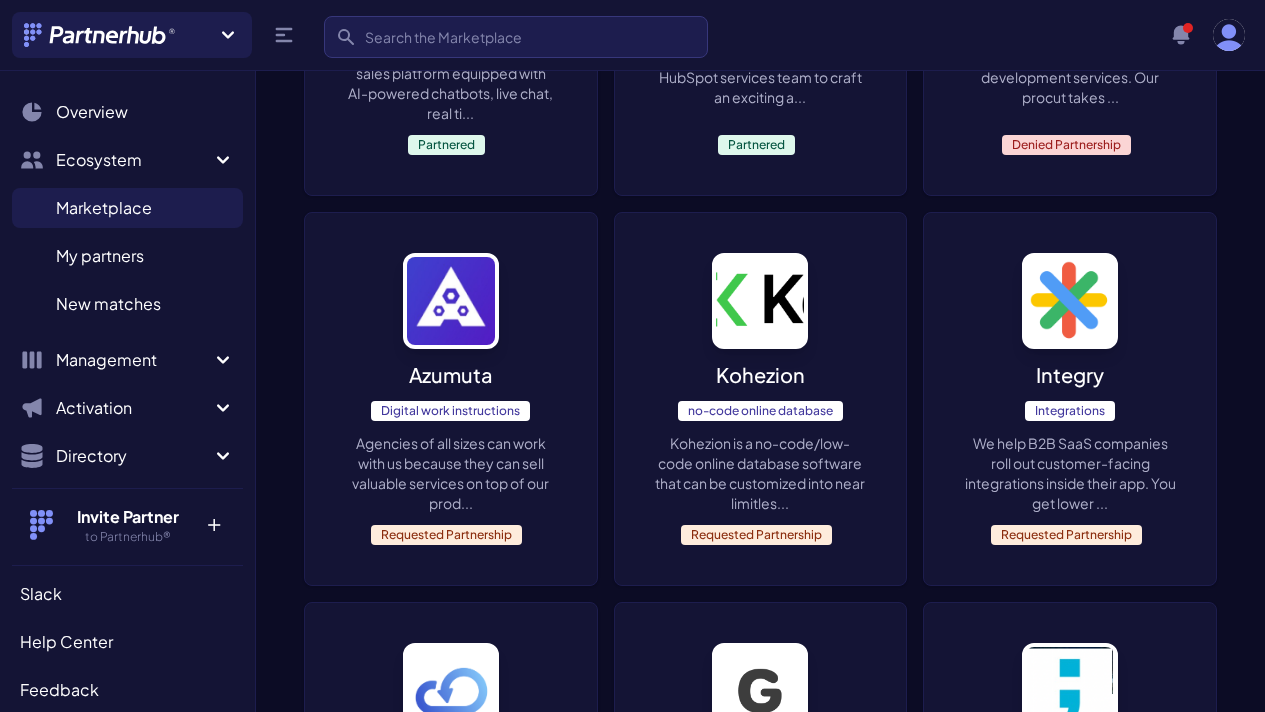 click on "Fully automated micro-influencer program for TikTok & Instagram that uses your own customers and ..." at bounding box center [761, 863] 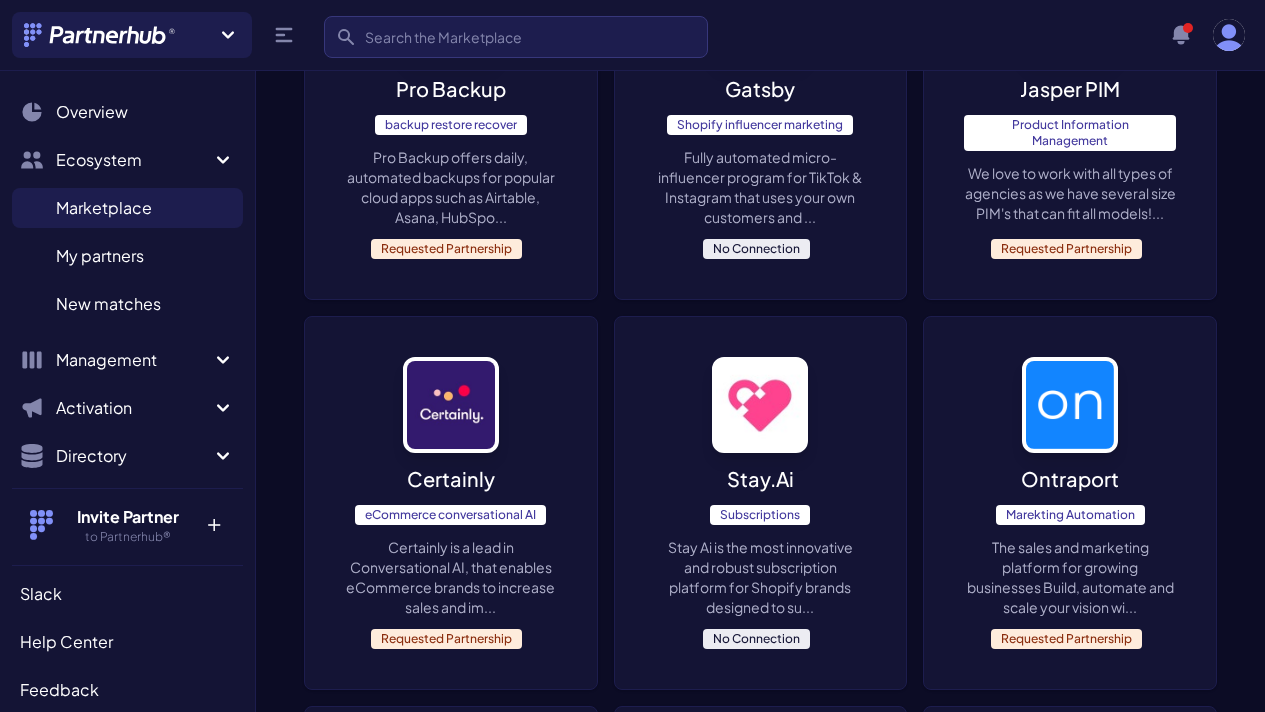 scroll, scrollTop: 4574, scrollLeft: 0, axis: vertical 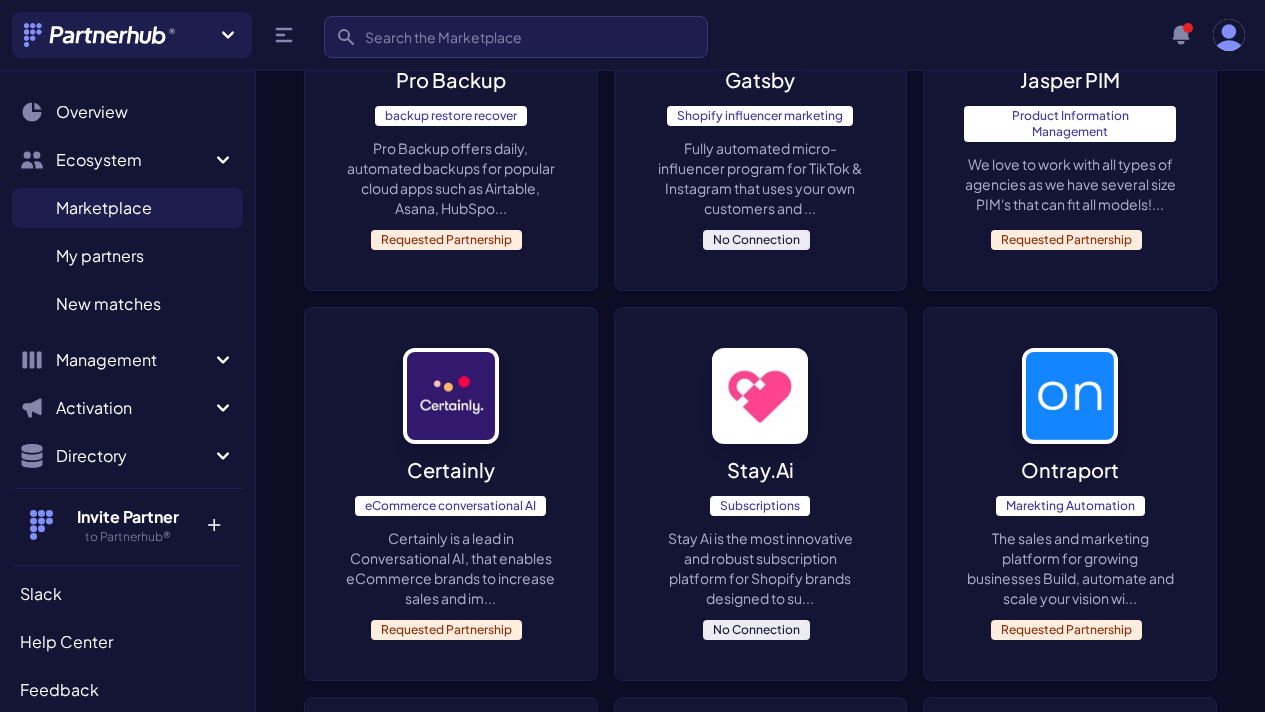 click on "No Connection" at bounding box center (756, 630) 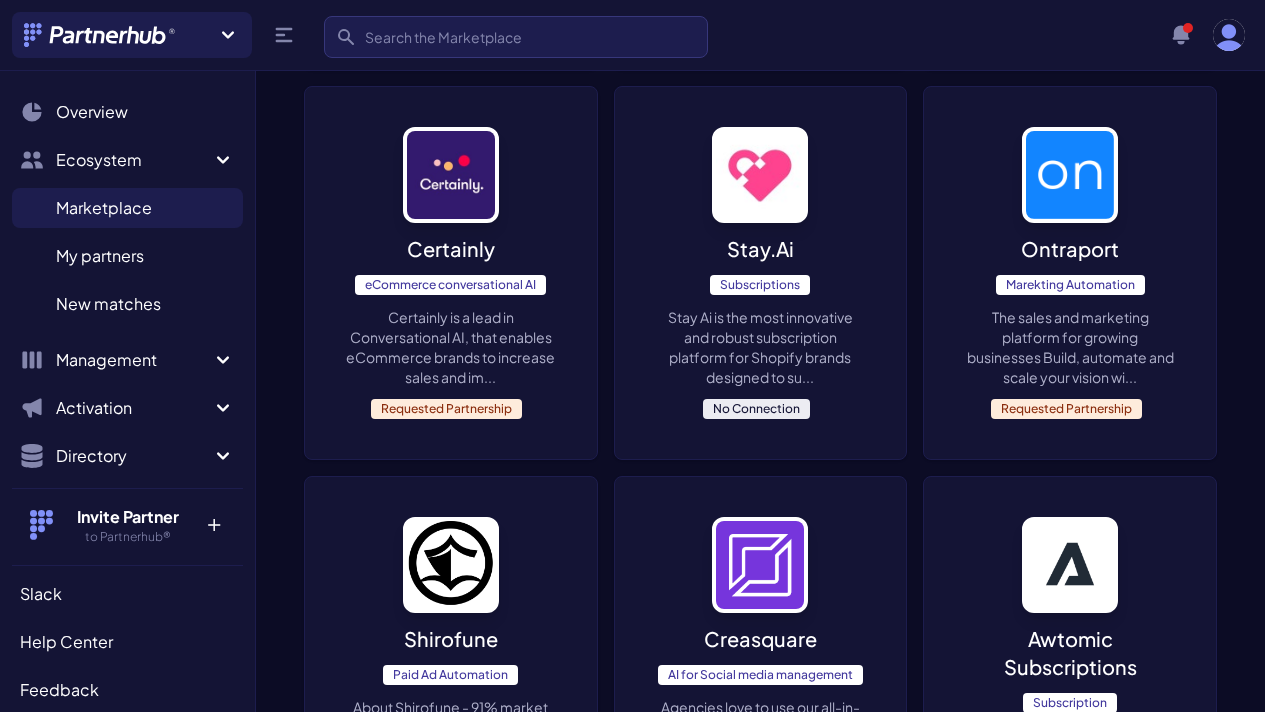 scroll, scrollTop: 4799, scrollLeft: 0, axis: vertical 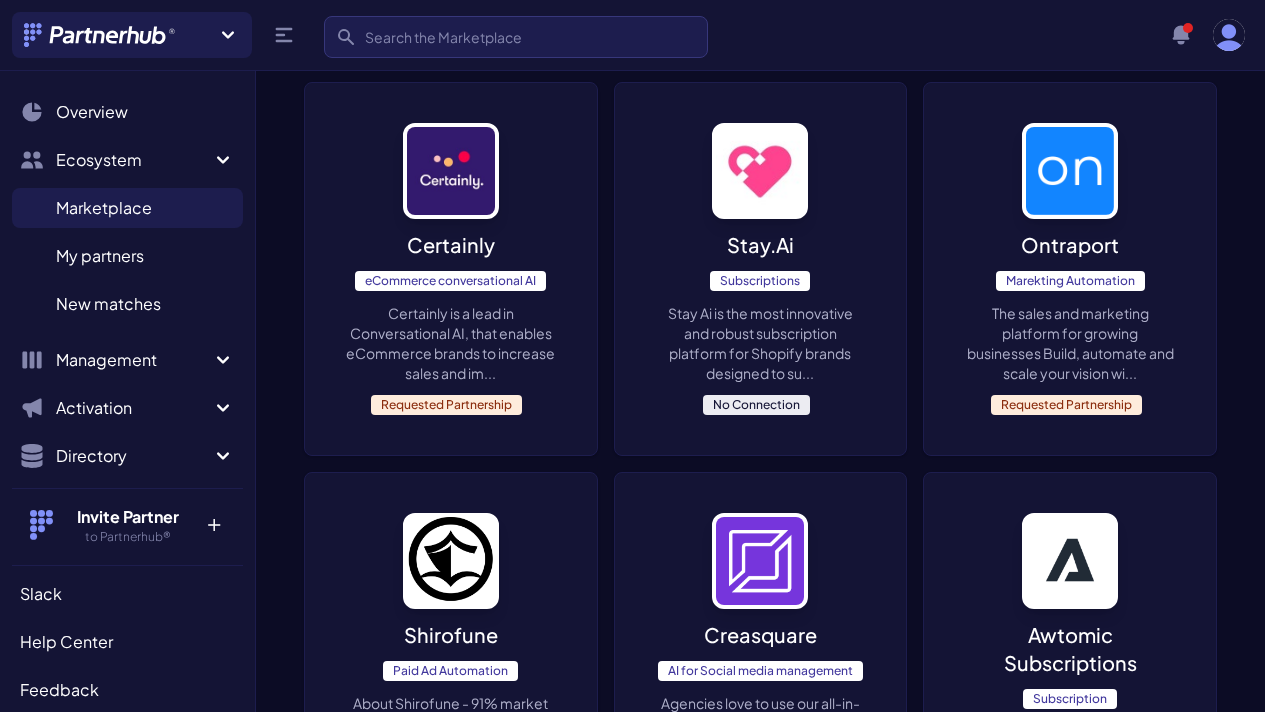 click on "Shirofune Paid Ad Automation About Shirofune
- 91% market share in Japan
- Used mainly by digital agencies like Dentsu but c... No Connection" at bounding box center (451, 673) 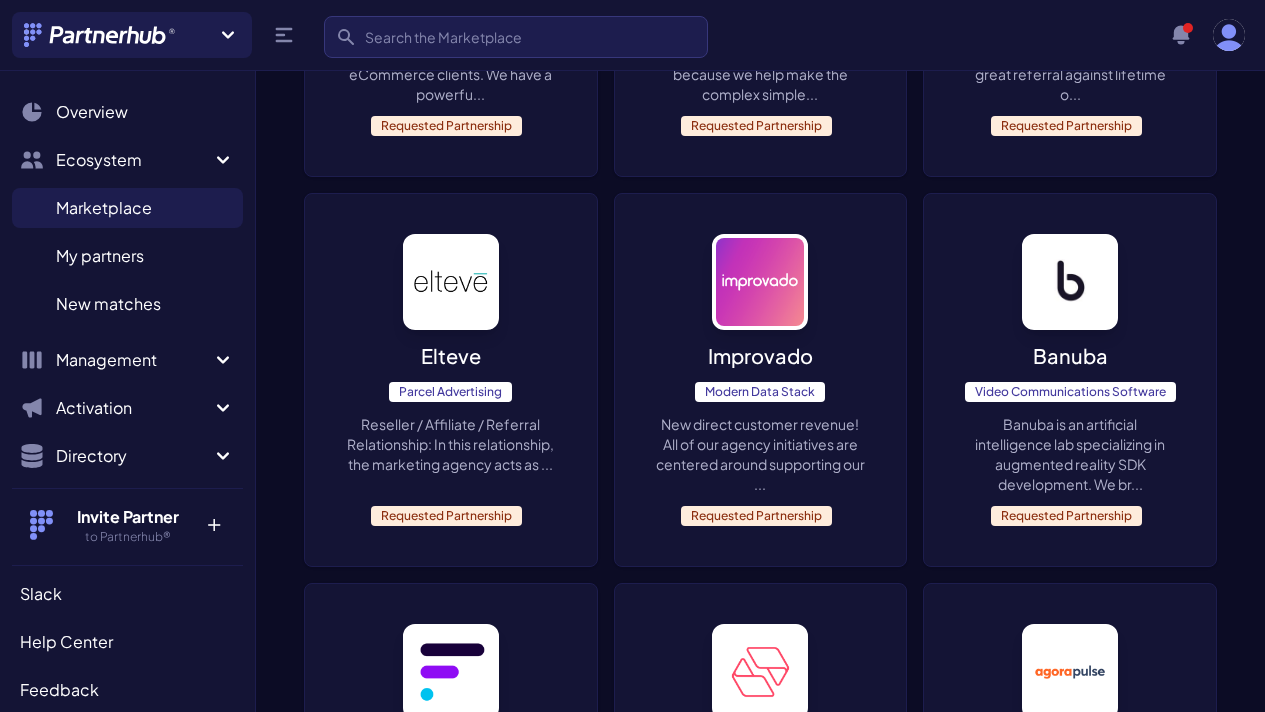 scroll, scrollTop: 6276, scrollLeft: 0, axis: vertical 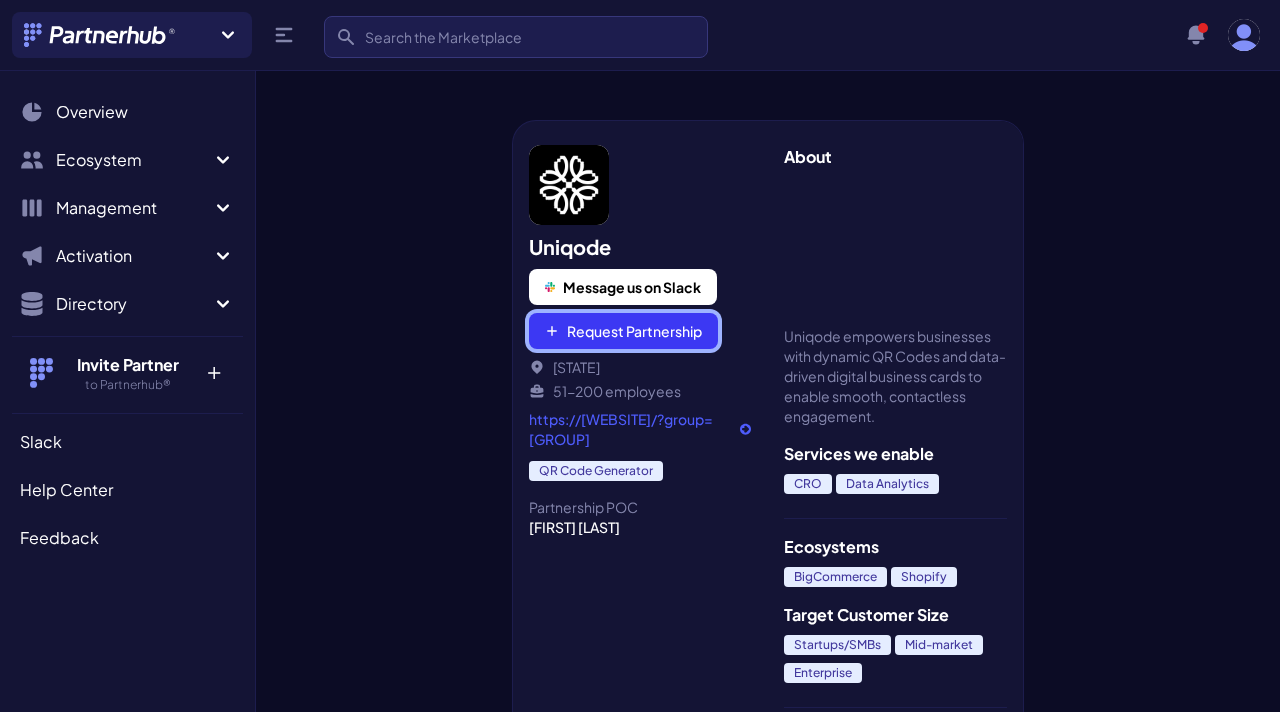 click on "Request Partnership" at bounding box center (623, 331) 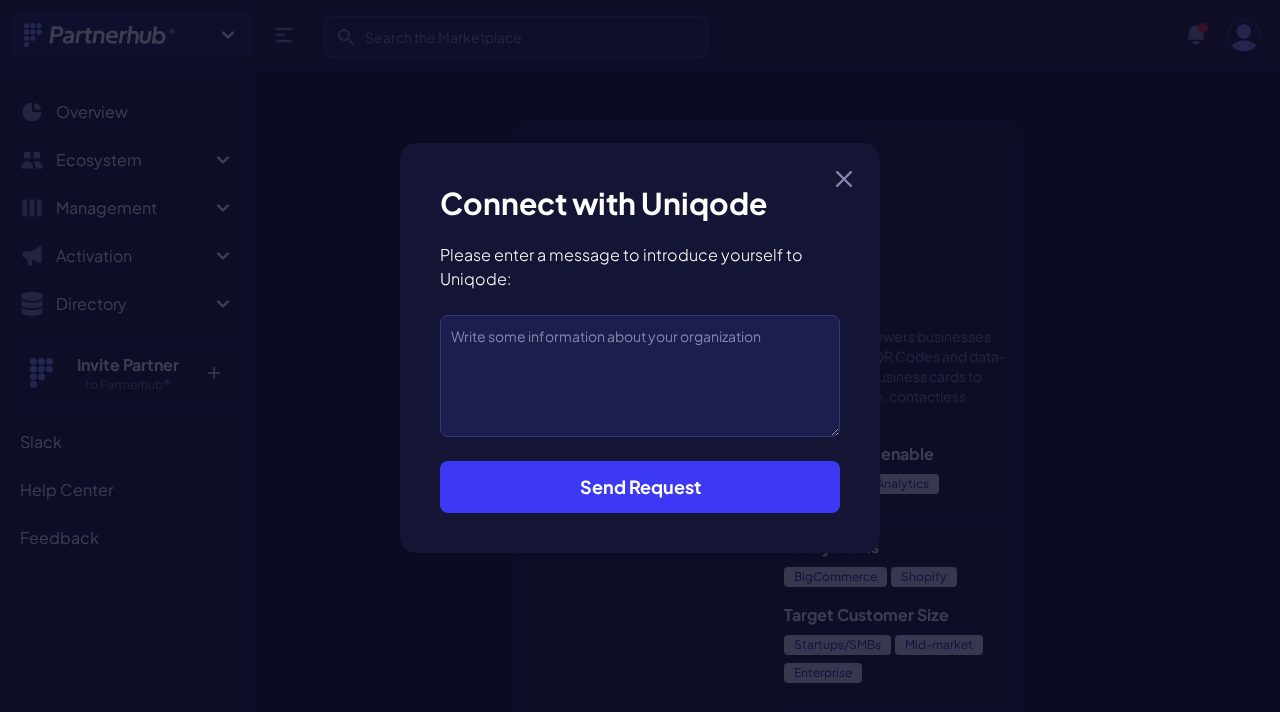 click on "Send Request" at bounding box center [640, 487] 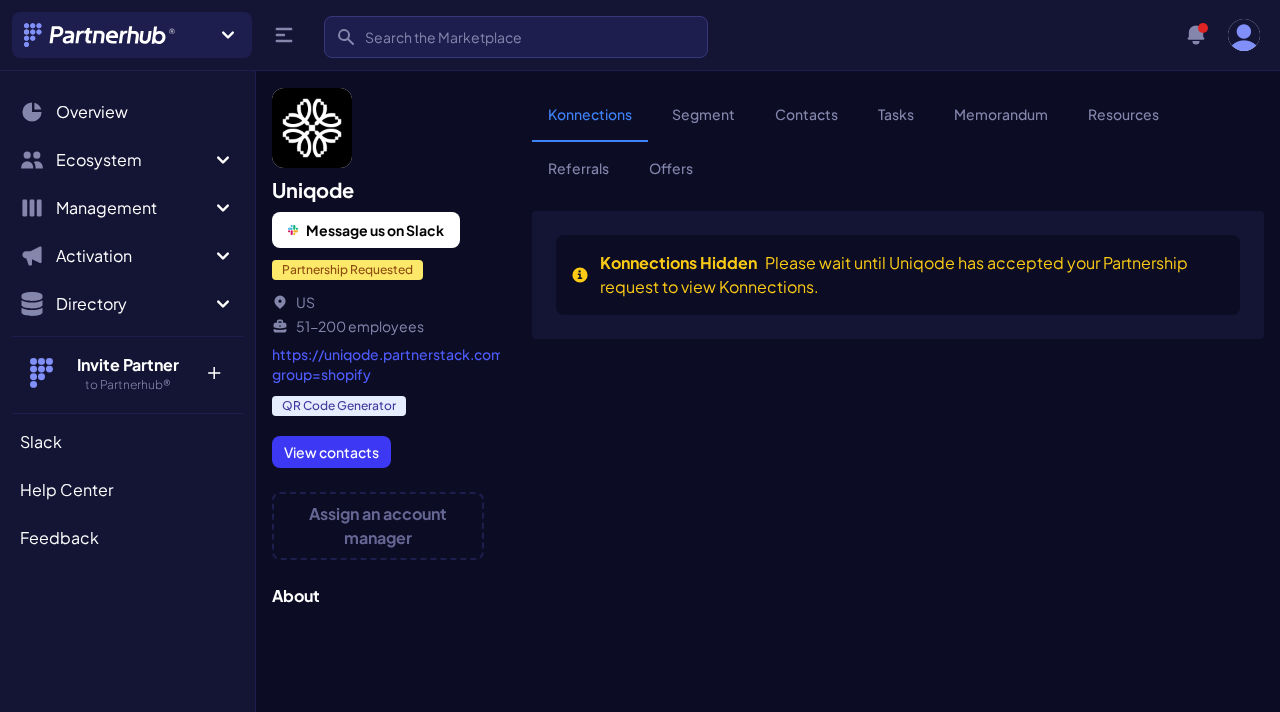 scroll, scrollTop: 0, scrollLeft: 0, axis: both 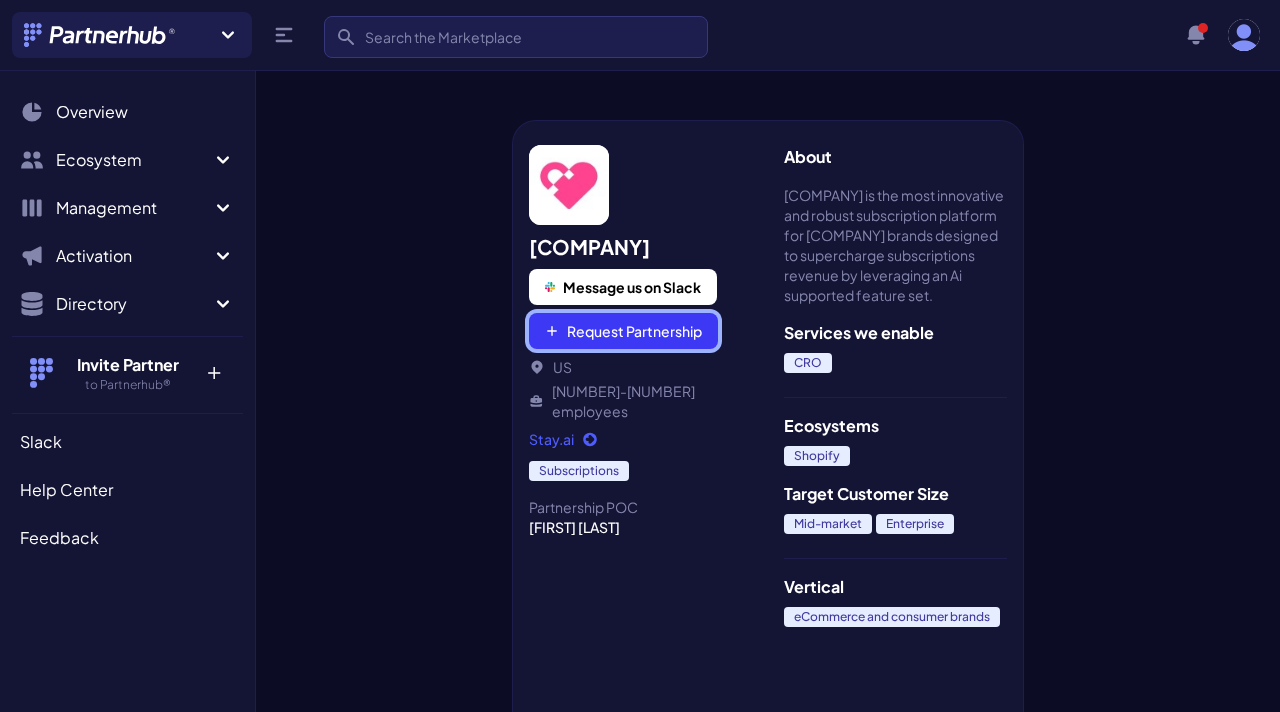 click on "Request Partnership" at bounding box center [623, 331] 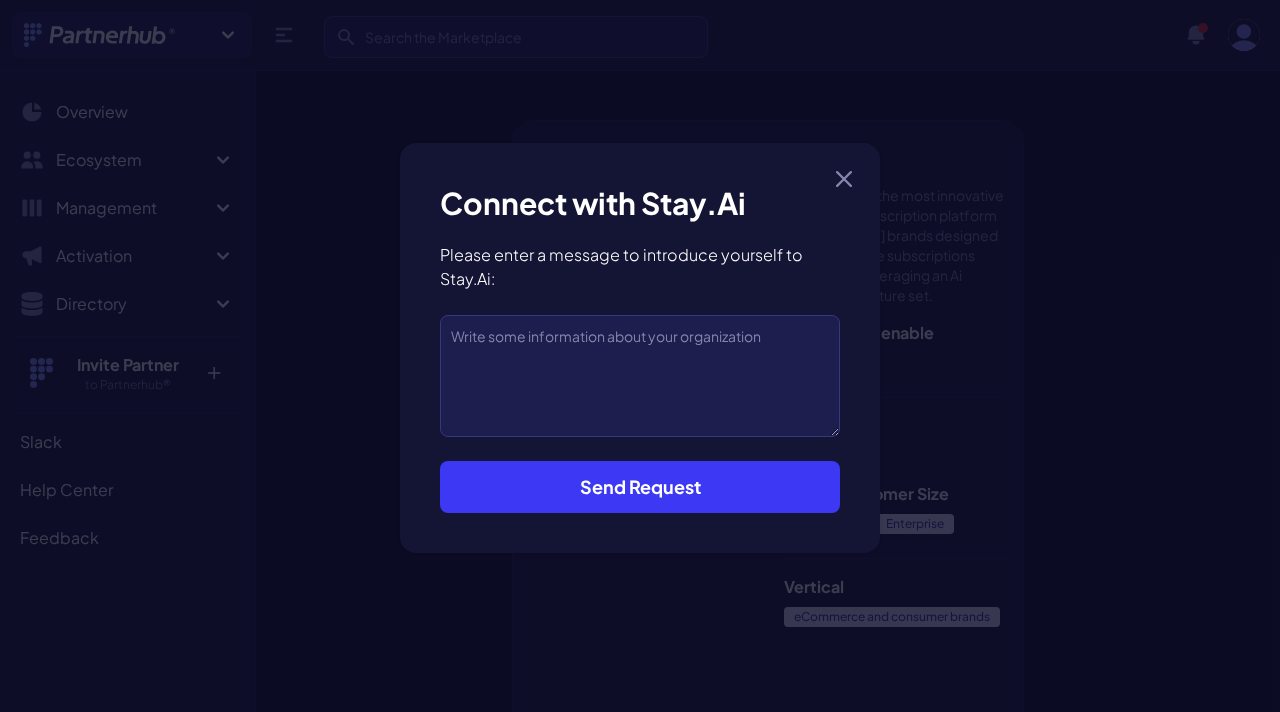click on "Send Request" at bounding box center (640, 487) 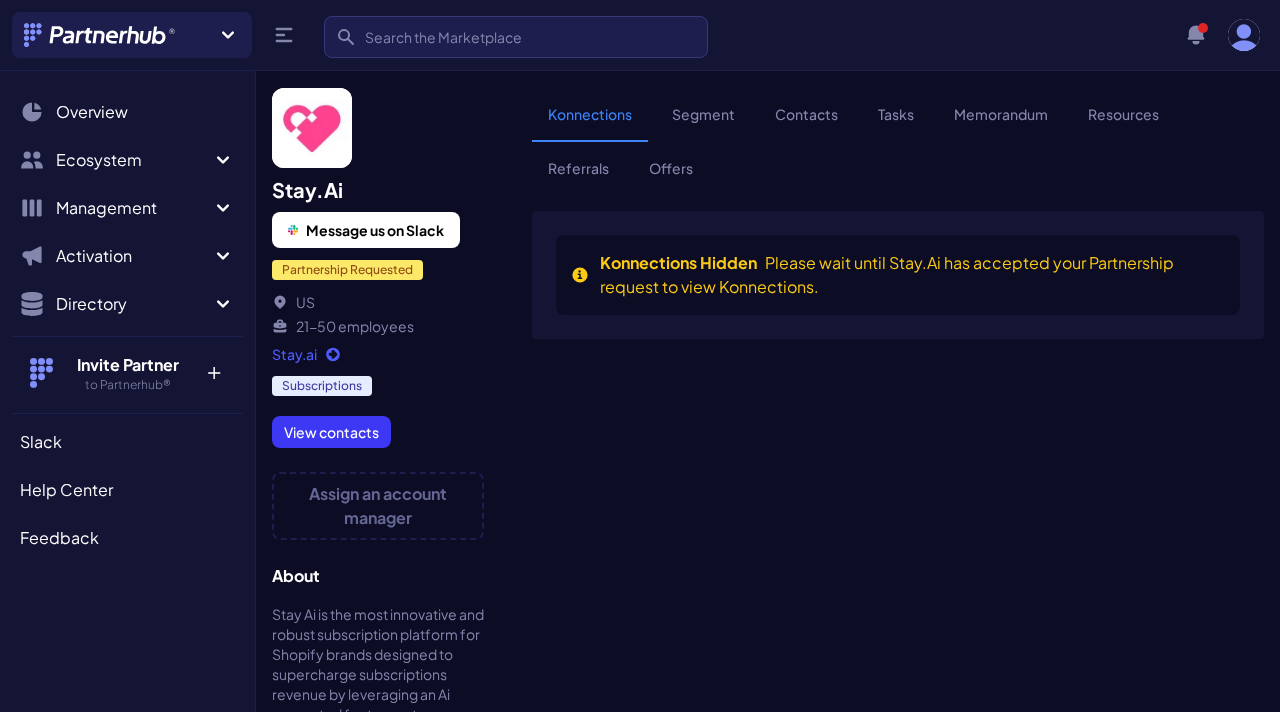scroll, scrollTop: 0, scrollLeft: 0, axis: both 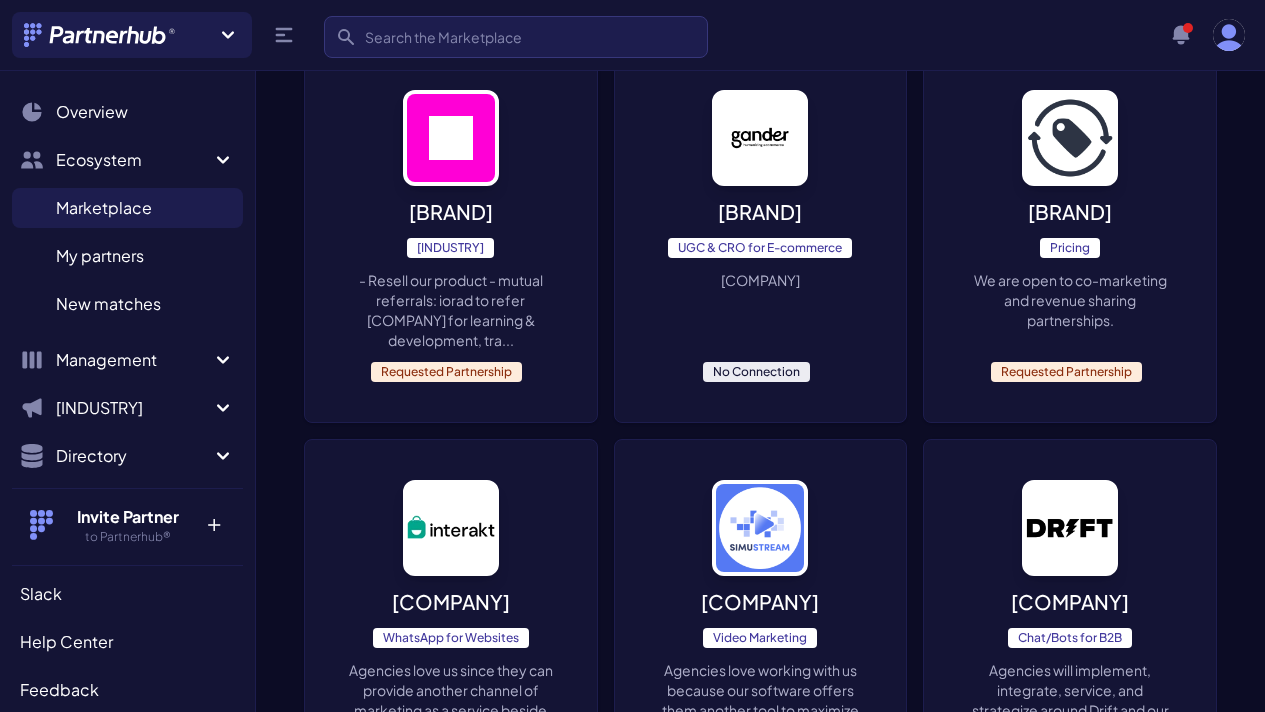 click on "No Connection" at bounding box center (756, 372) 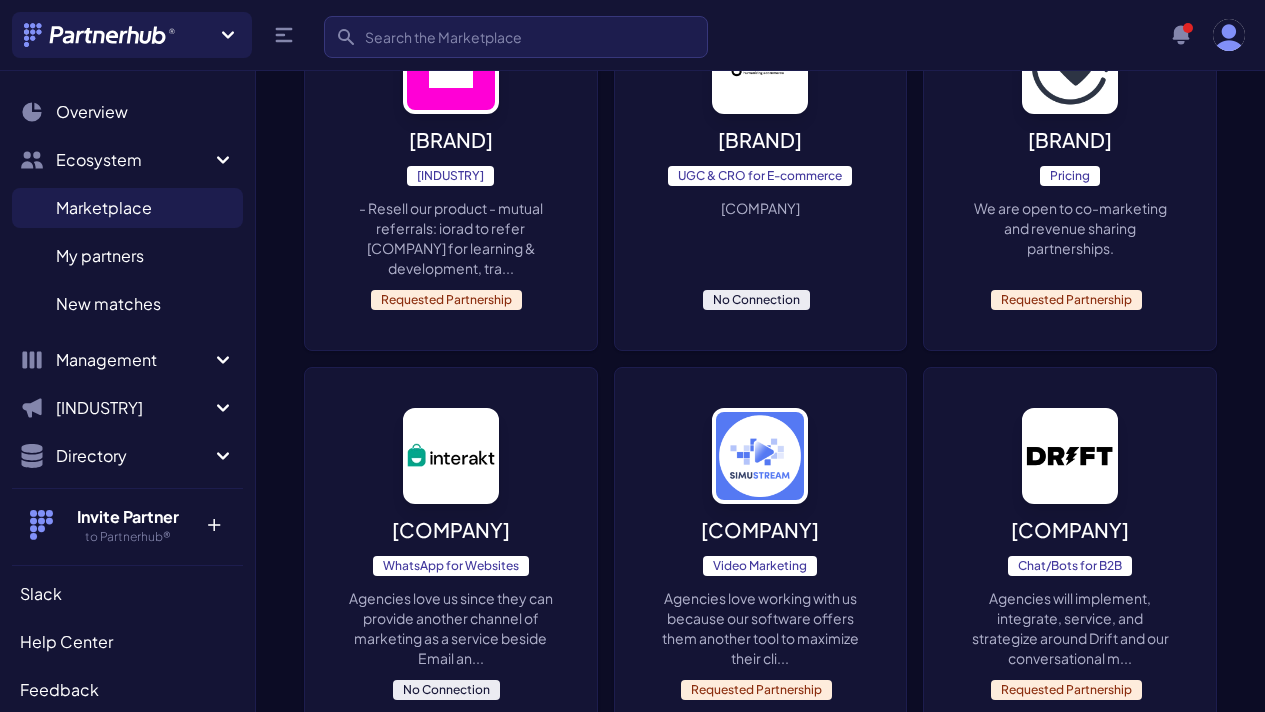 click on "Interakt WhatsApp for Websites Agencies love us since they can provide another channel of marketing as a service beside Email an... No Connection" at bounding box center [451, 554] 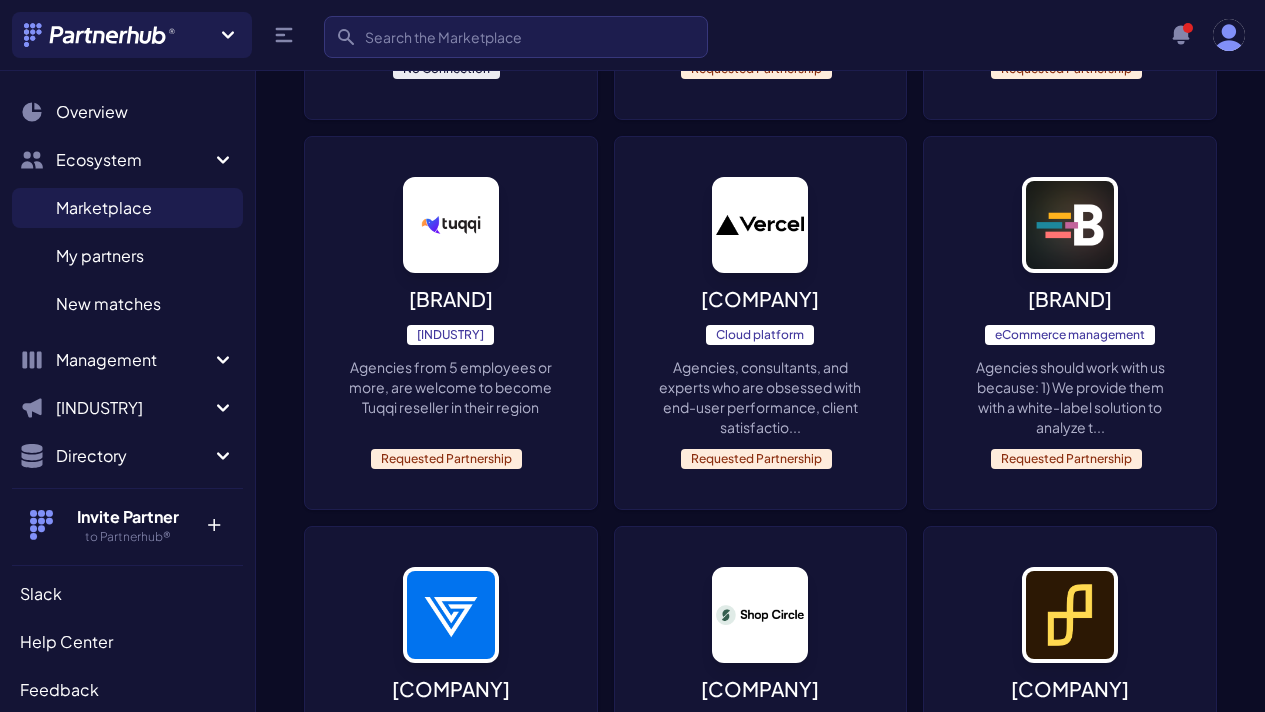 scroll, scrollTop: 6161, scrollLeft: 0, axis: vertical 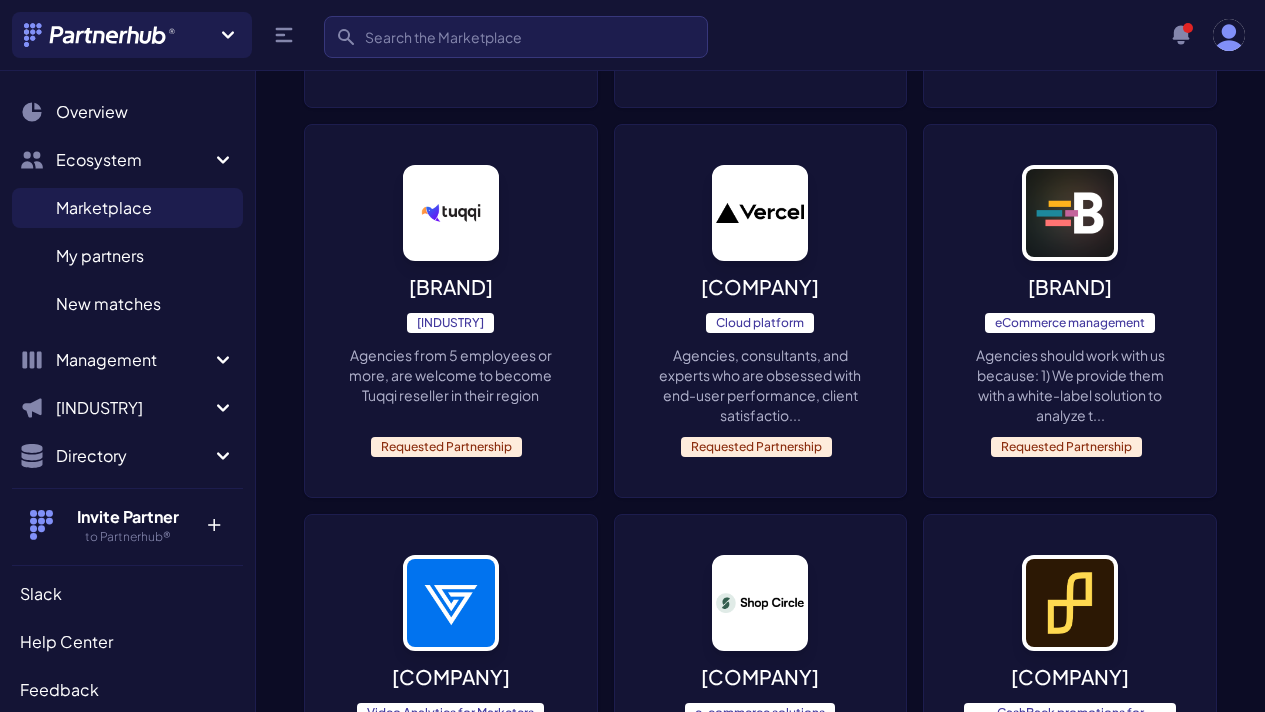 click on "CashBack promotions for eComm" at bounding box center (1070, 721) 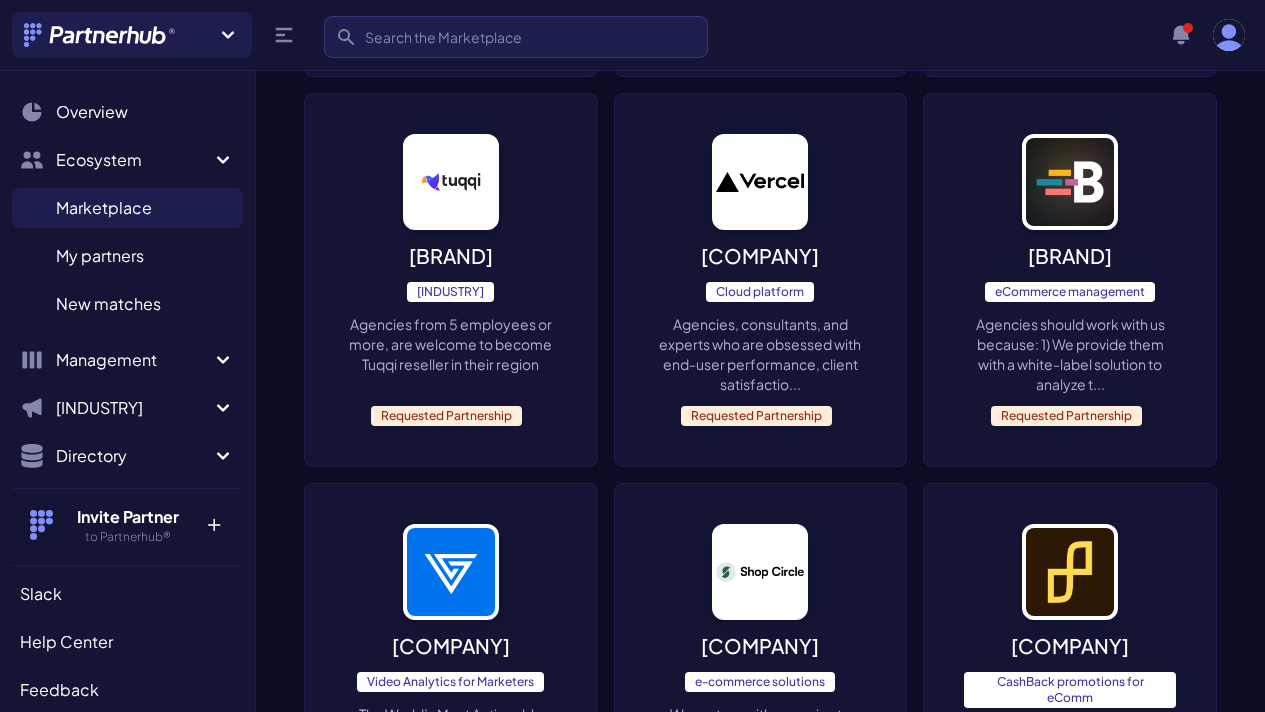 click on "3" at bounding box center [1104, 1297] 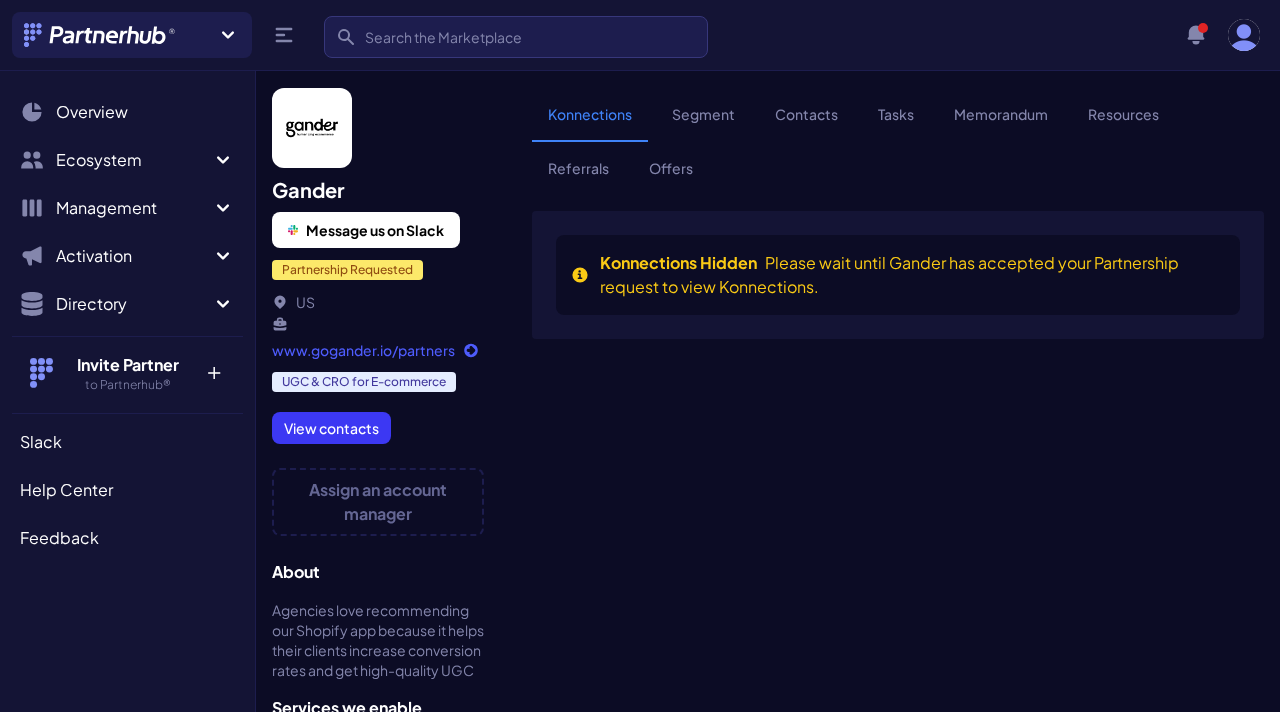scroll, scrollTop: 0, scrollLeft: 0, axis: both 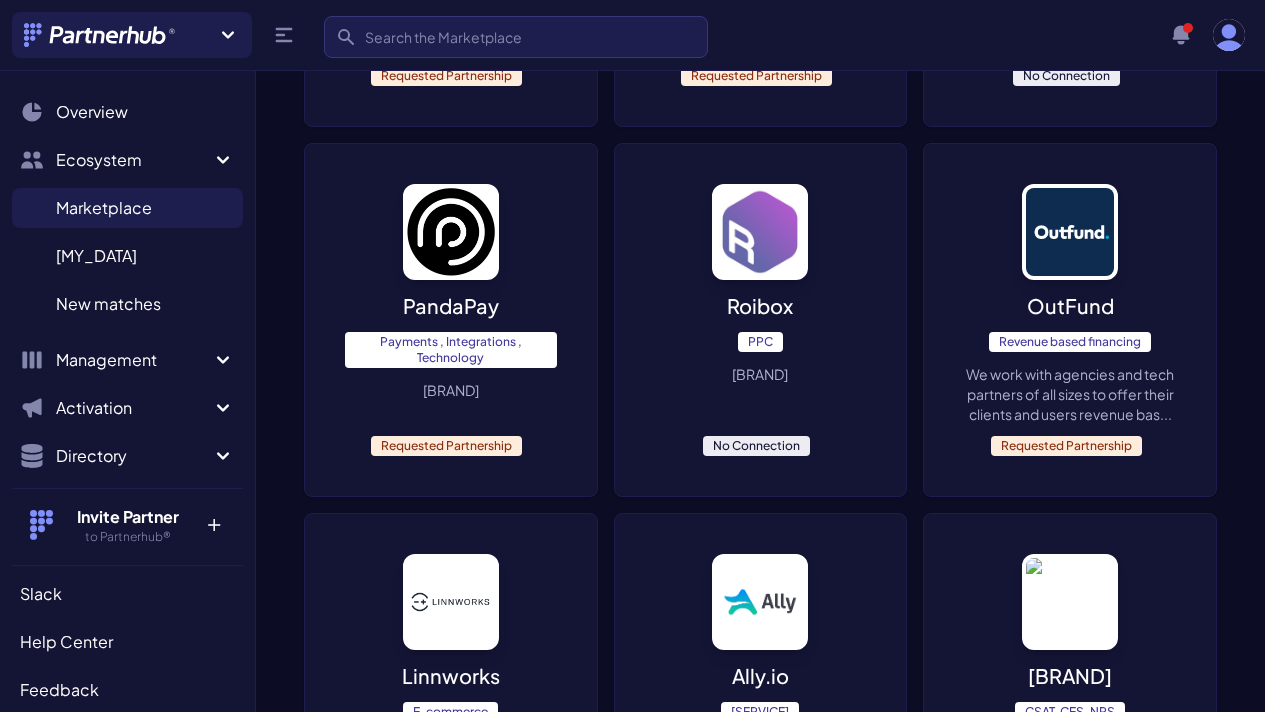 click on "Roibox PPC Marketers shouldn’t be data scientists so we created a tool that will optimize the hell out of yo... No Connection" at bounding box center [761, 320] 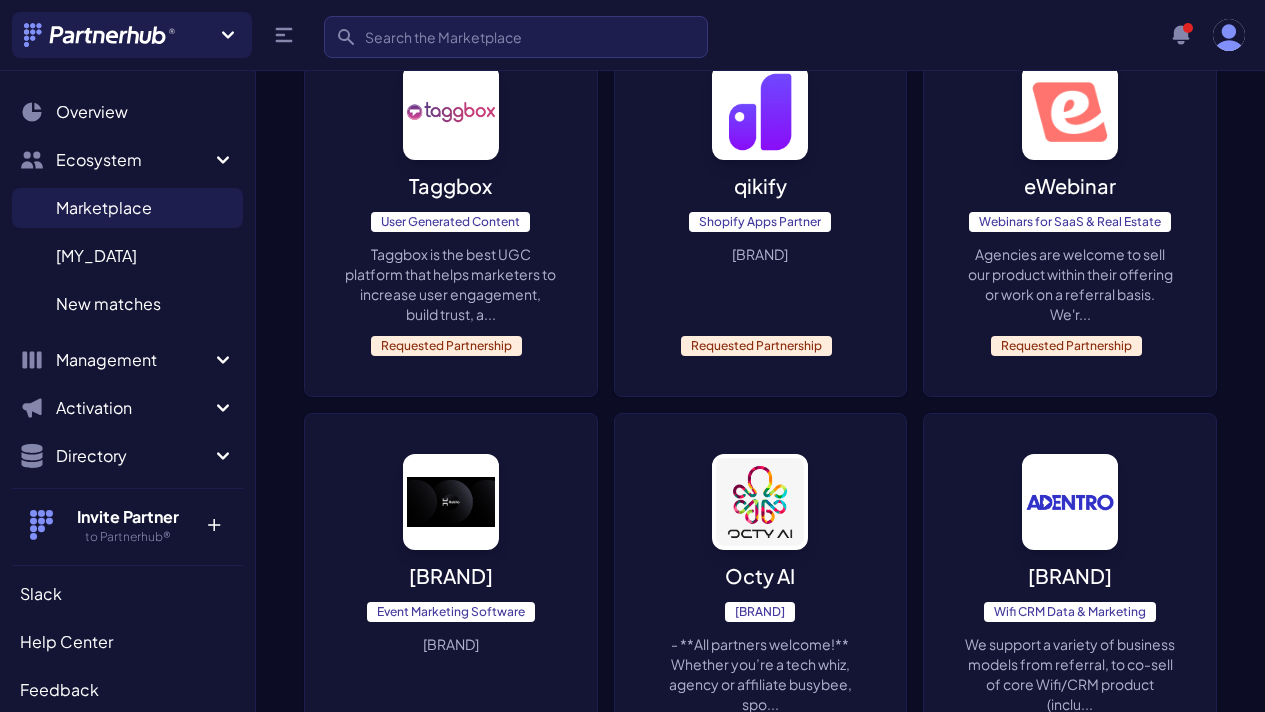 scroll, scrollTop: 2413, scrollLeft: 0, axis: vertical 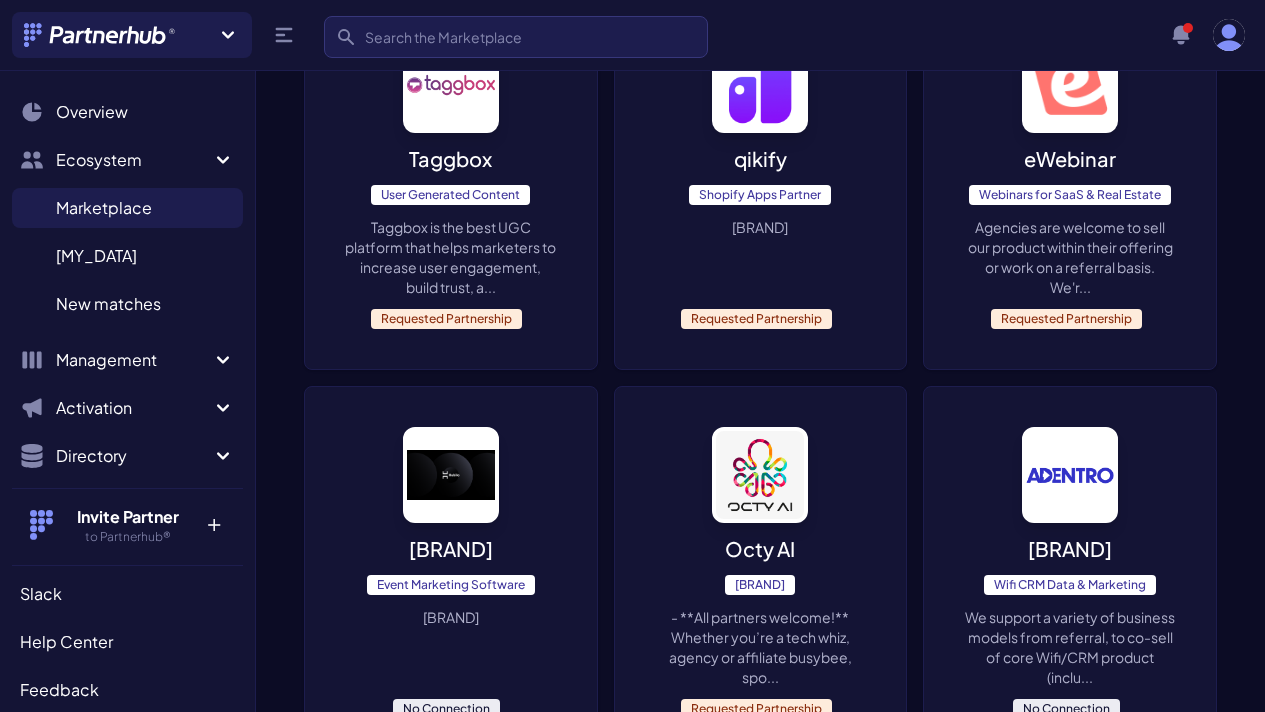 click on "Hubilo is your hybrid event platform built for engagement and event excellence. Our team of exper..." at bounding box center (451, 617) 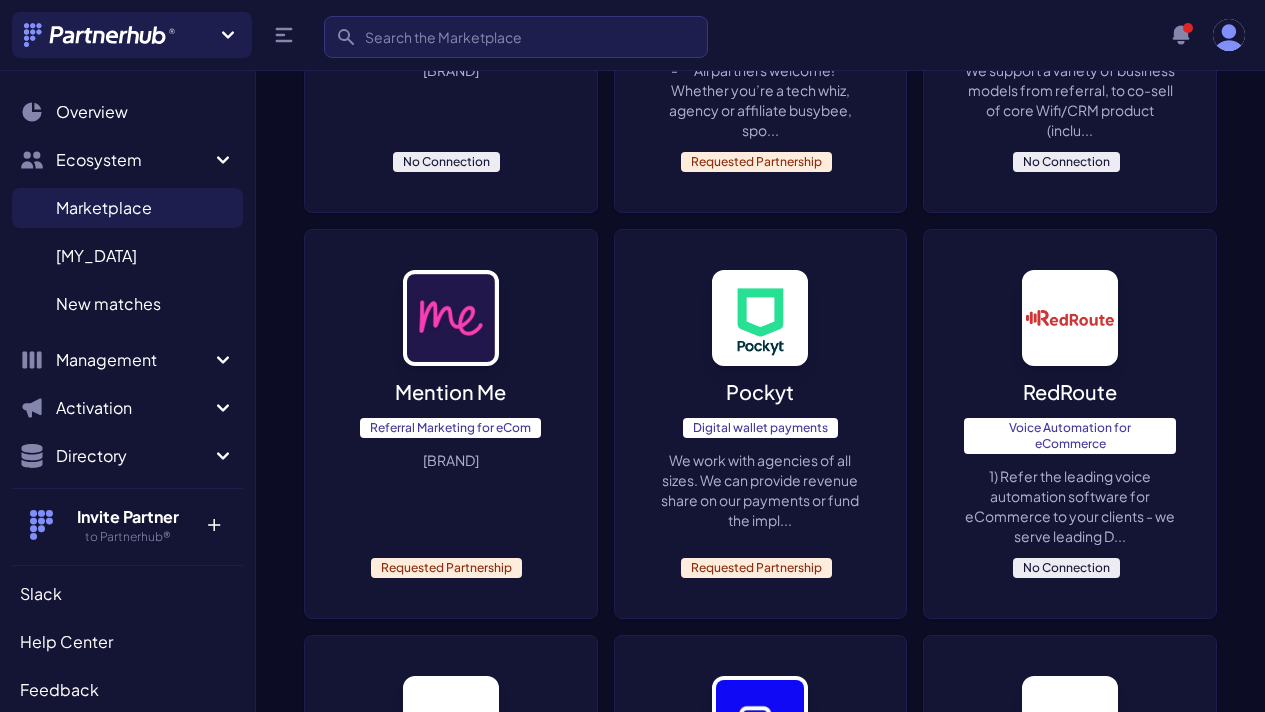 scroll, scrollTop: 2982, scrollLeft: 0, axis: vertical 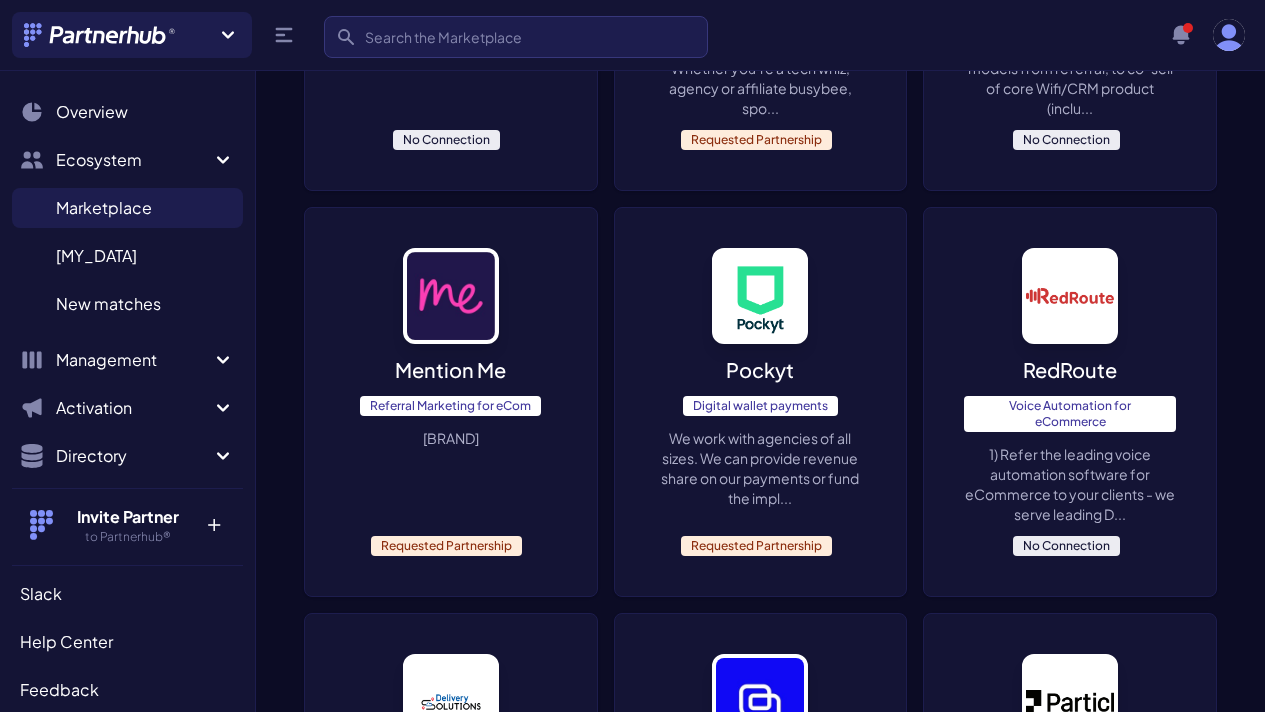 click on "We support a variety of business models from referral, to co-sell of core Wifi/CRM product (inclu..." at bounding box center [1070, 78] 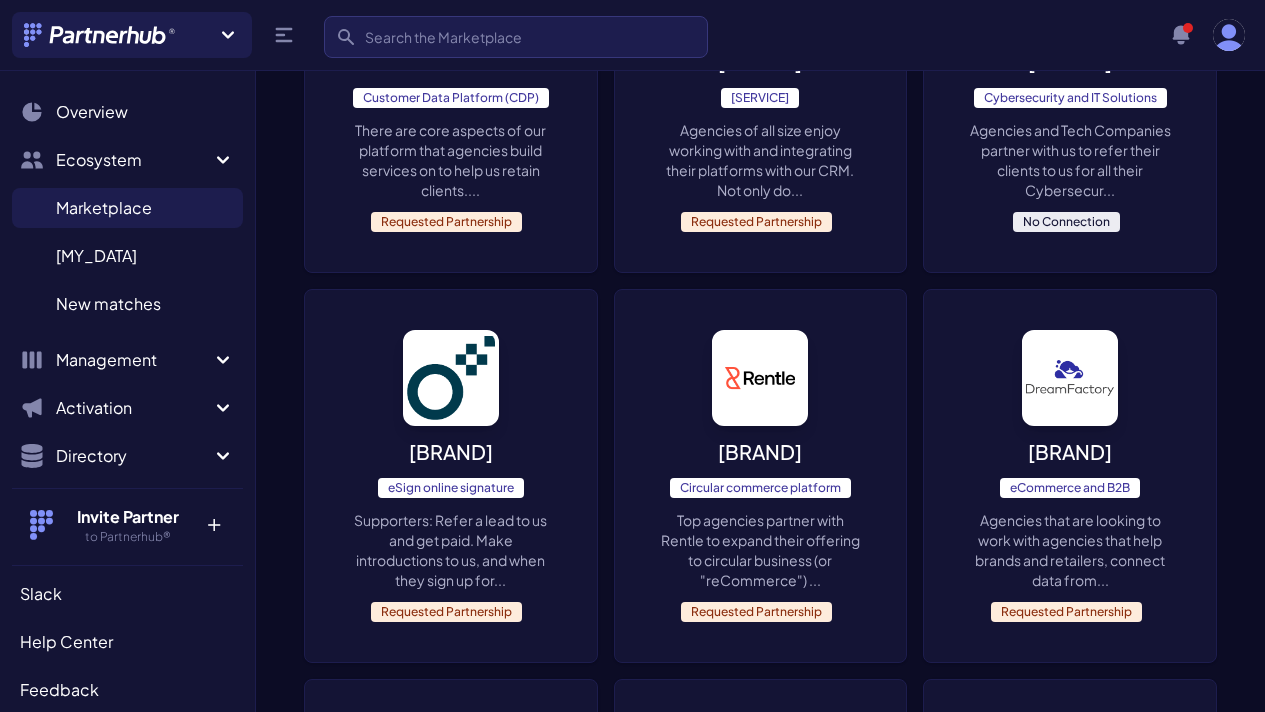 scroll, scrollTop: 4082, scrollLeft: 0, axis: vertical 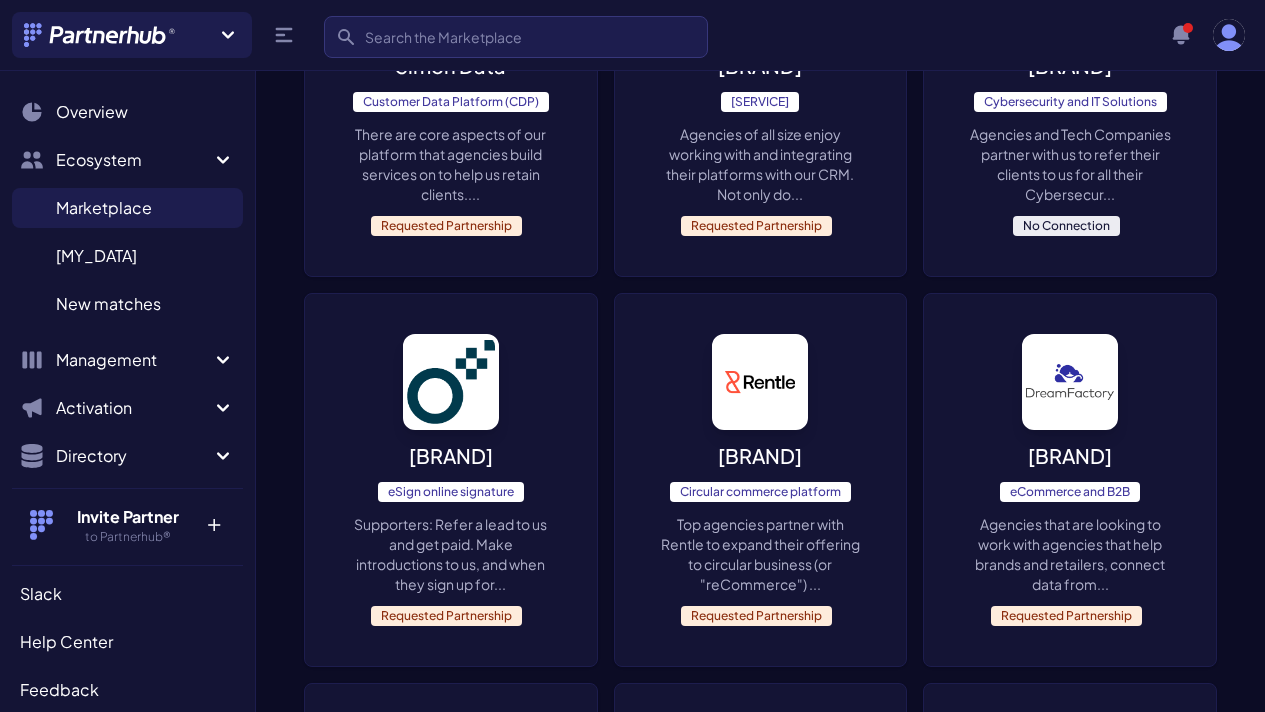 click on "iPSS Cybersecurity and IT Solutions Agencies and Tech Companies partner with us to refer their clients to us for all their Cybersecur... No Connection" at bounding box center (1070, 90) 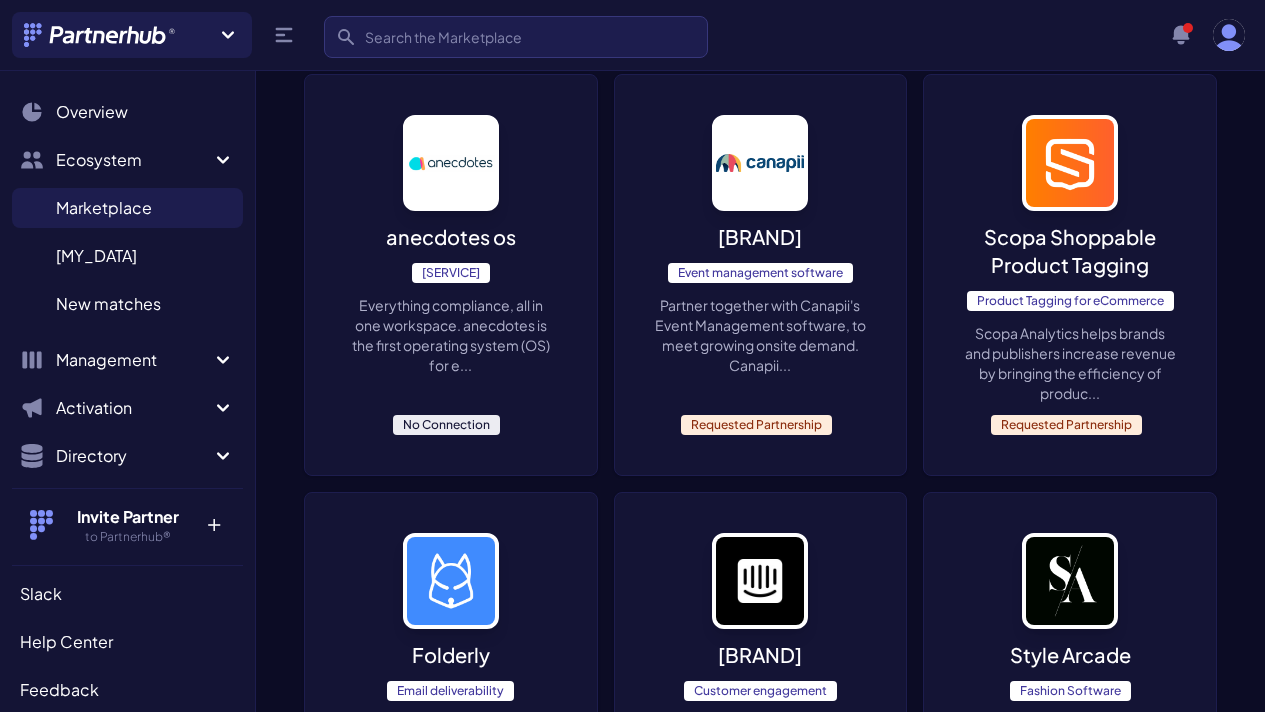 scroll, scrollTop: 5078, scrollLeft: 0, axis: vertical 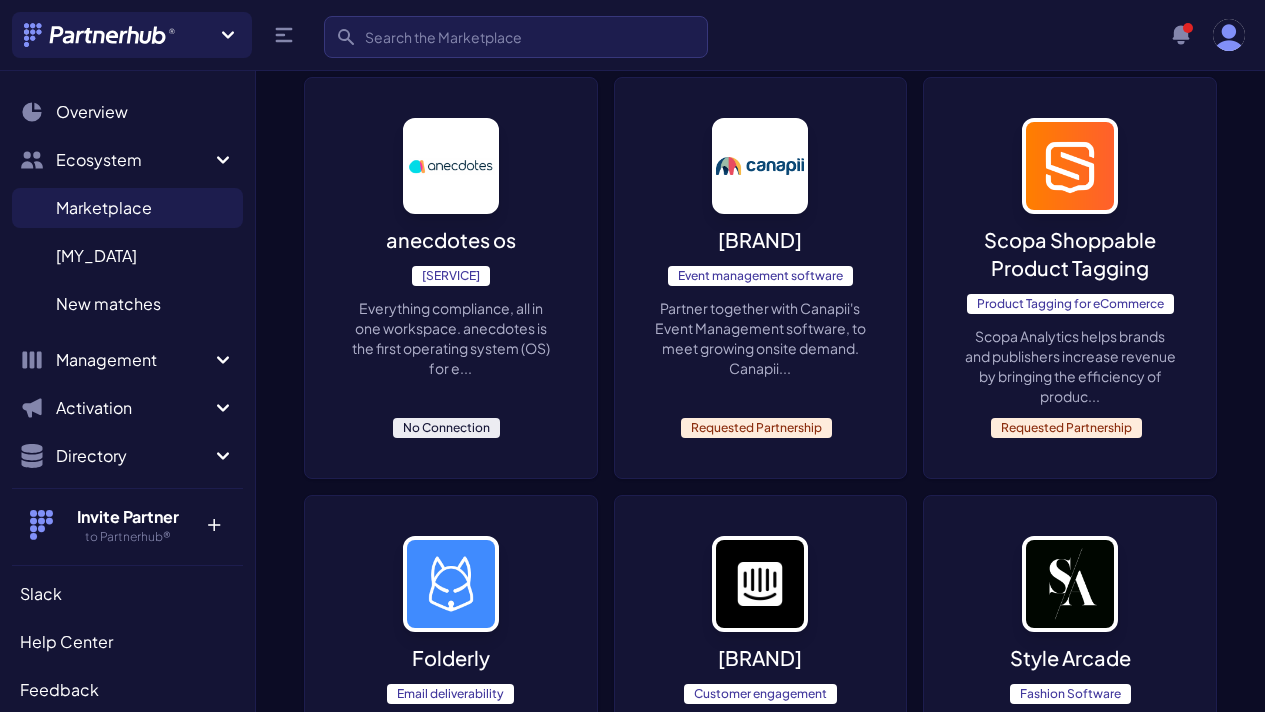 click on "anecdotes os Compliance for SaaS companies Everything compliance, all in one workspace.
anecdotes is the first operating system (OS) for e... No Connection" at bounding box center (451, 278) 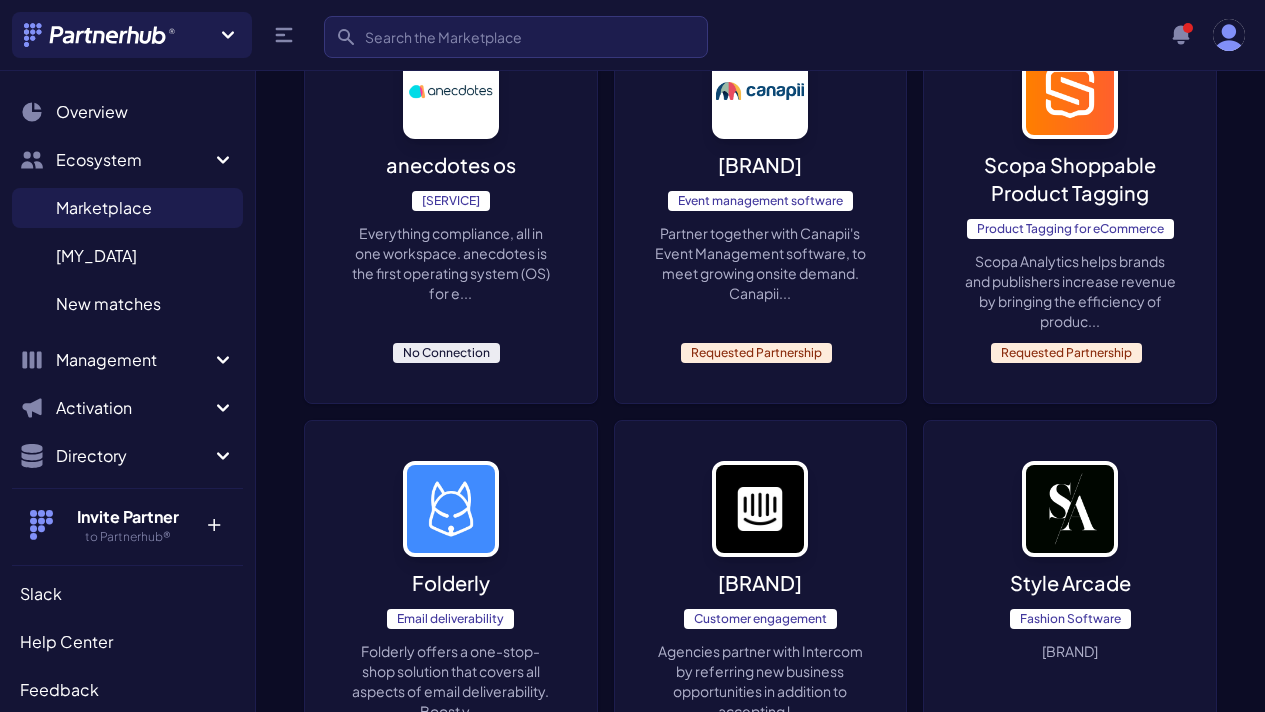 scroll, scrollTop: 5155, scrollLeft: 0, axis: vertical 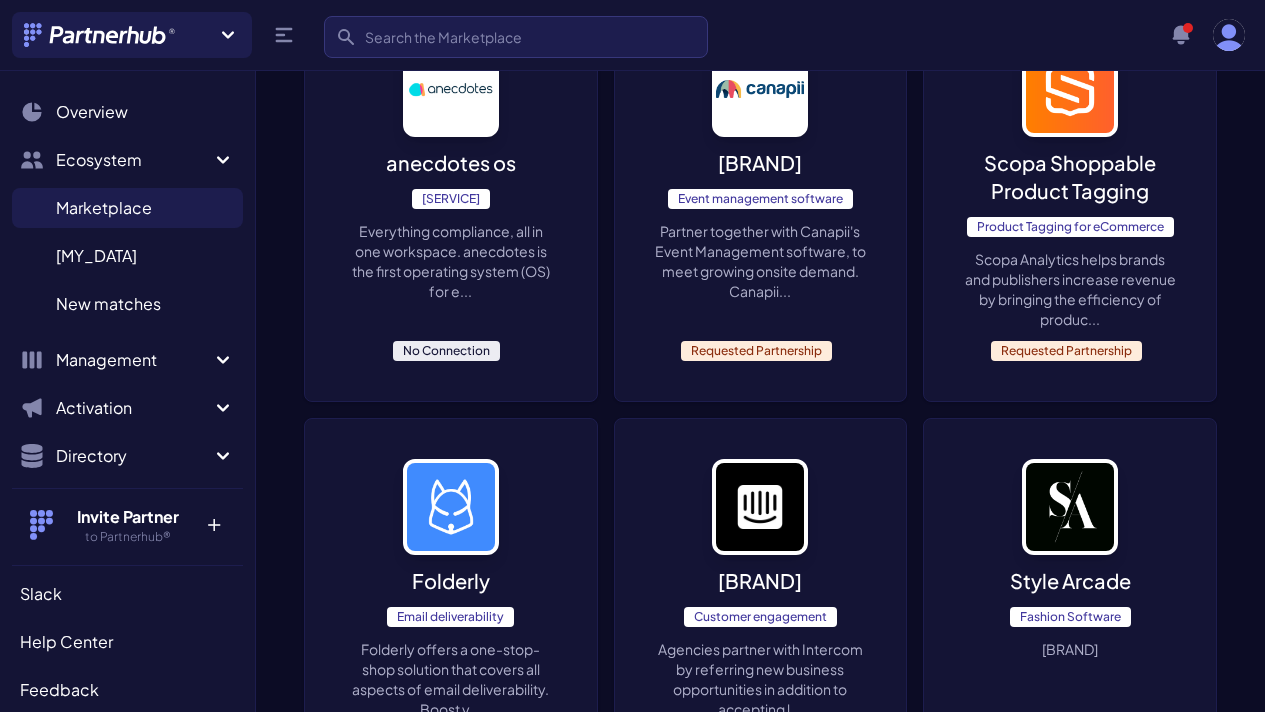 click on "Style Arcade Fashion Software Agencies partner with Style Arcade to drive their fashion customers growth by helping them to mak... No Connection" at bounding box center [1070, 605] 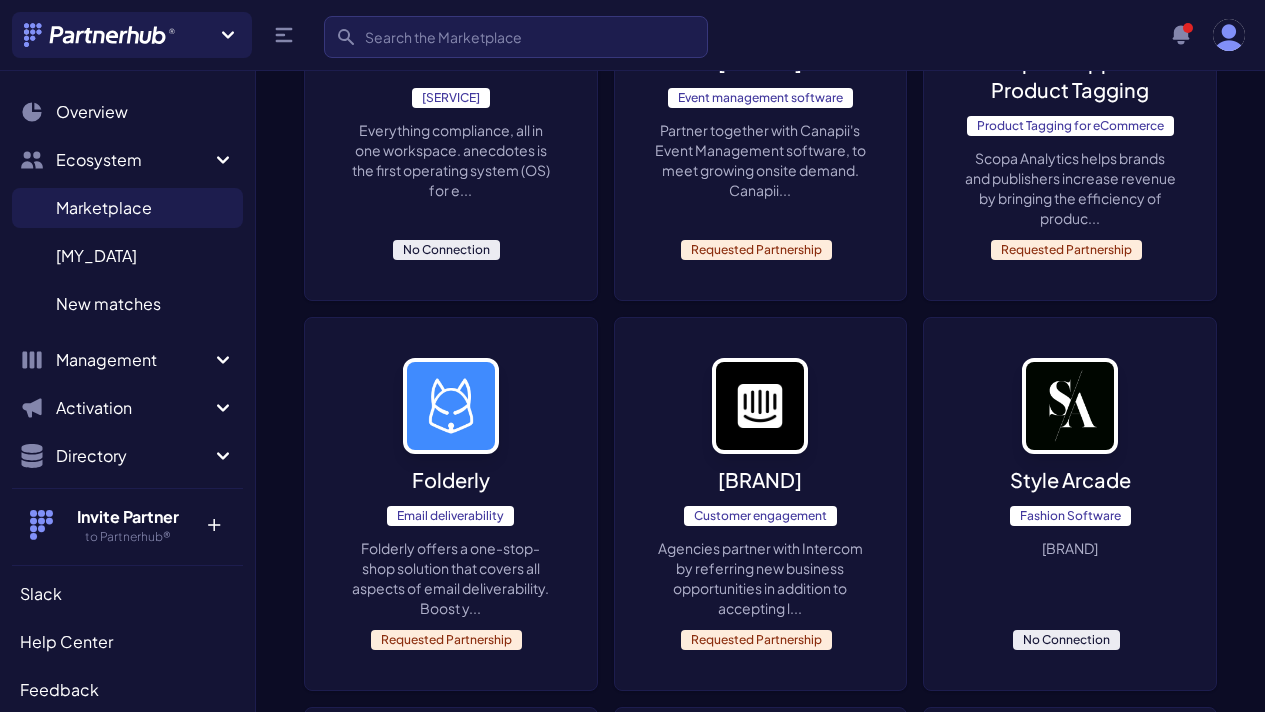 scroll, scrollTop: 5261, scrollLeft: 0, axis: vertical 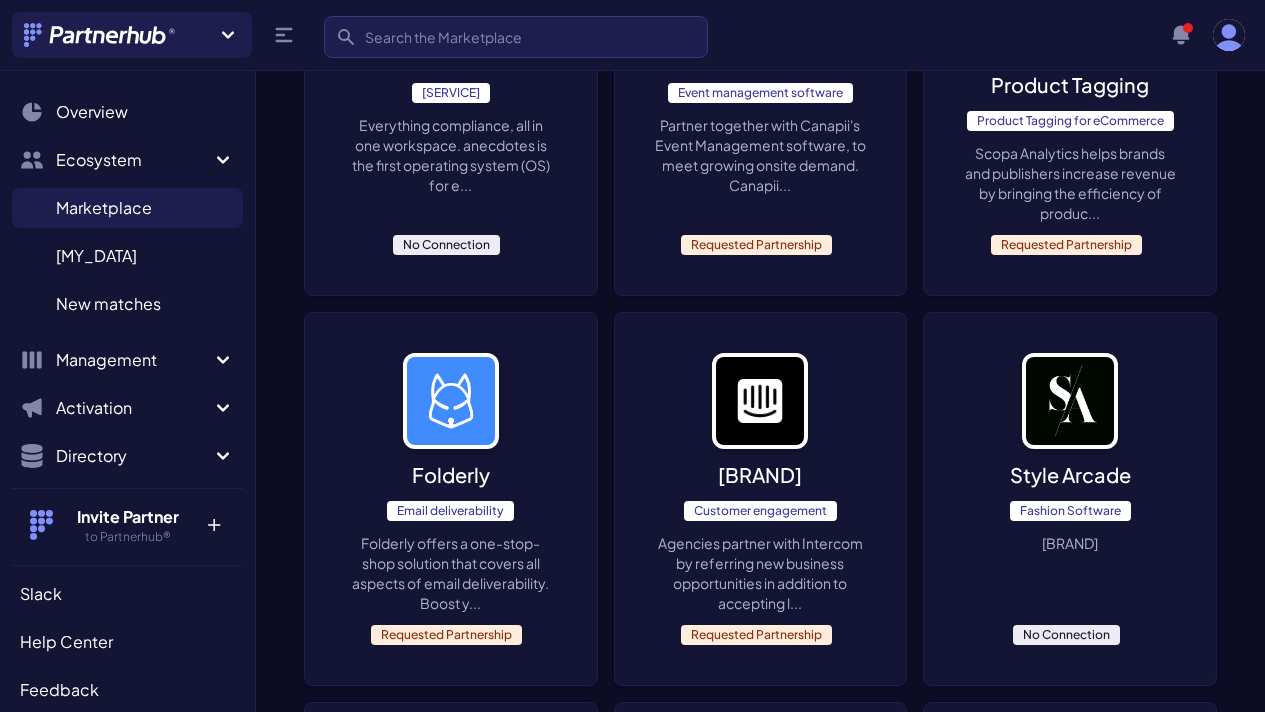 click on "Clearsale understands that protecting businesses against fraud-related chargebacks takes more tha..." at bounding box center (761, 963) 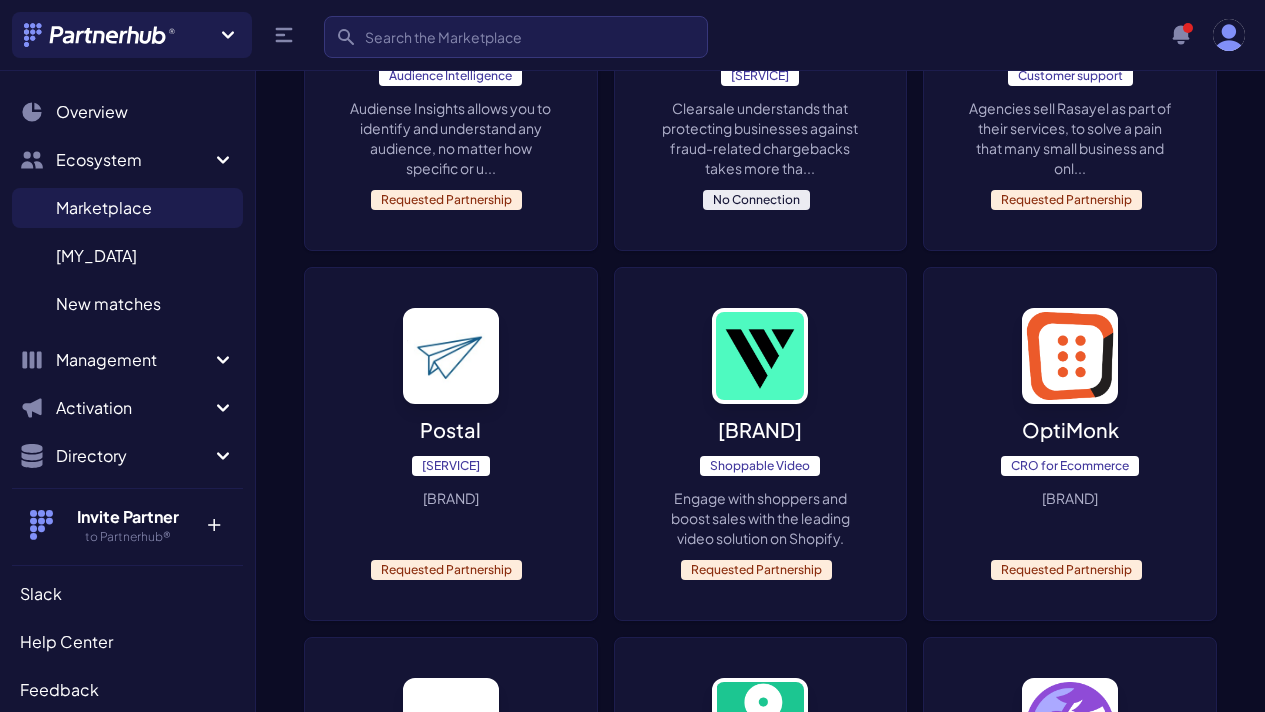 scroll, scrollTop: 6300, scrollLeft: 0, axis: vertical 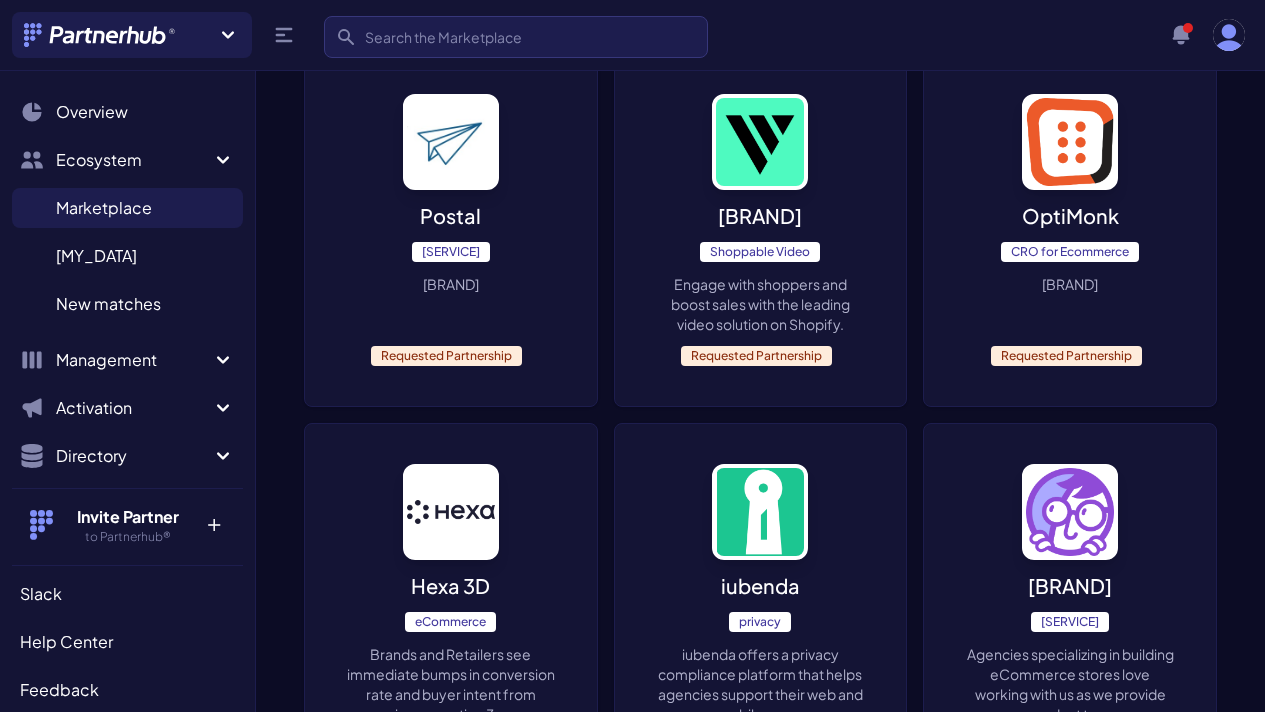 click on "4" at bounding box center [1104, 1221] 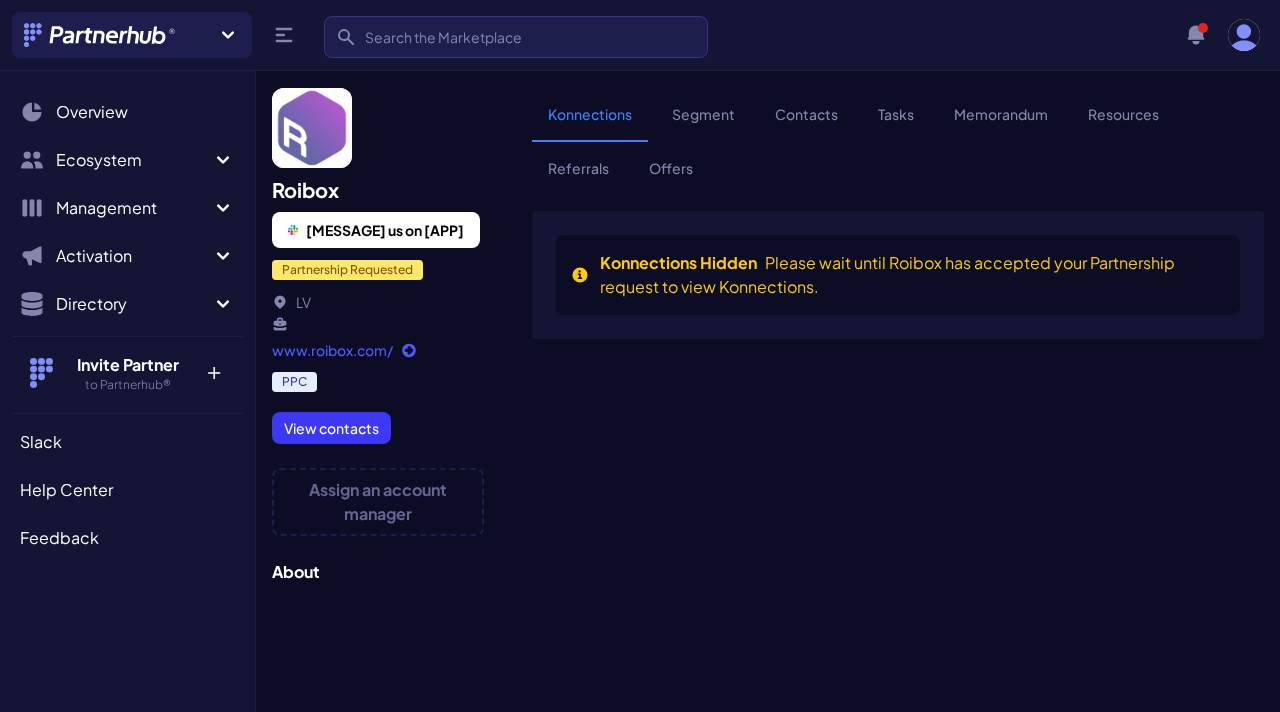 scroll, scrollTop: 0, scrollLeft: 0, axis: both 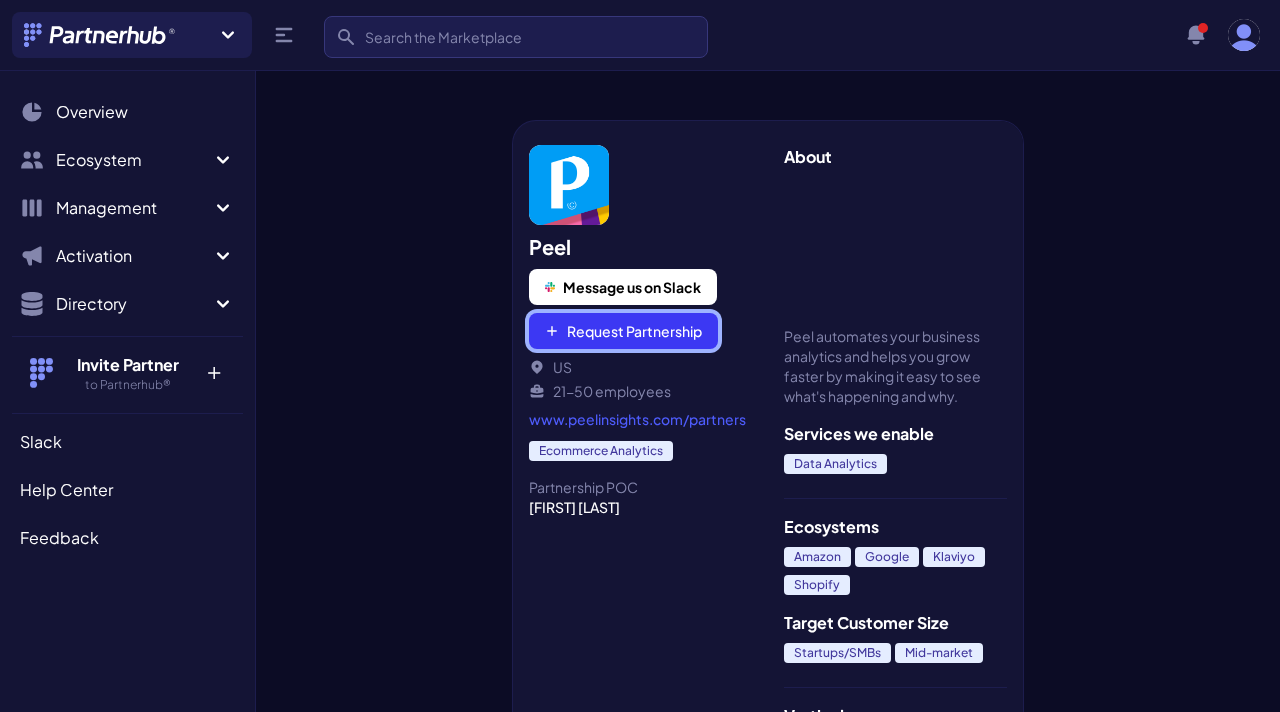 click on "Request Partnership" at bounding box center (623, 331) 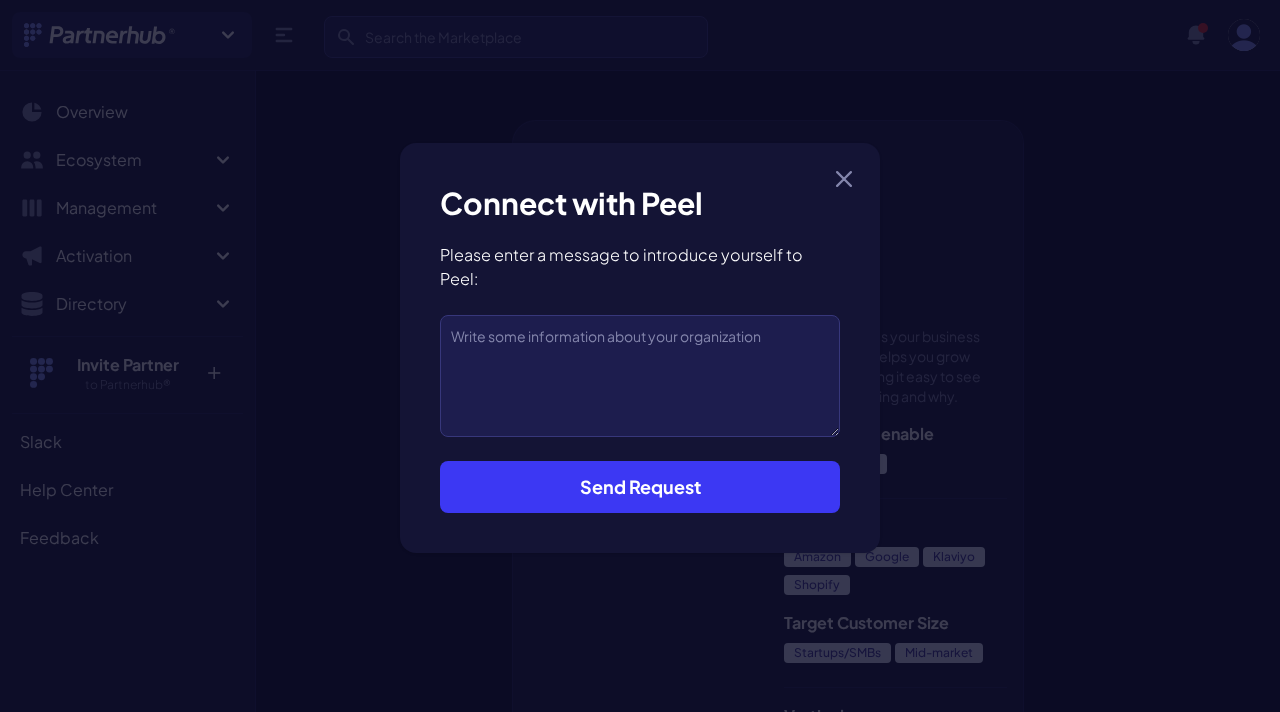 click on "Send Request" at bounding box center [640, 487] 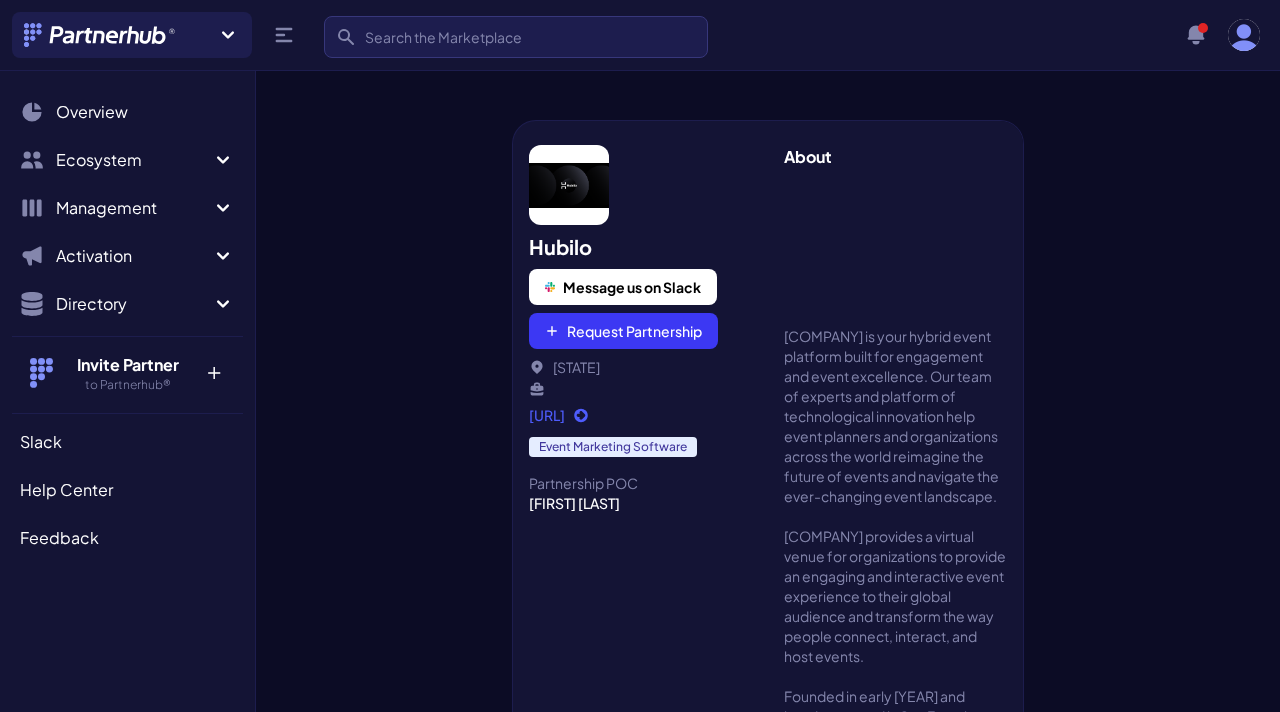 scroll, scrollTop: 0, scrollLeft: 0, axis: both 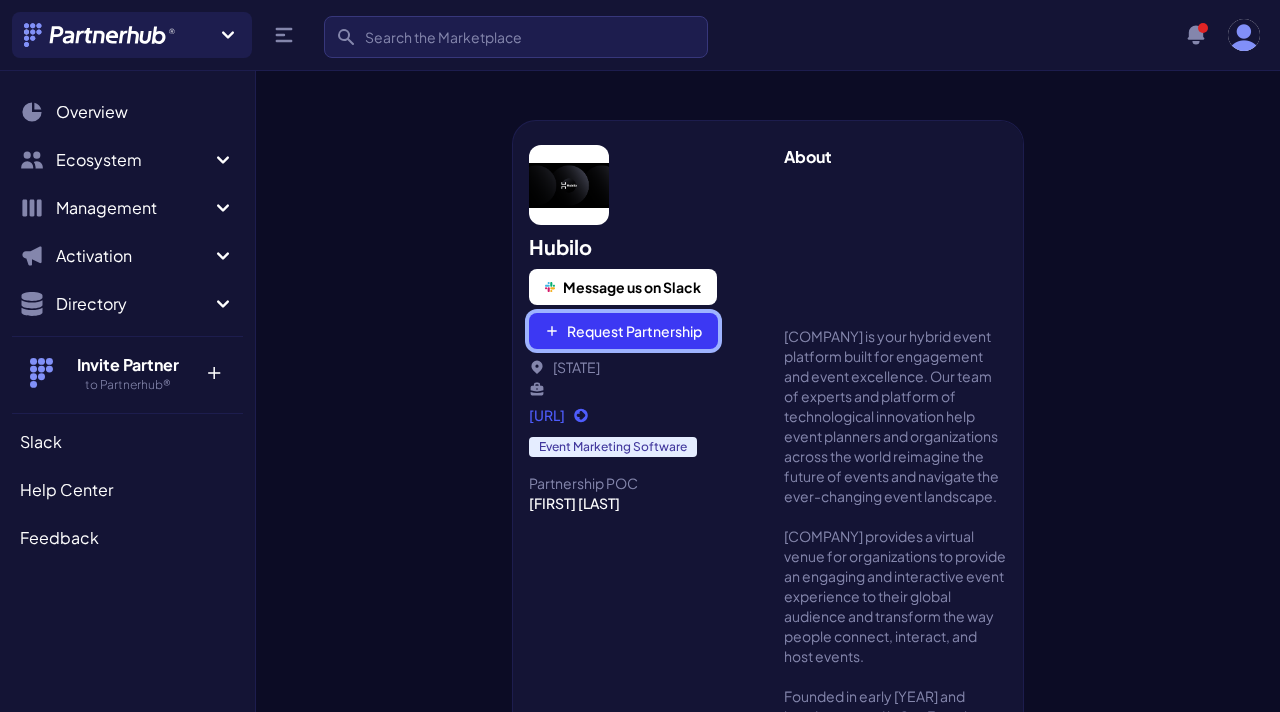 click on "Request Partnership" at bounding box center [623, 331] 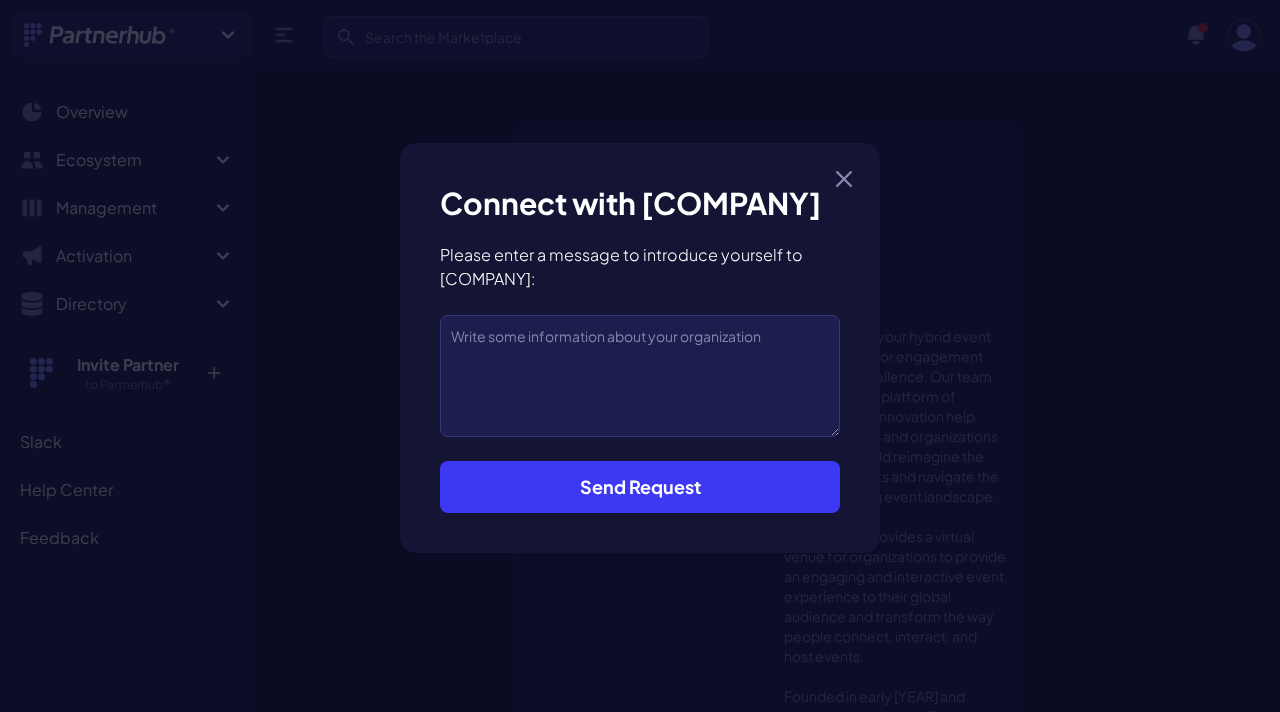 click on "Send Request" at bounding box center (640, 487) 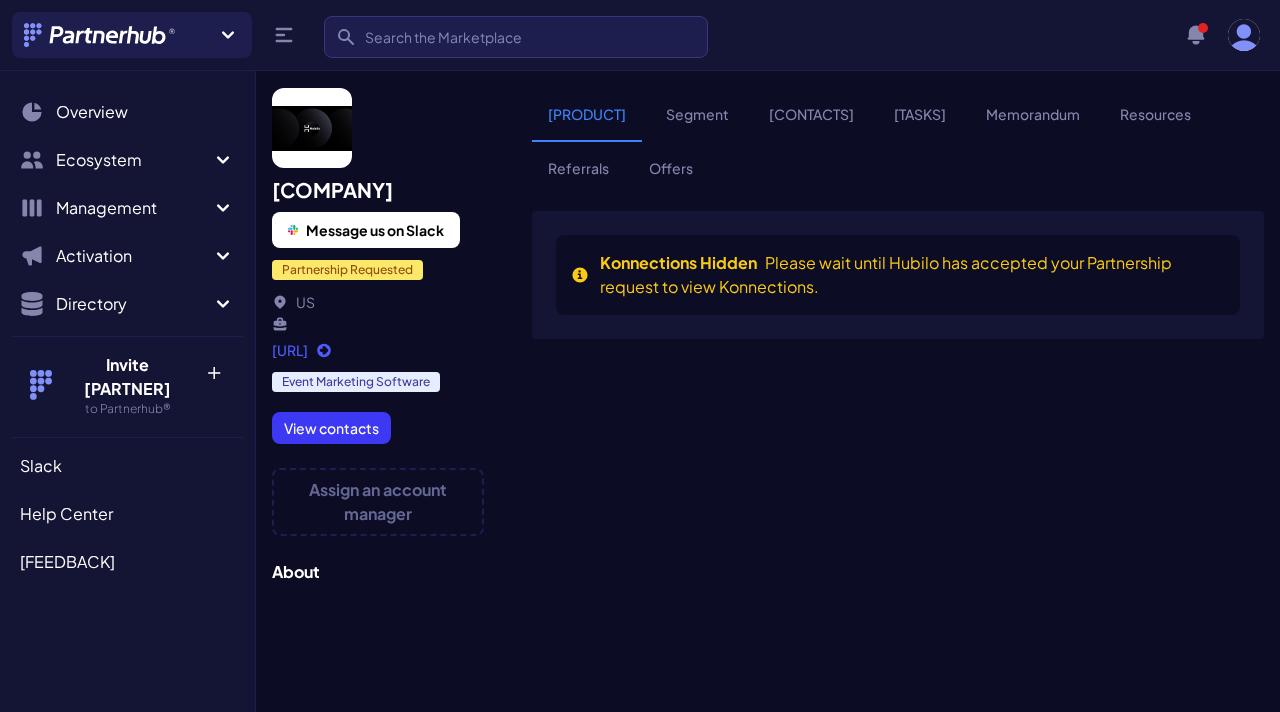 scroll, scrollTop: 0, scrollLeft: 0, axis: both 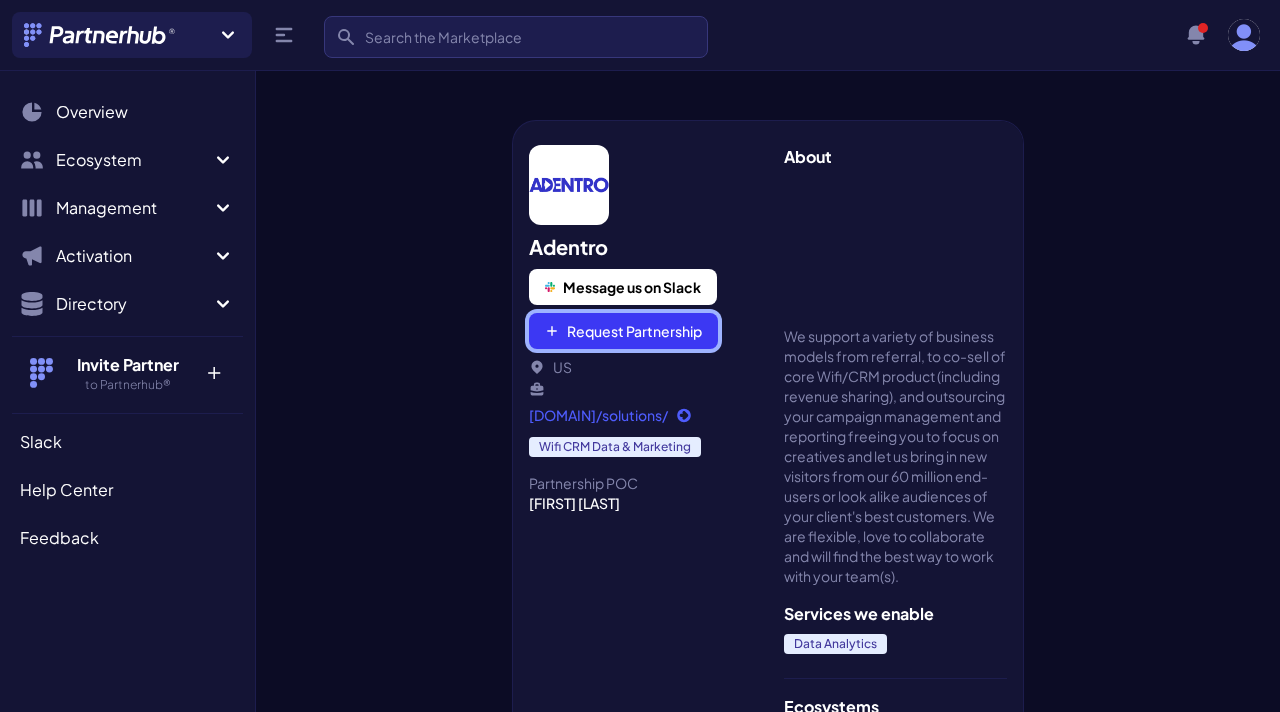 click on "Request Partnership" at bounding box center [623, 331] 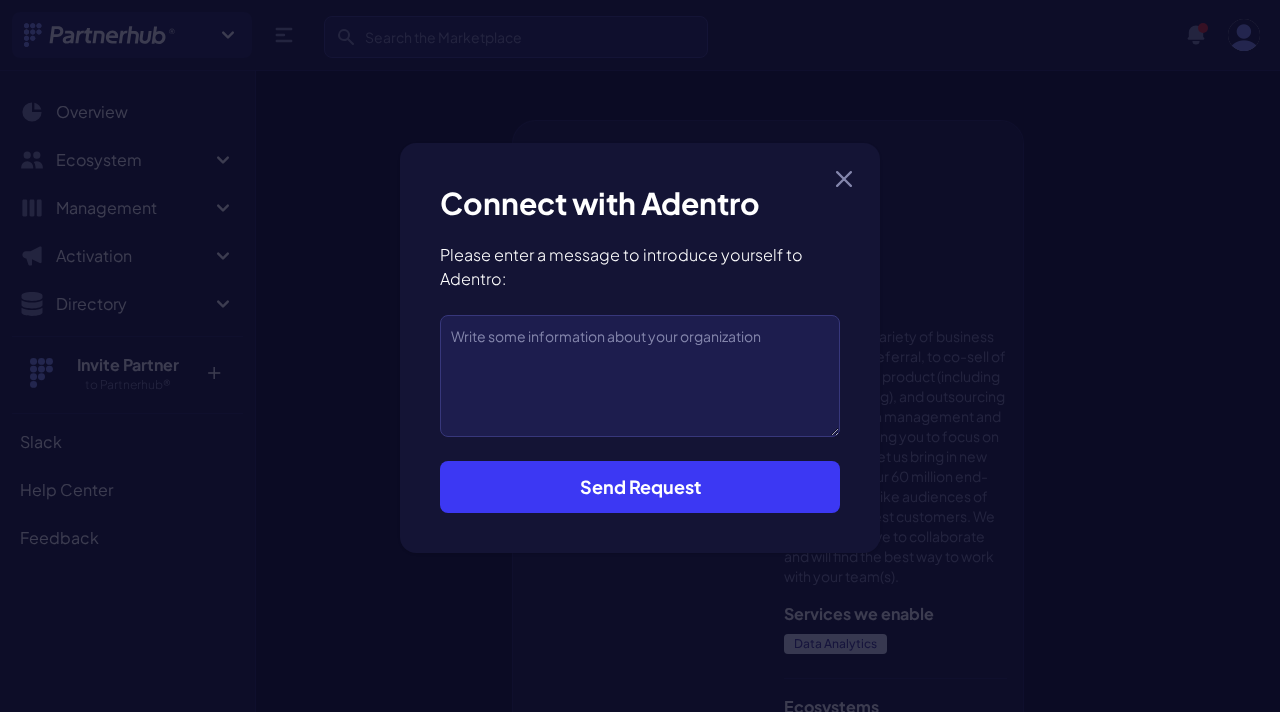 click on "Send Request" at bounding box center [640, 487] 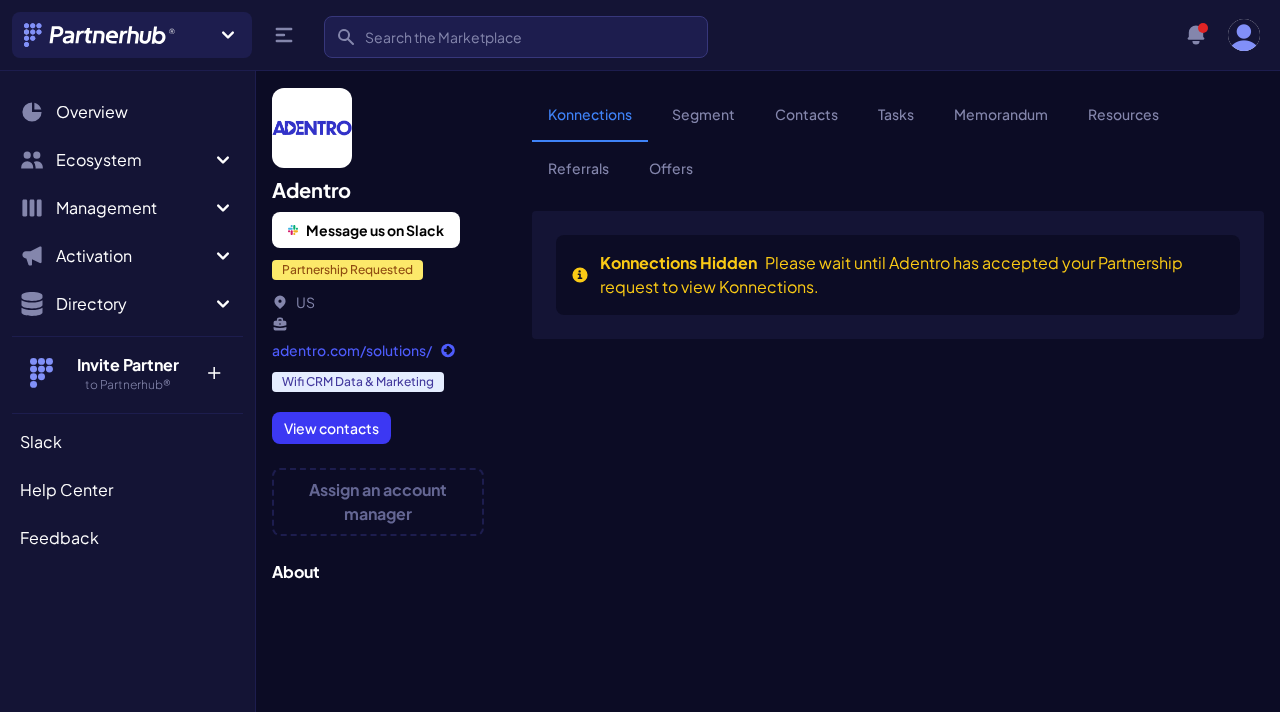 scroll, scrollTop: 0, scrollLeft: 0, axis: both 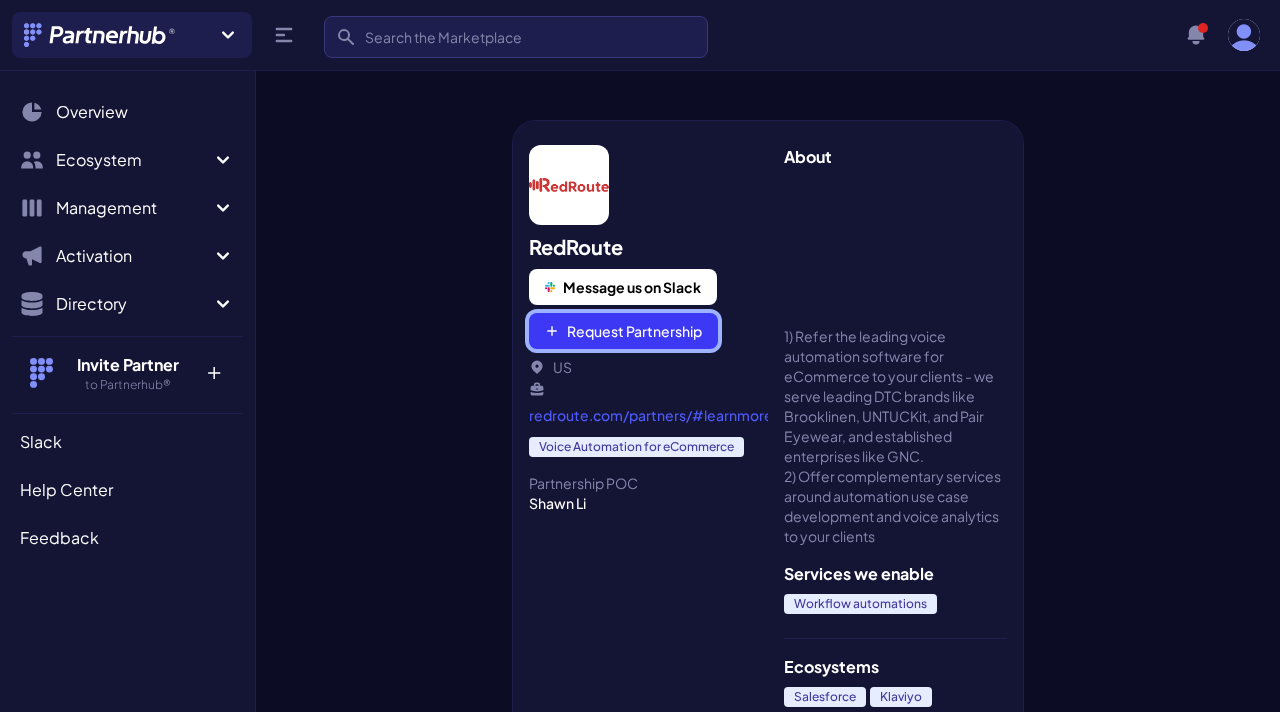 click on "Request Partnership" at bounding box center [623, 331] 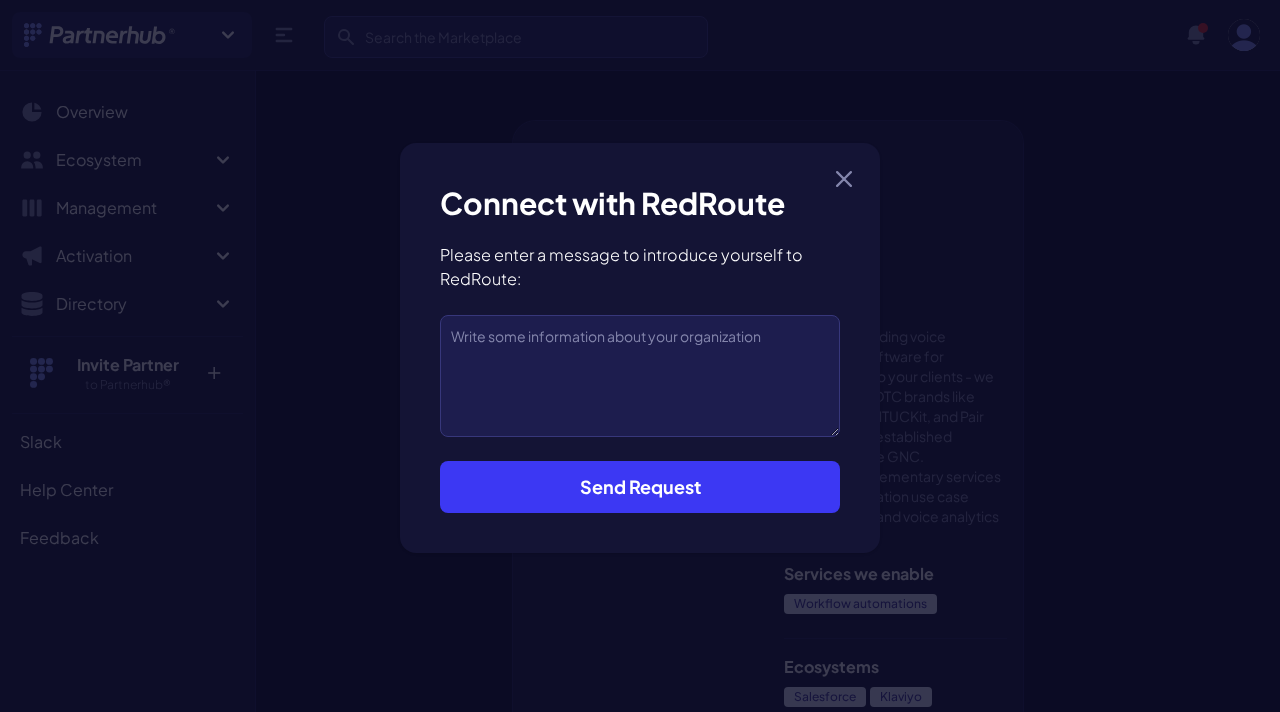 click on "Send Request" at bounding box center [640, 487] 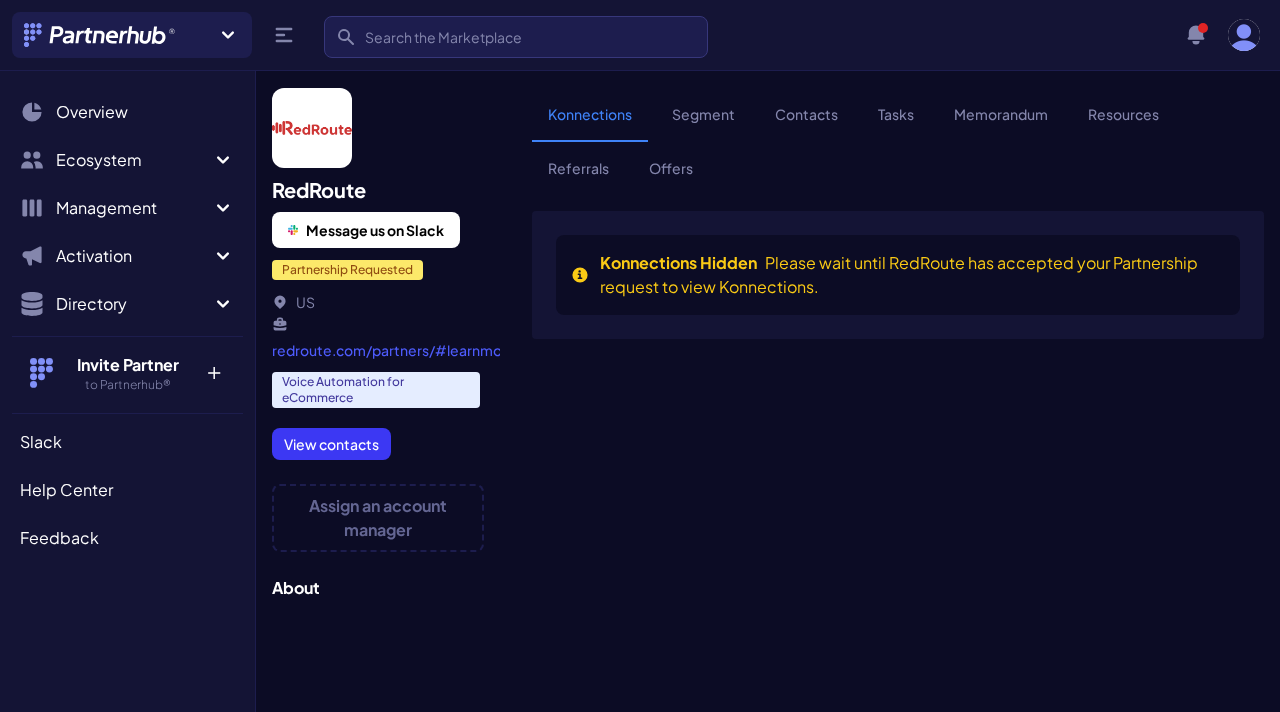 scroll, scrollTop: 0, scrollLeft: 0, axis: both 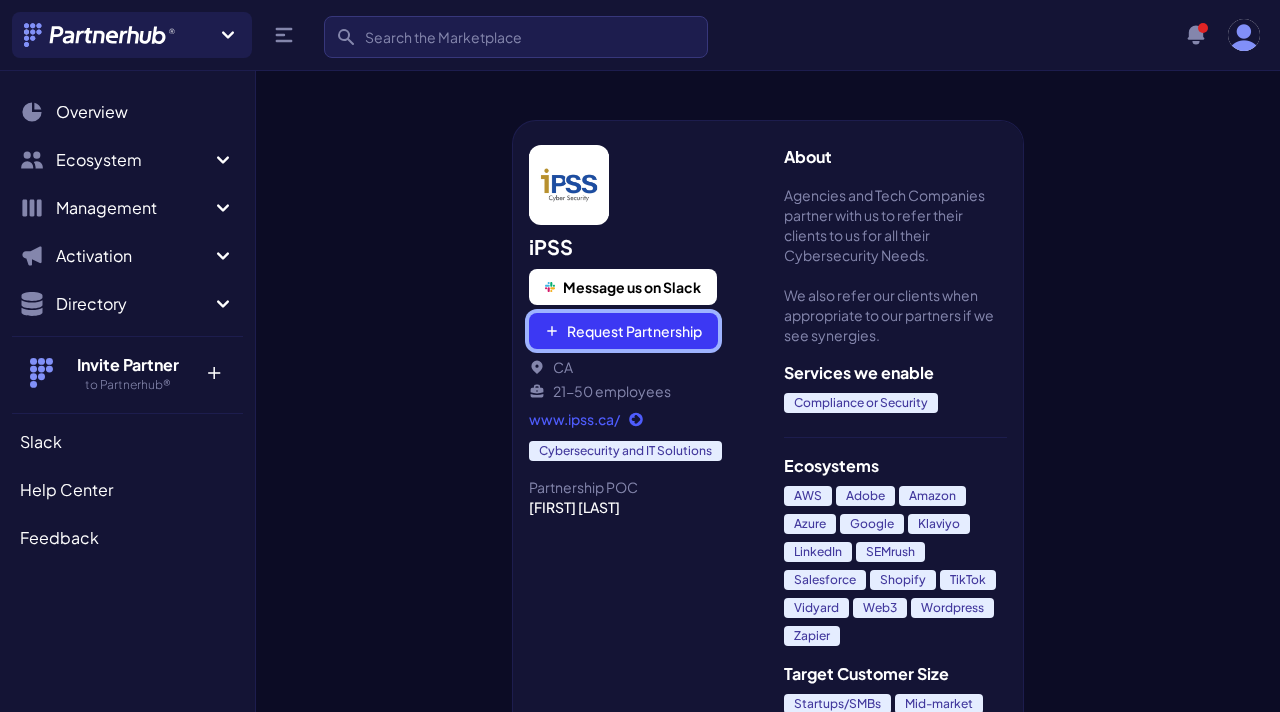 click on "Request Partnership" at bounding box center (623, 331) 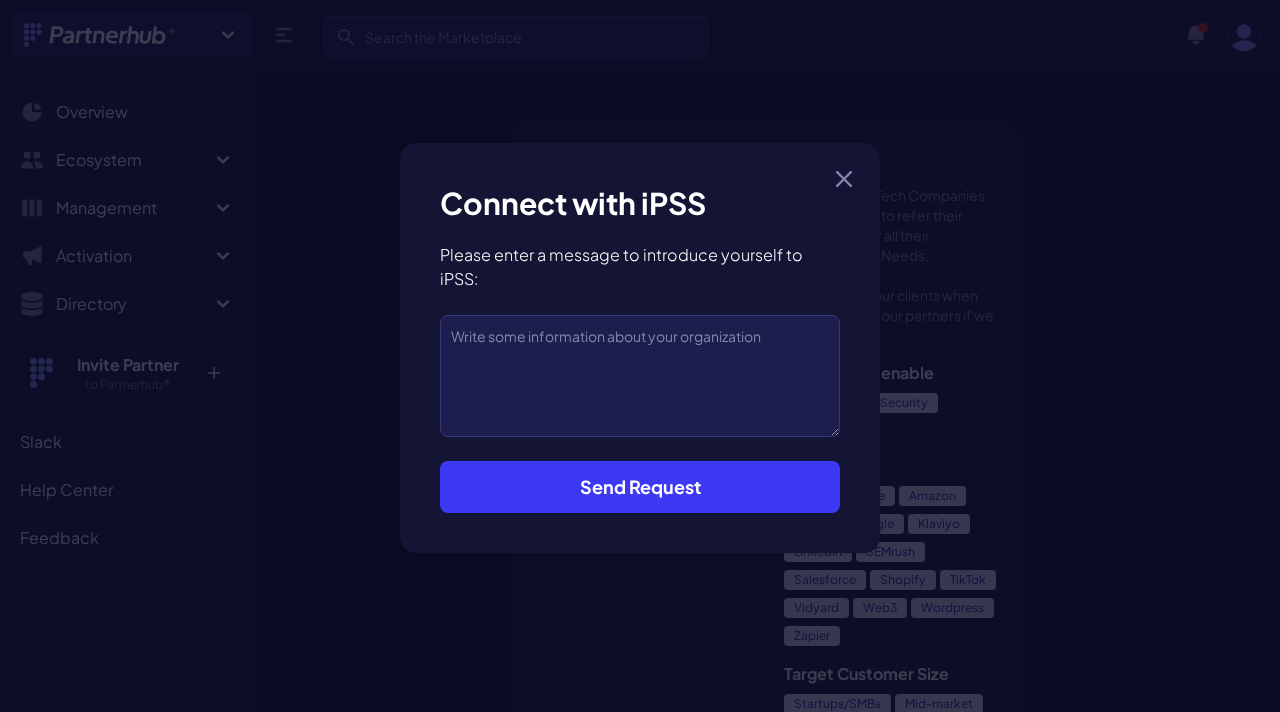 click on "Send Request" at bounding box center [640, 487] 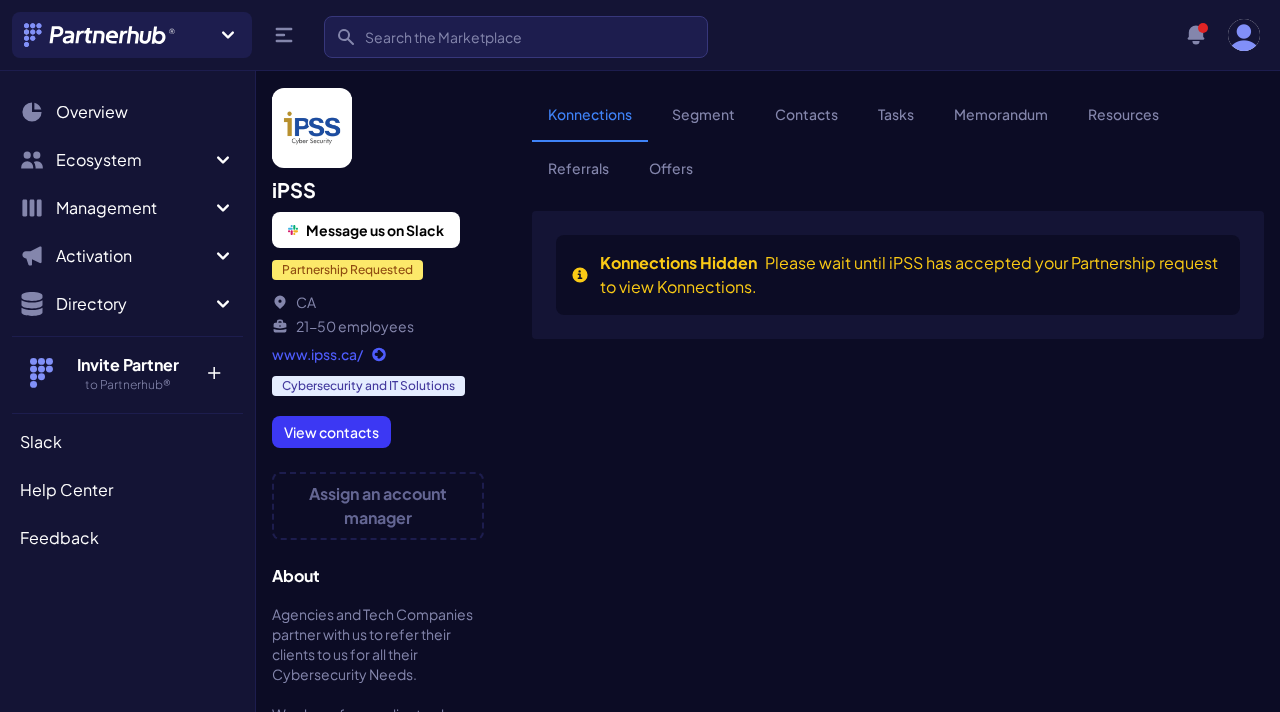 scroll, scrollTop: 0, scrollLeft: 0, axis: both 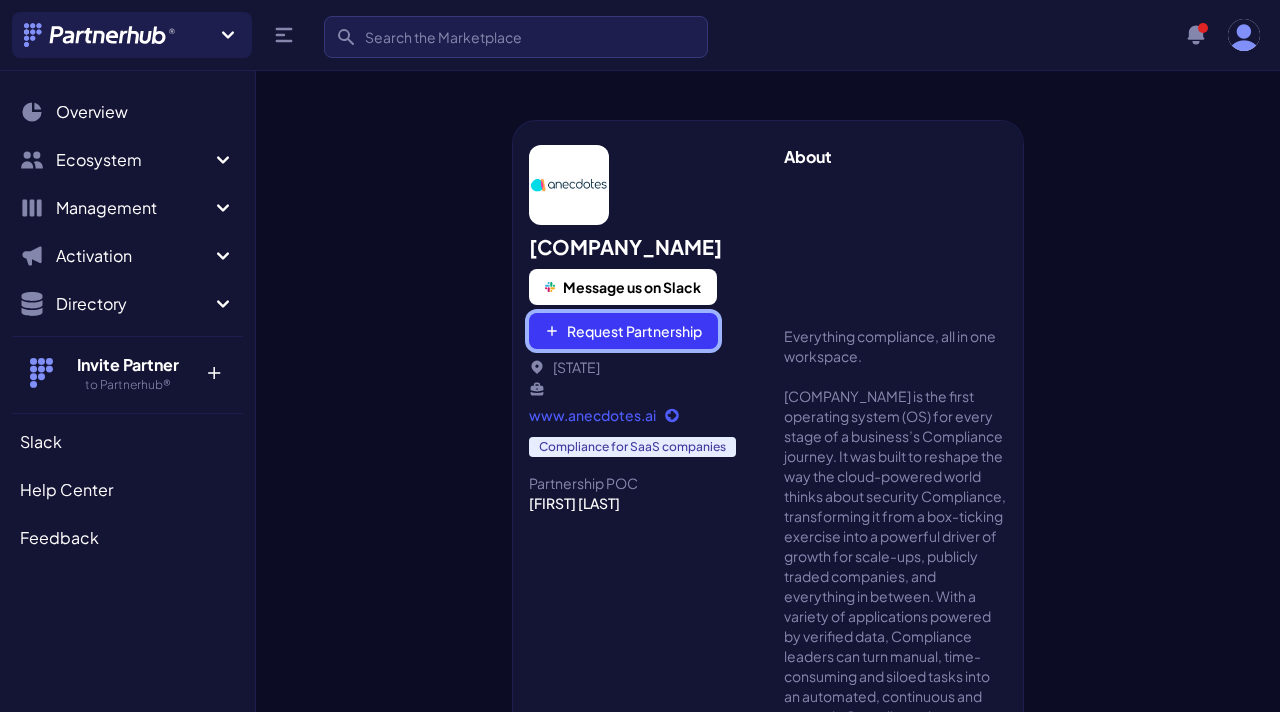 click on "Request Partnership" at bounding box center (623, 331) 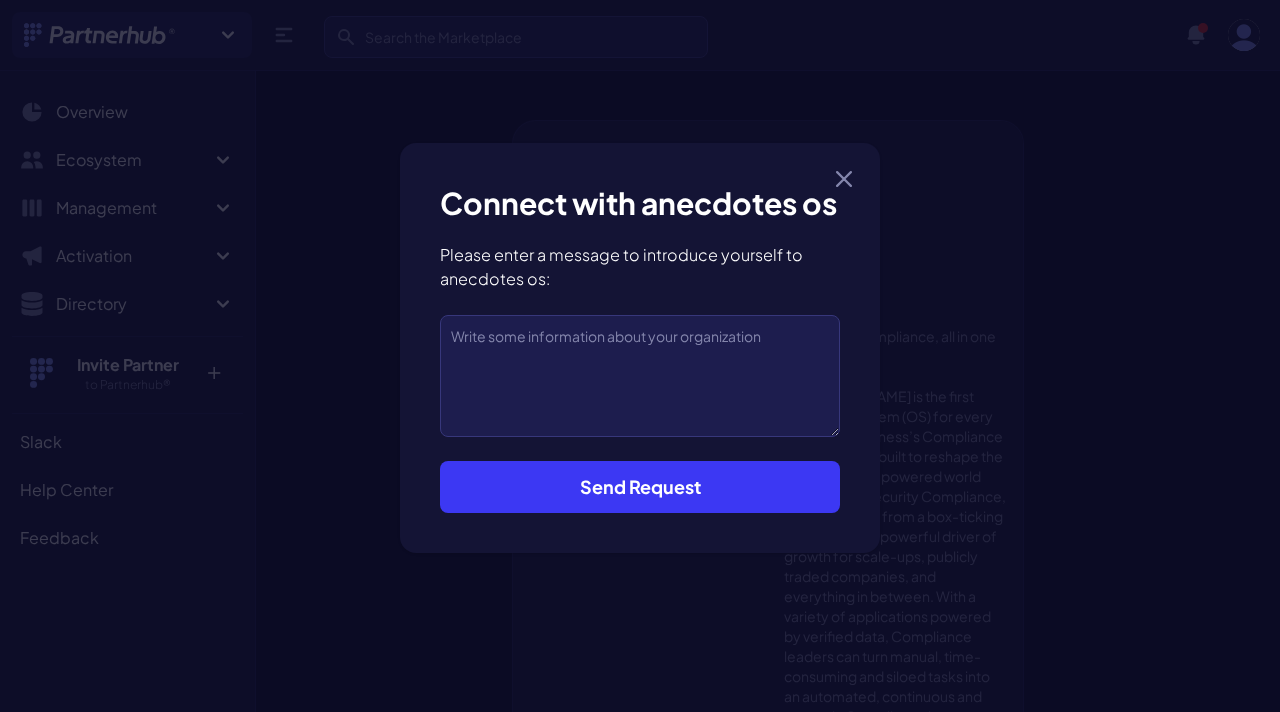click on "Send Request" at bounding box center [640, 487] 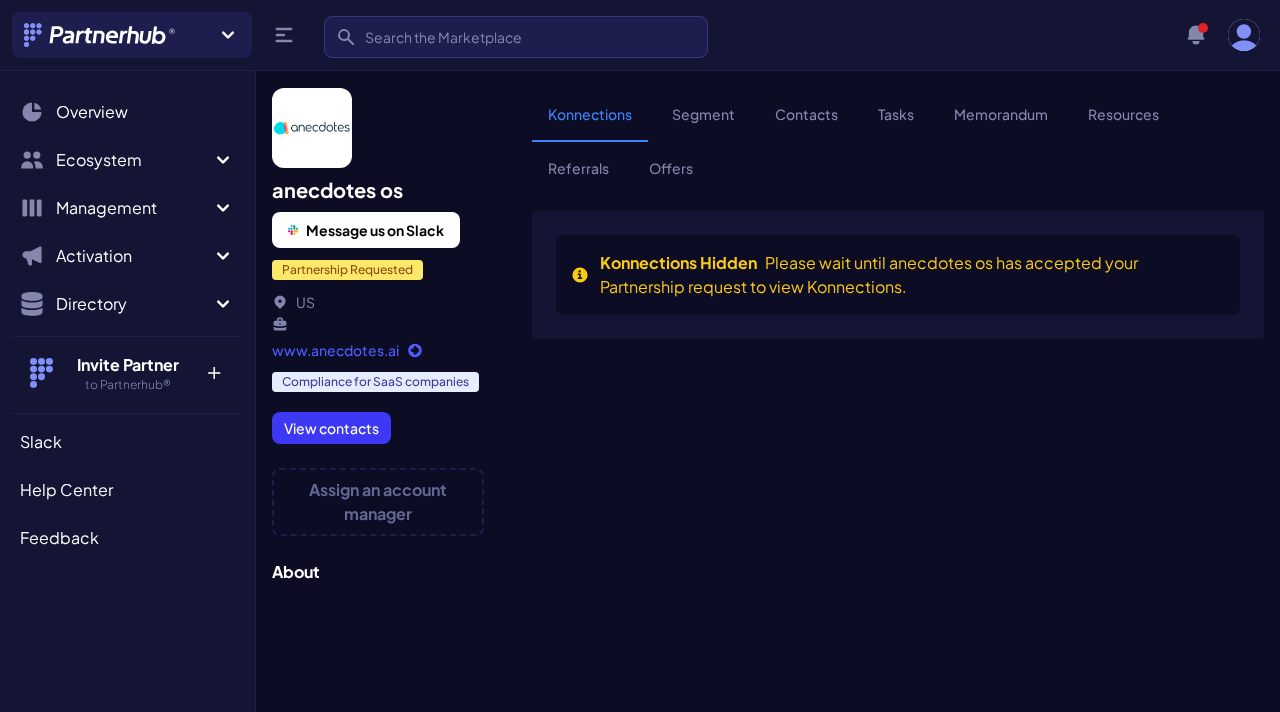 scroll, scrollTop: 0, scrollLeft: 0, axis: both 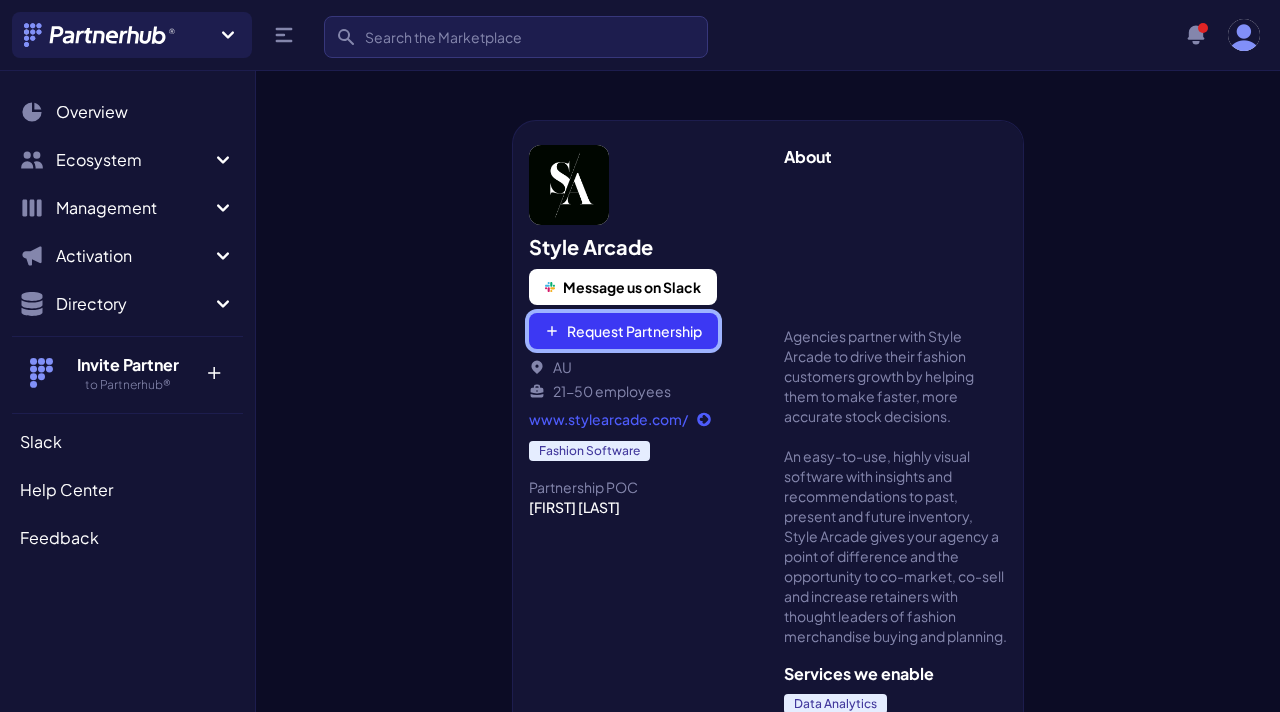 click on "Request Partnership" at bounding box center (623, 331) 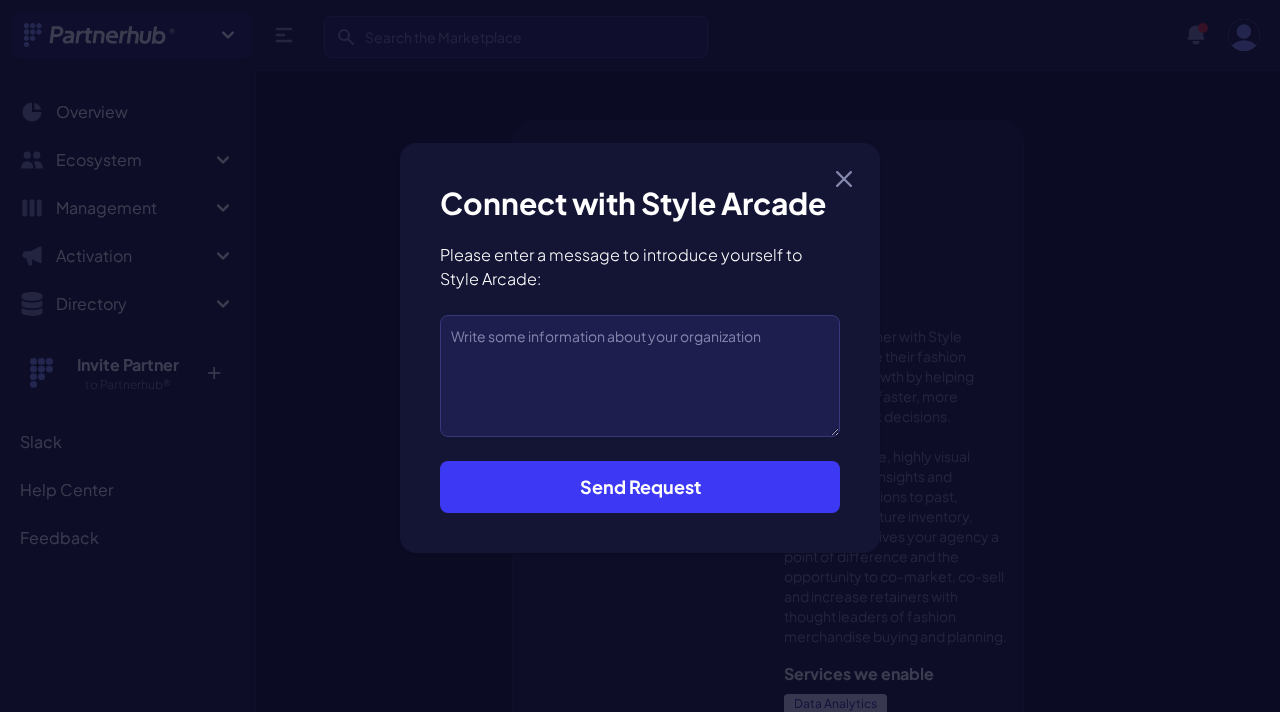 click on "Send Request" at bounding box center [640, 487] 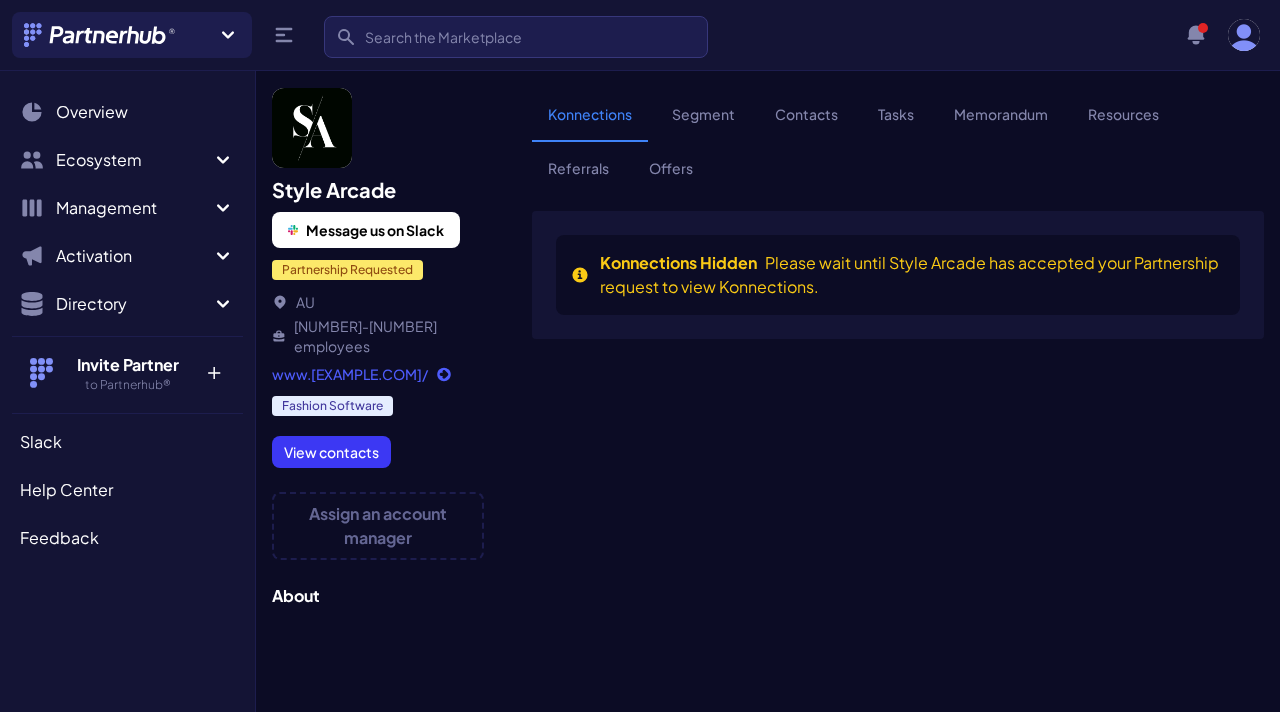 scroll, scrollTop: 0, scrollLeft: 0, axis: both 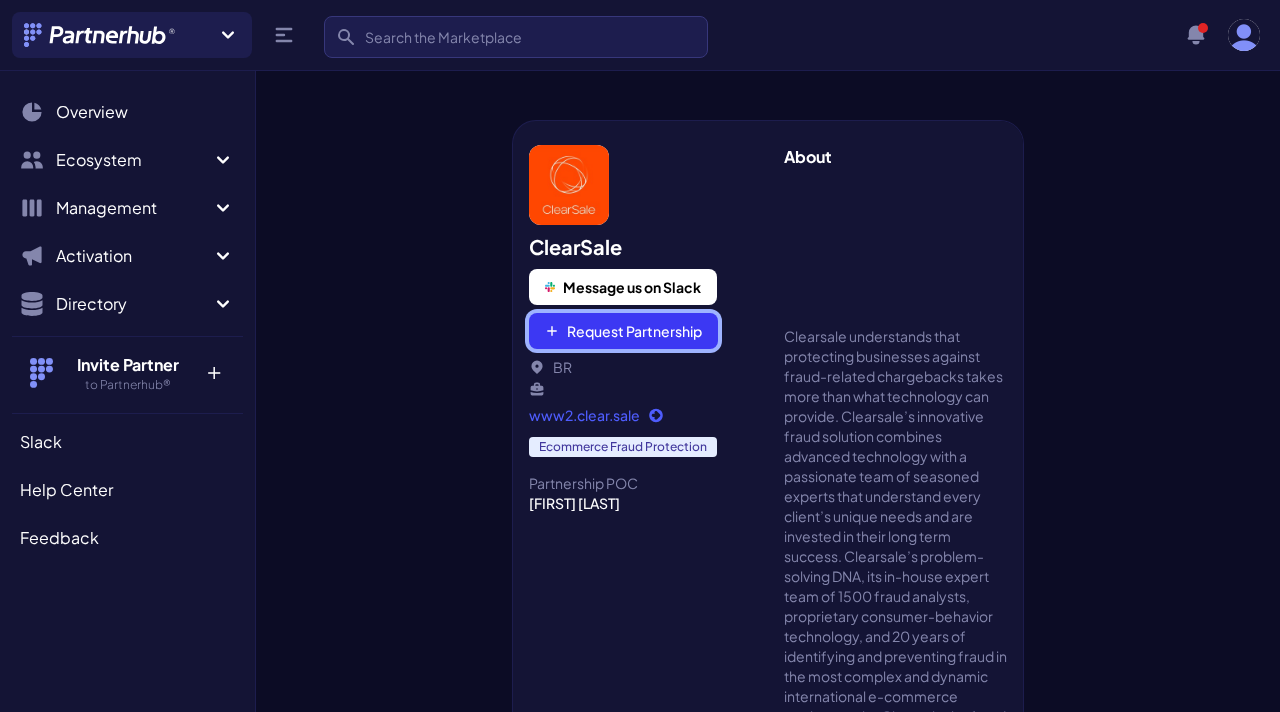 click on "Request Partnership" at bounding box center (623, 331) 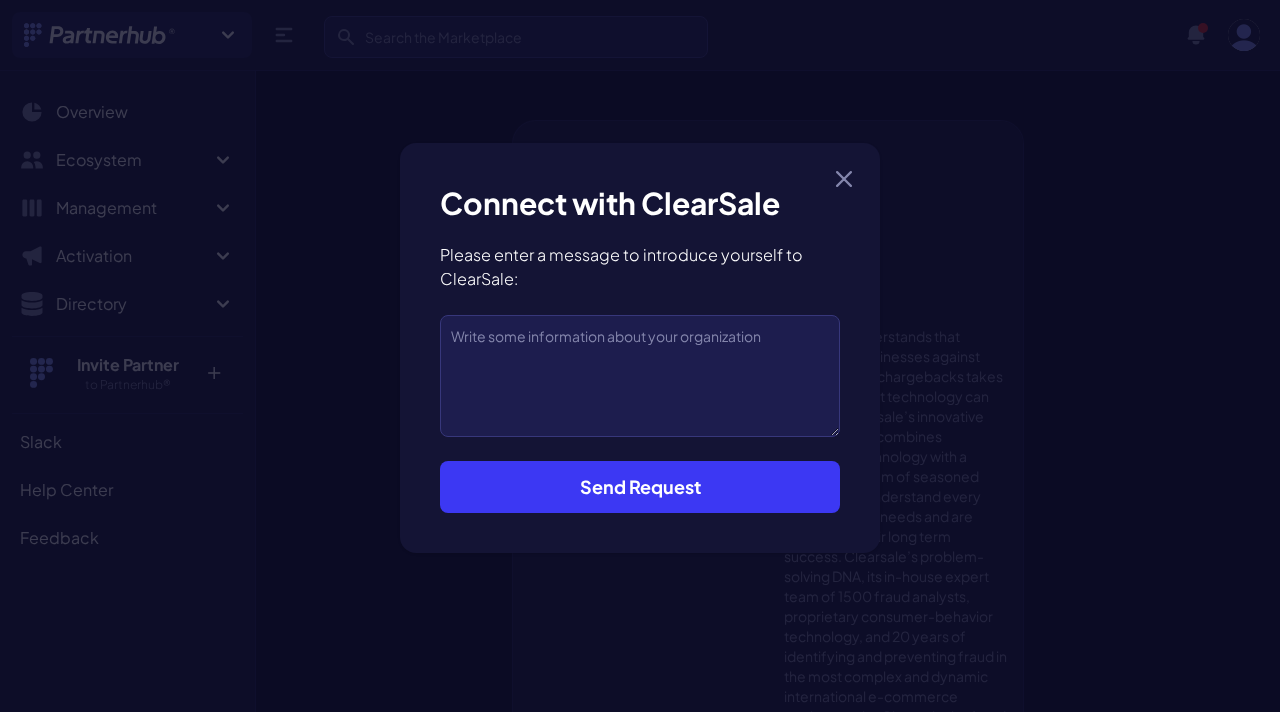 click on "Connect with ClearSale
Please enter a message to introduce yourself to ClearSale:
Send Request" at bounding box center (640, 348) 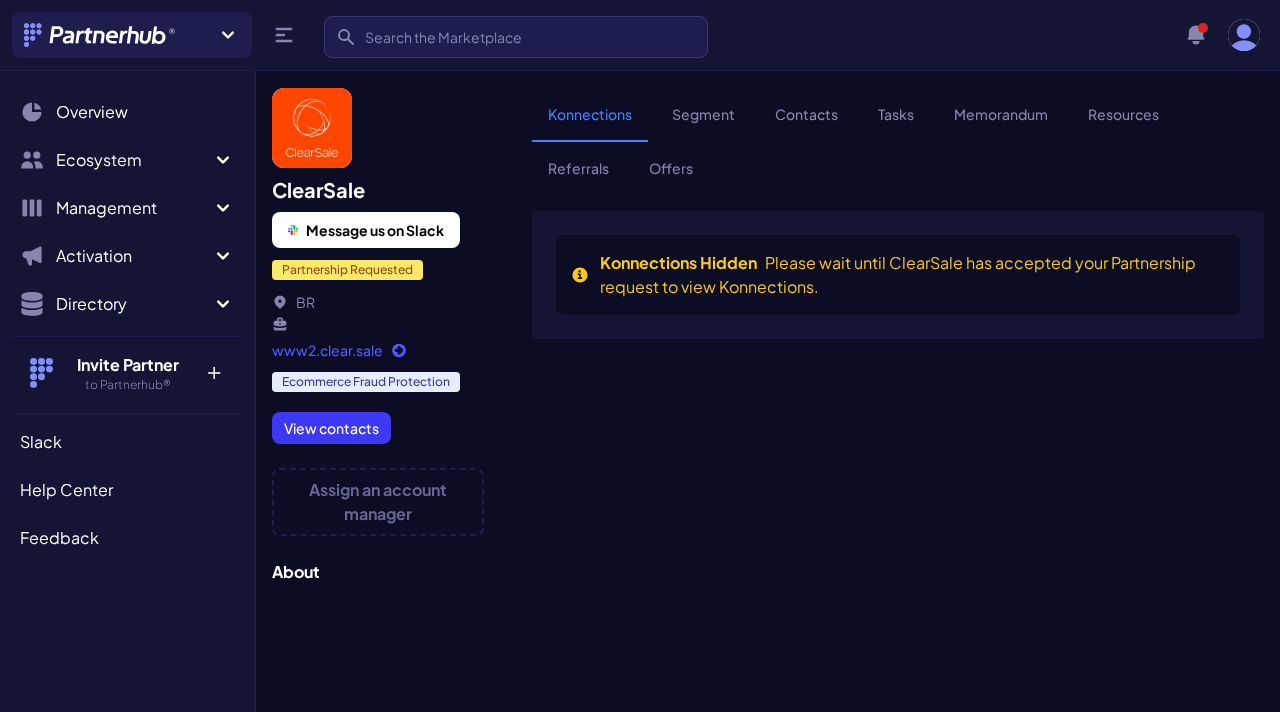 scroll, scrollTop: 0, scrollLeft: 0, axis: both 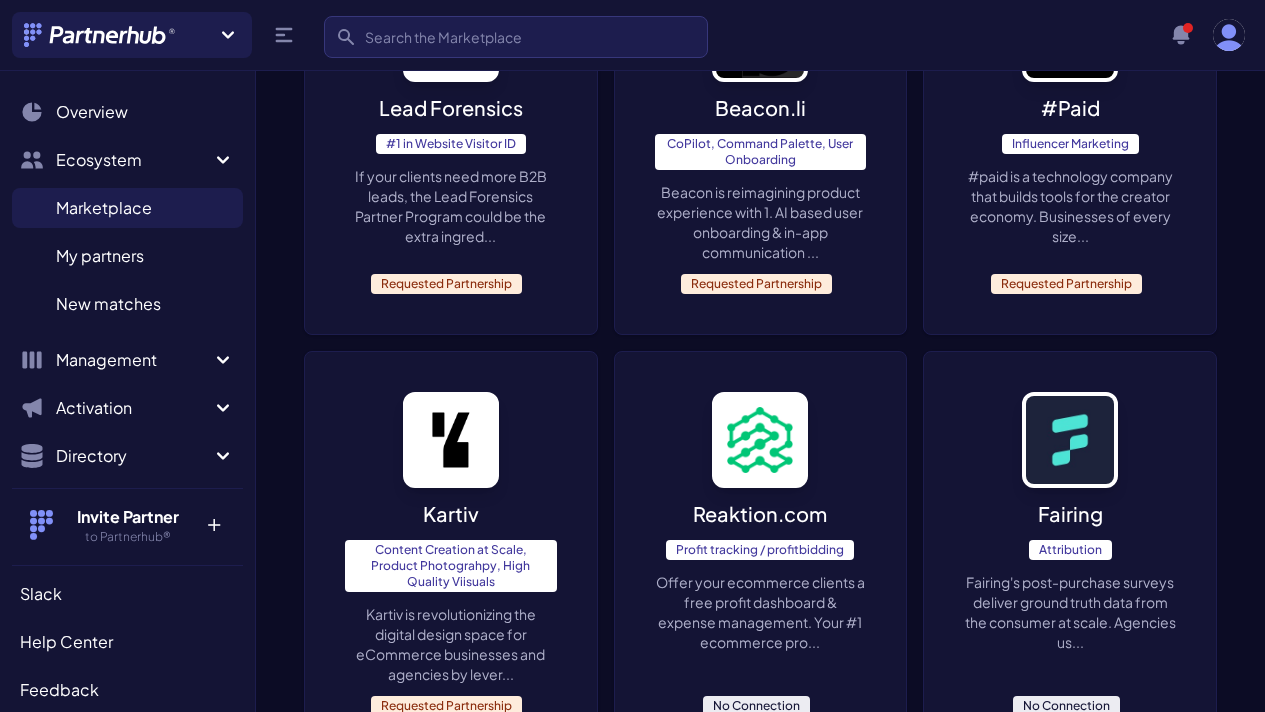 click on "Reaktion.com Profit tracking / profitbidding Offer your ecommerce clients a free profit dashboard & expense management.
Your #1 ecommerce pro... No Connection" at bounding box center [761, 554] 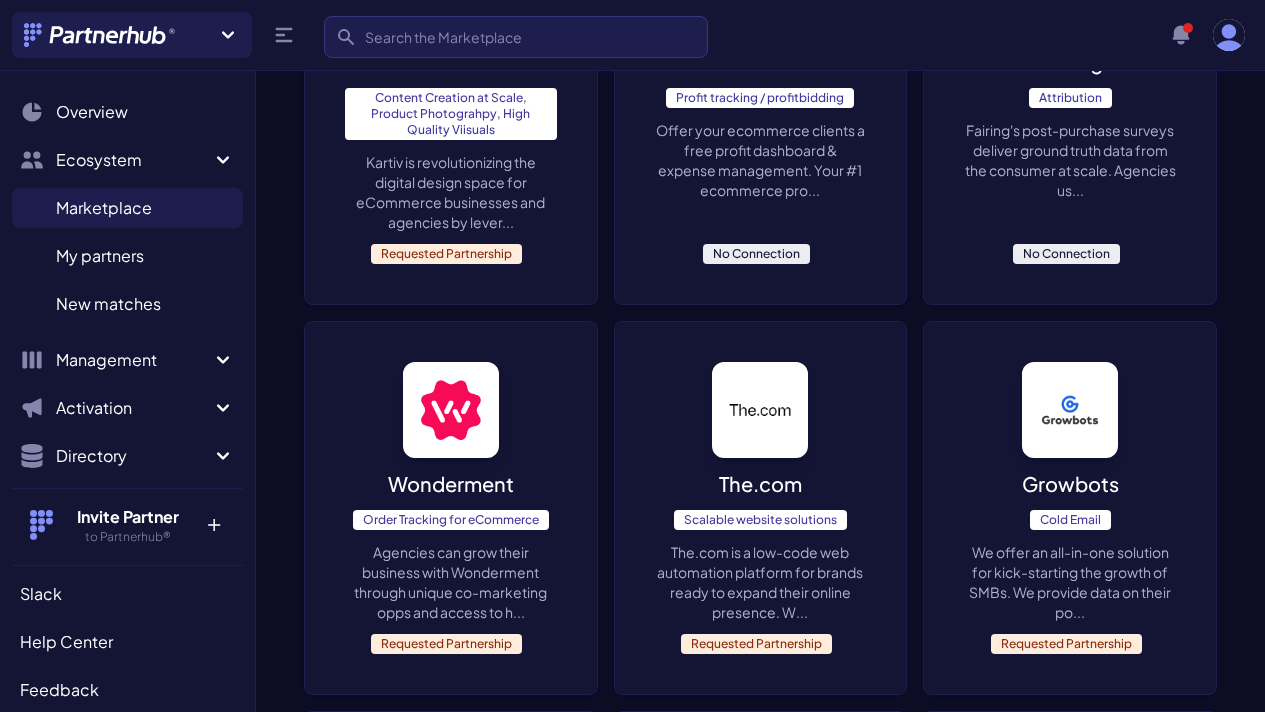 scroll, scrollTop: 3032, scrollLeft: 0, axis: vertical 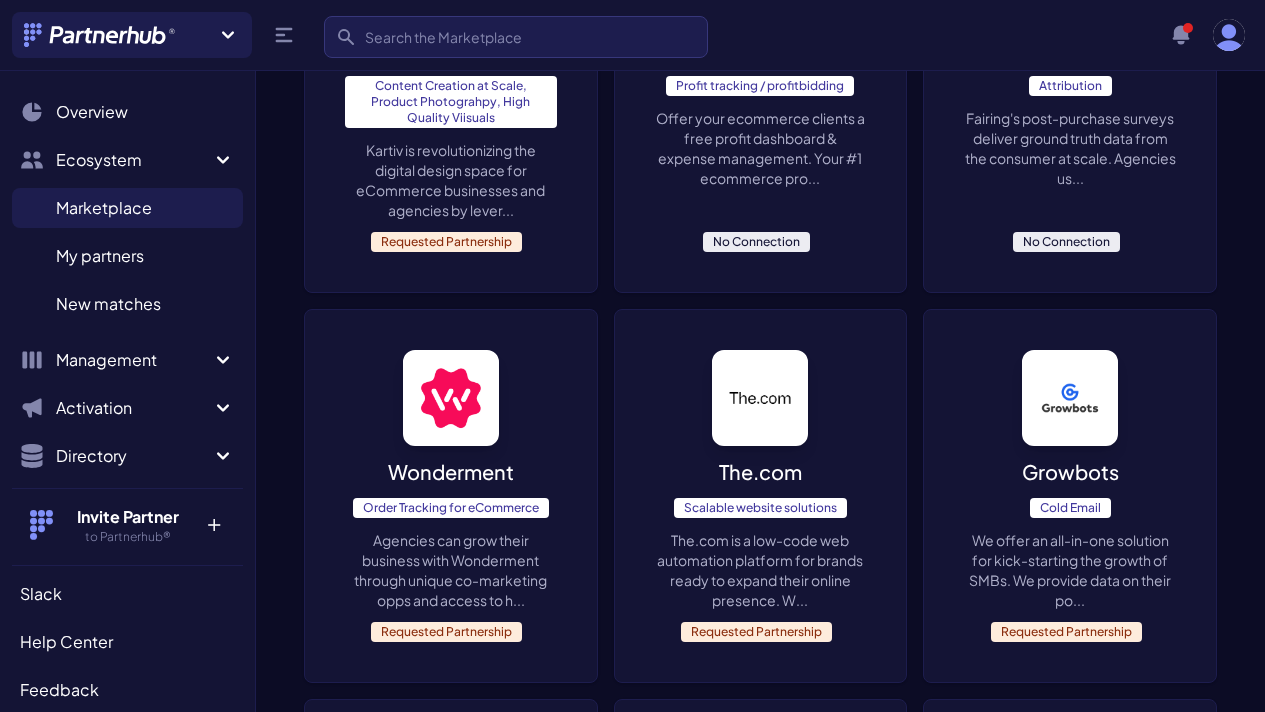 click on "Fairing Attribution Fairing's post-purchase surveys deliver ground truth data from the consumer at scale. Agencies us... No Connection" at bounding box center (1070, 90) 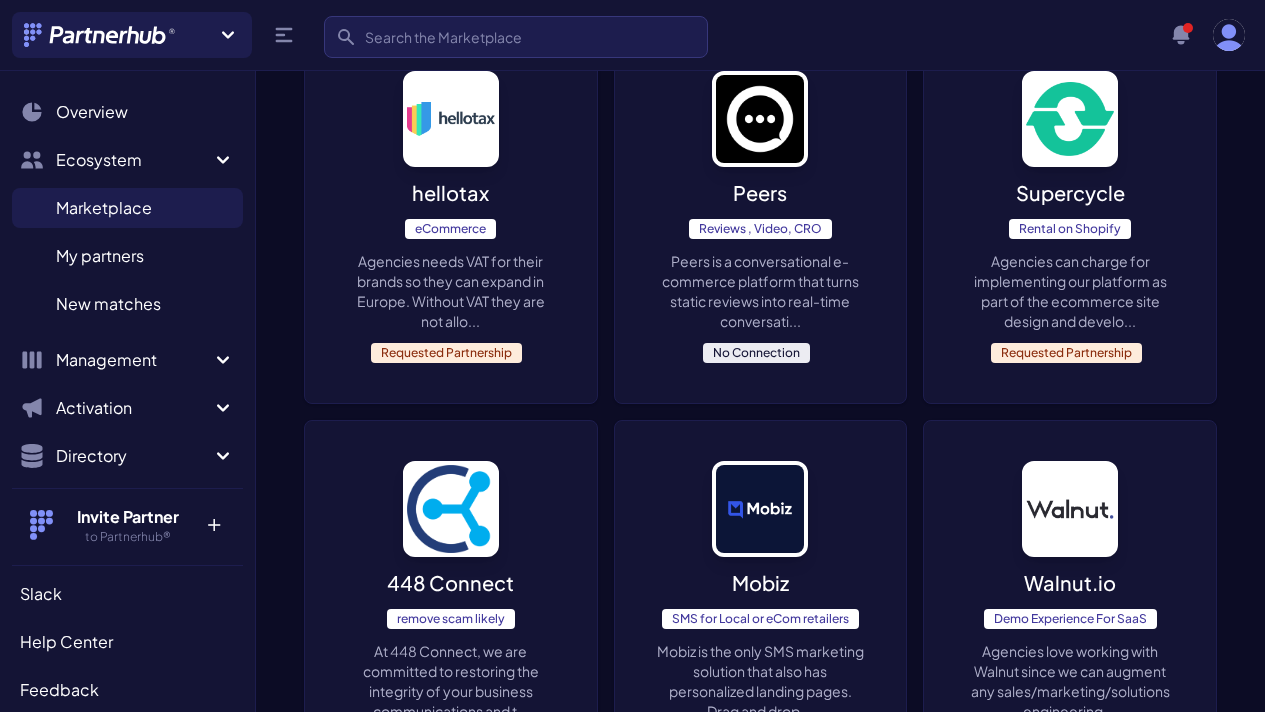 scroll, scrollTop: 4130, scrollLeft: 0, axis: vertical 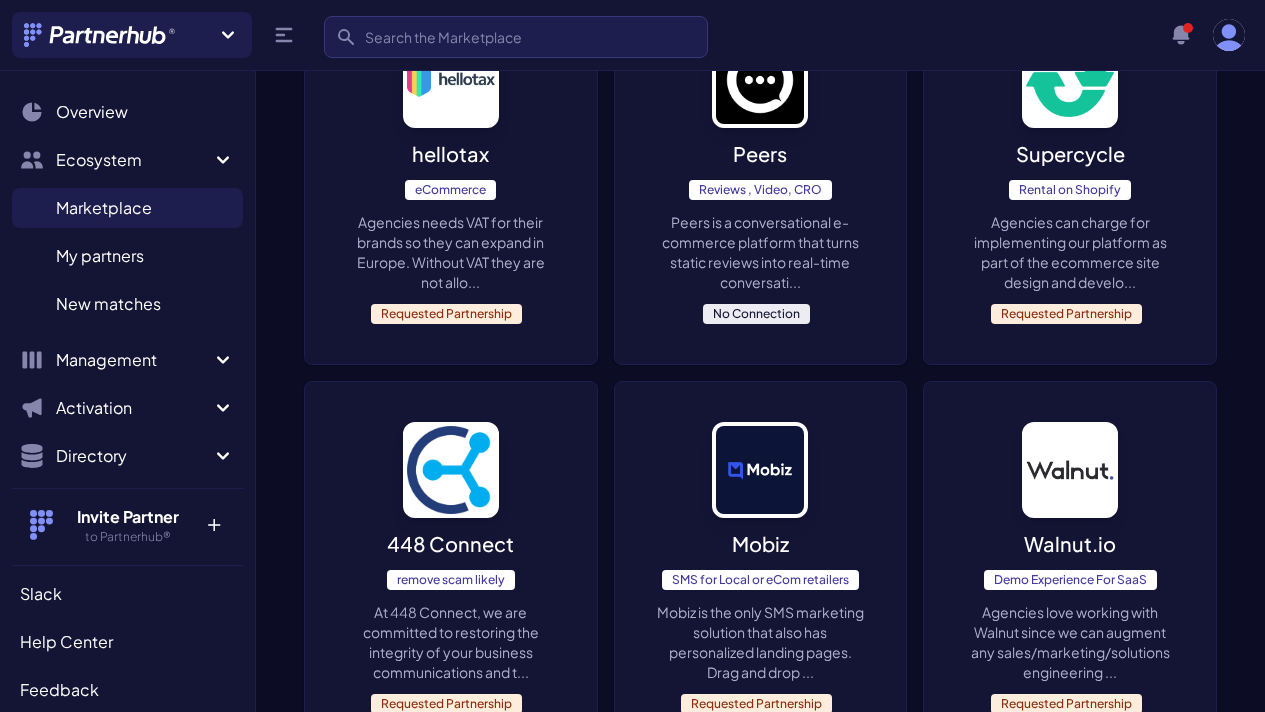 click on "Peers is a conversational e-commerce platform that turns static reviews into real-time conversati..." at bounding box center (761, 252) 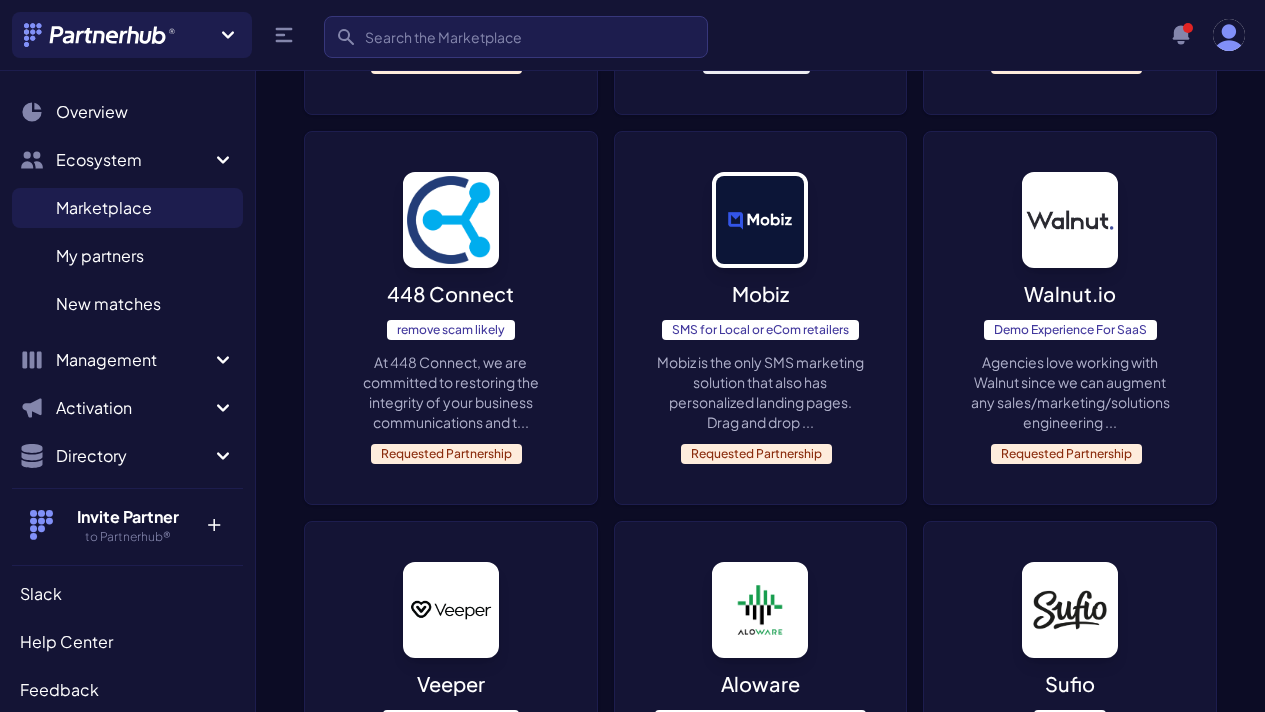 scroll, scrollTop: 4403, scrollLeft: 0, axis: vertical 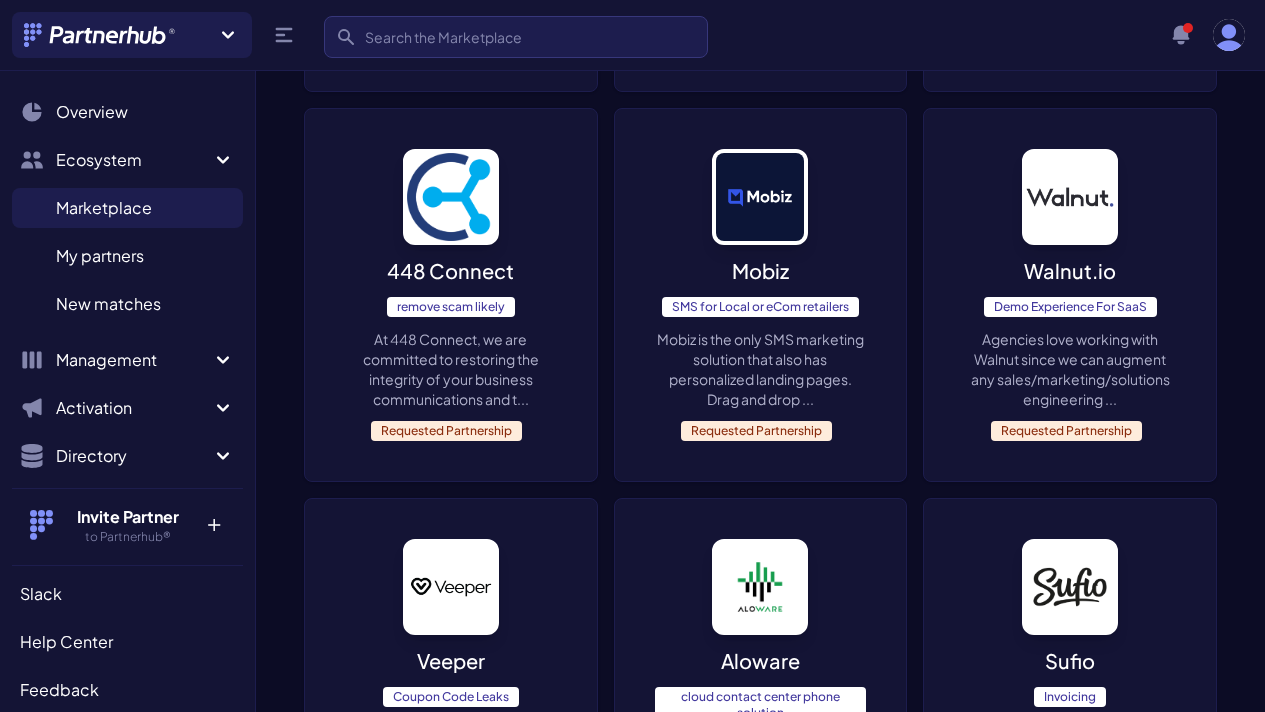 click on "Veeper Coupon Code Leaks Veeper stops coupon code leaks and over-discounting. No Connection" at bounding box center (451, 693) 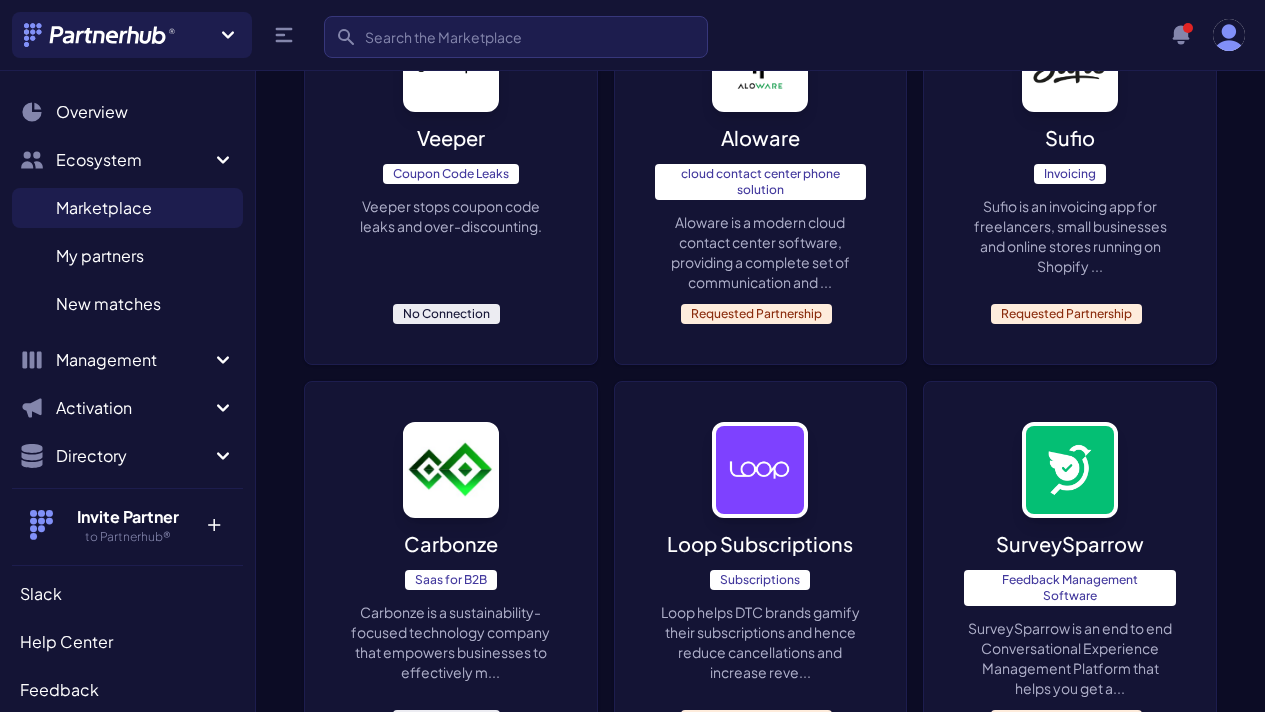 scroll, scrollTop: 4970, scrollLeft: 0, axis: vertical 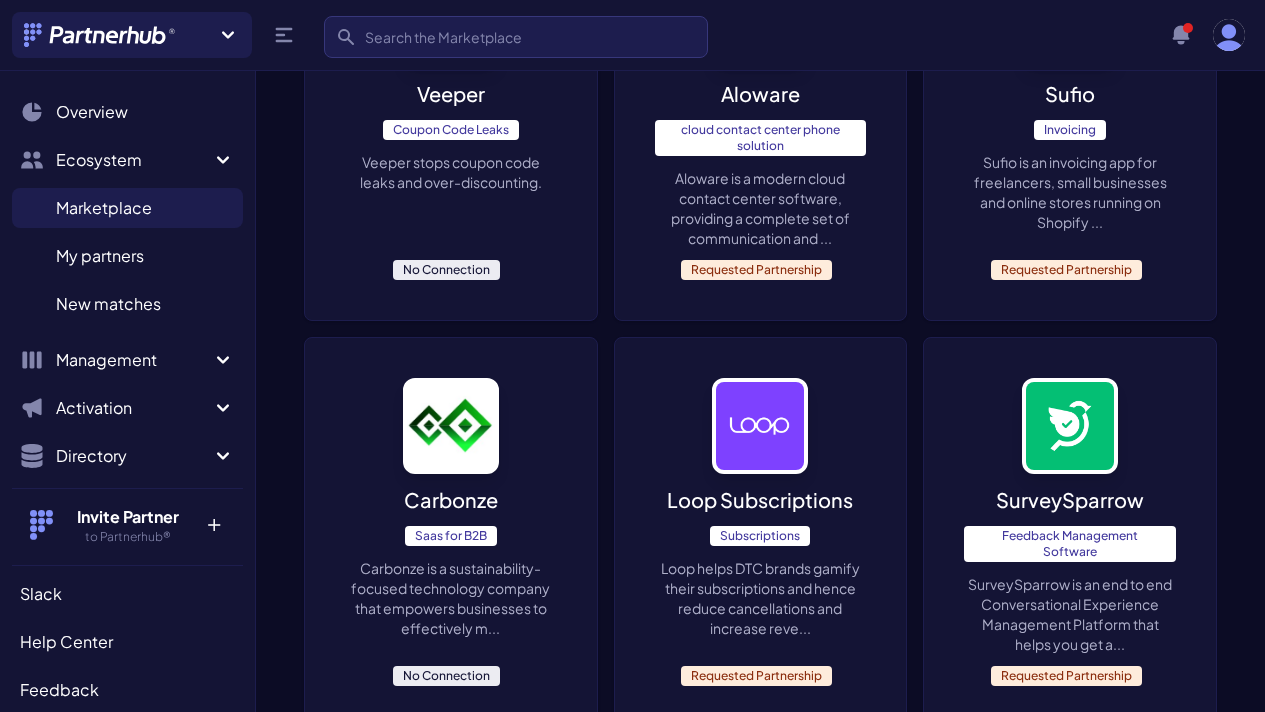 click on "Carbonze is a sustainability-focused technology company that empowers businesses to effectively m..." at bounding box center (451, 598) 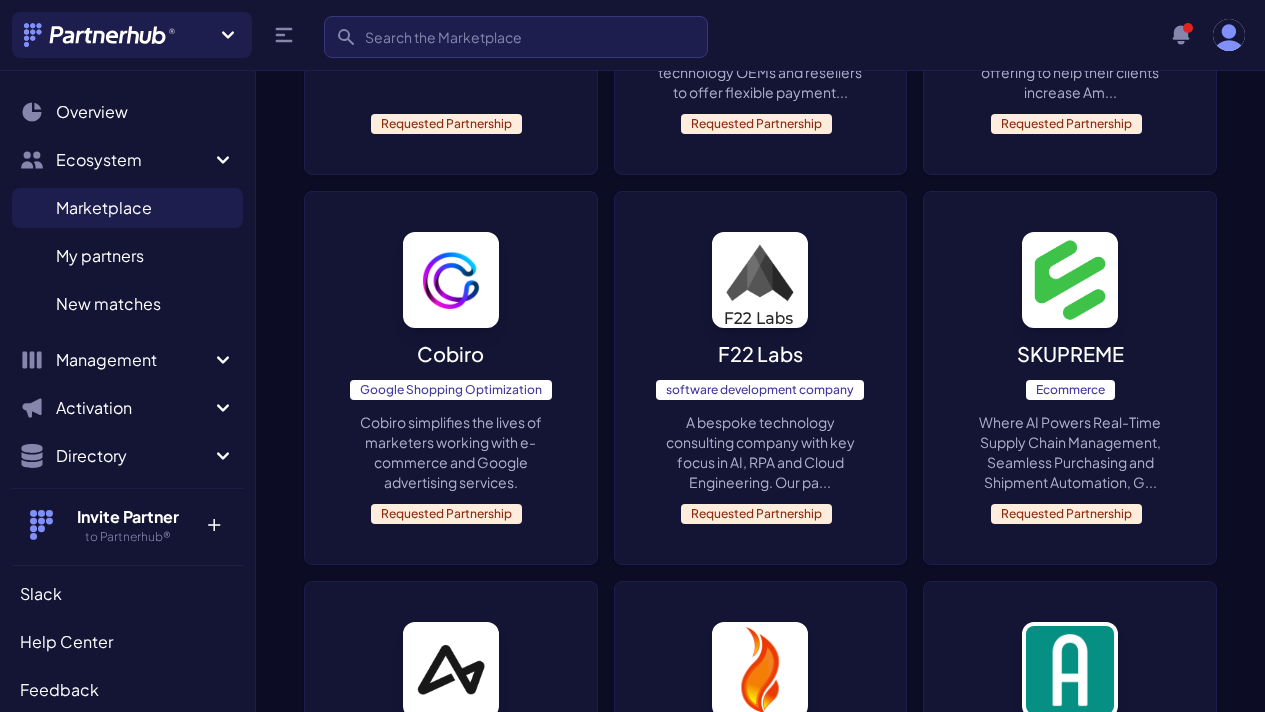 scroll, scrollTop: 6380, scrollLeft: 0, axis: vertical 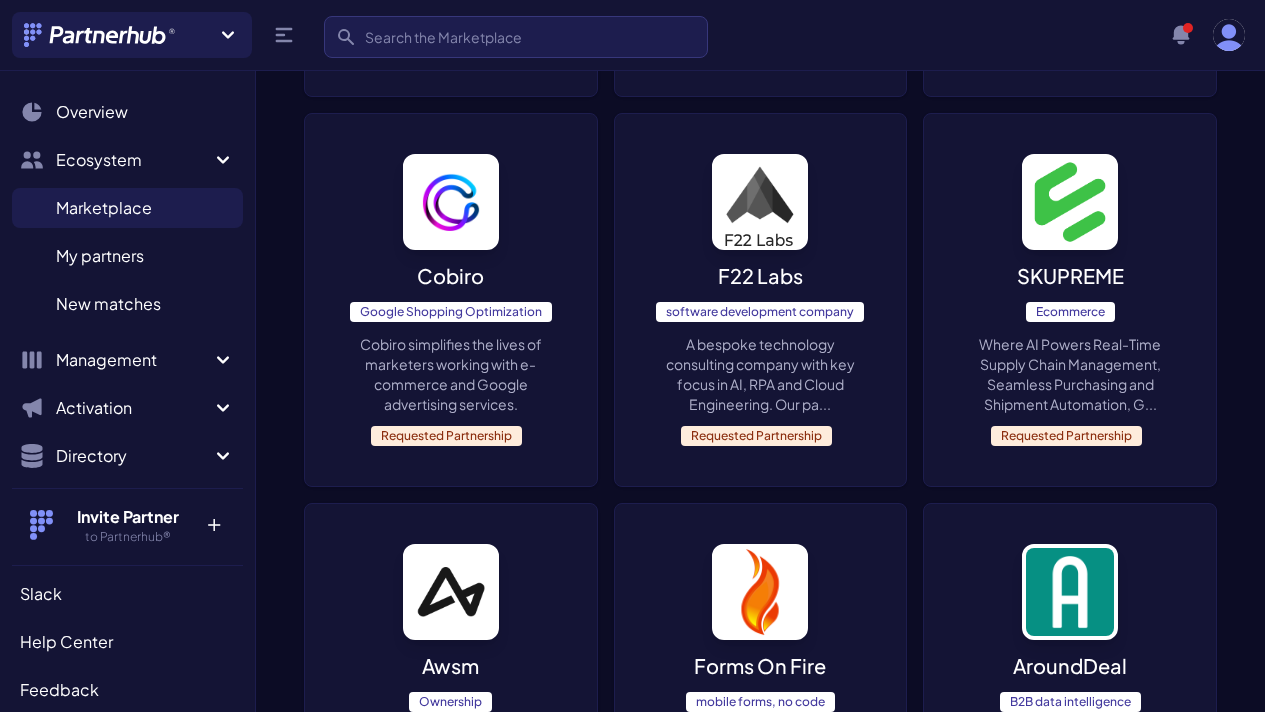 click at bounding box center (760, 592) 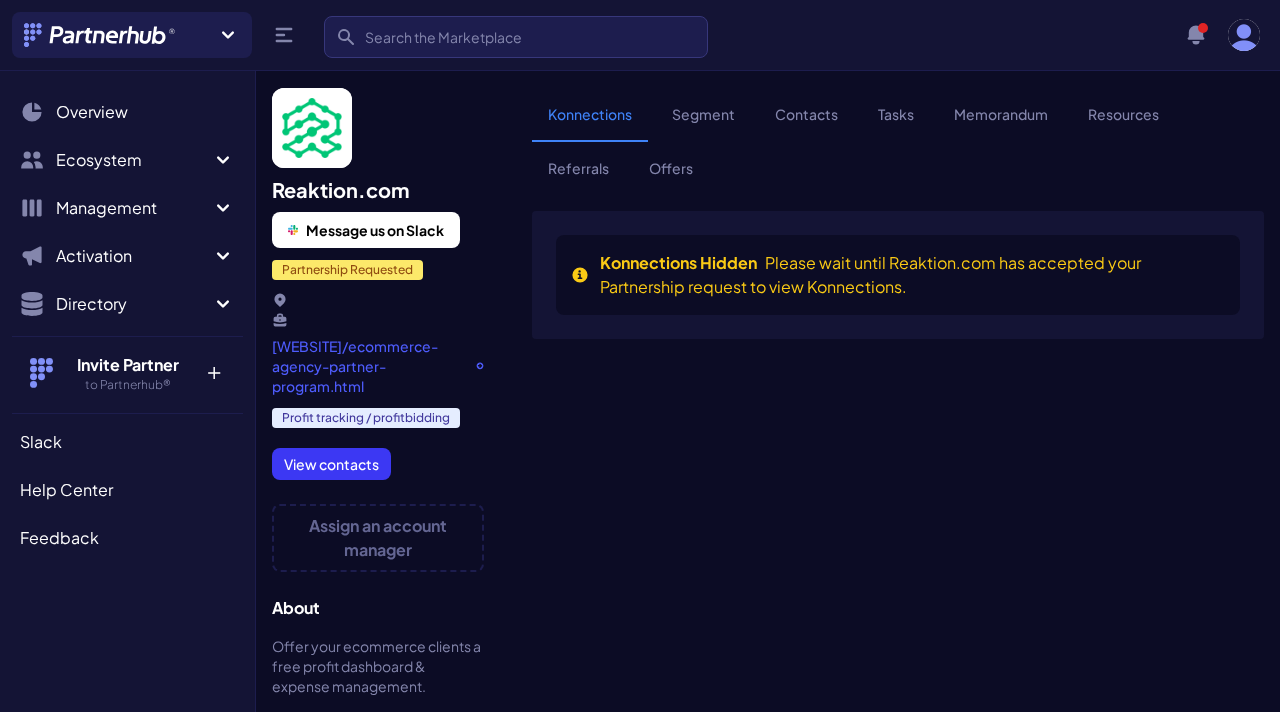 scroll, scrollTop: 0, scrollLeft: 0, axis: both 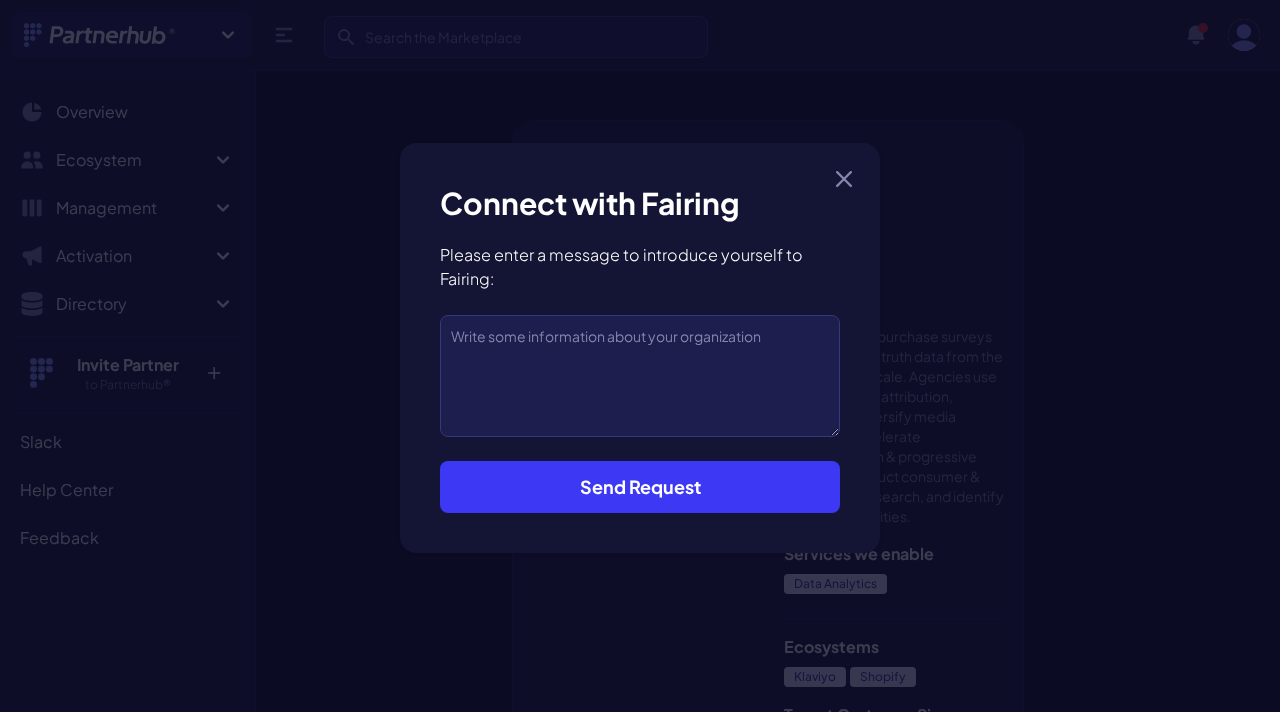 click on "Send Request" at bounding box center (640, 487) 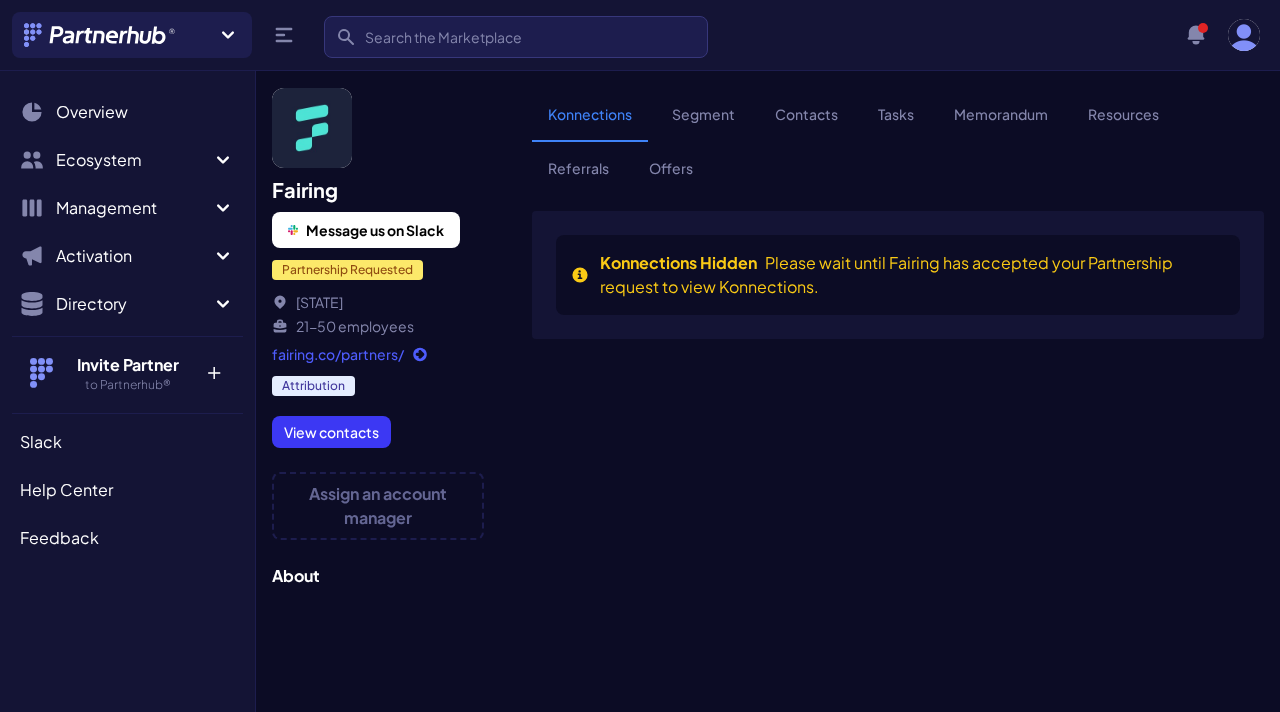 scroll, scrollTop: 0, scrollLeft: 0, axis: both 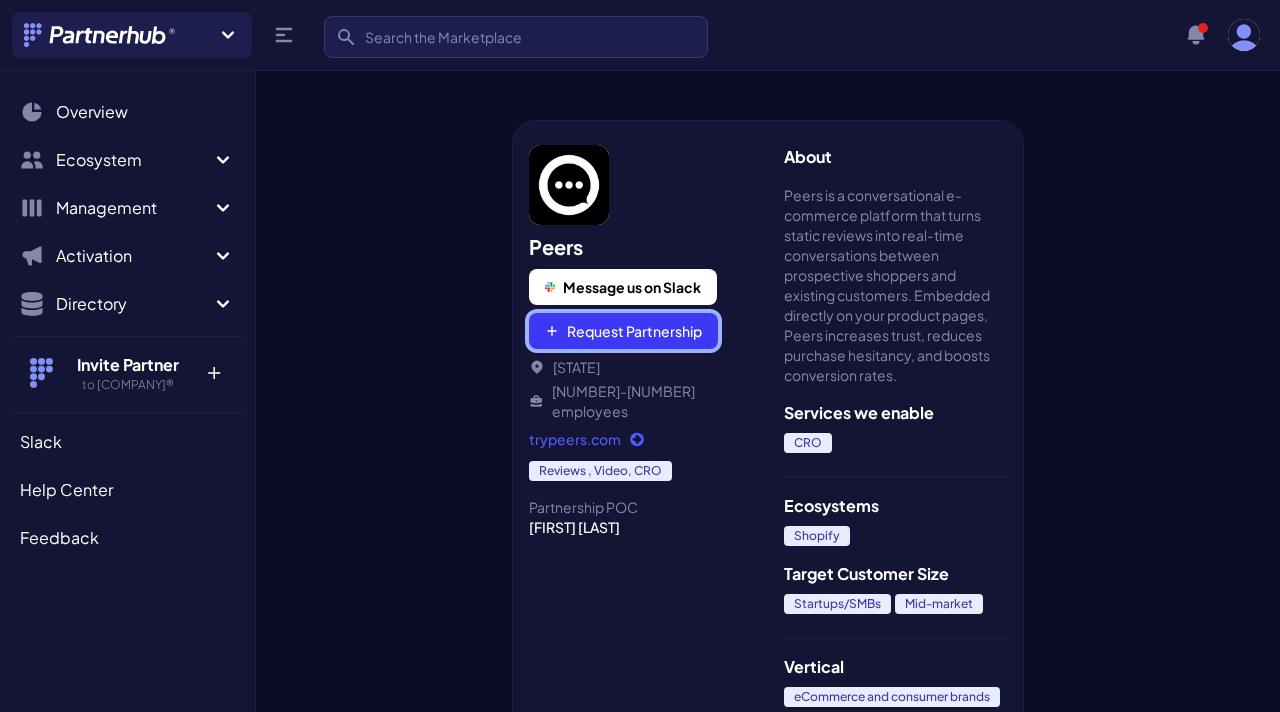 click on "Request Partnership" at bounding box center (623, 331) 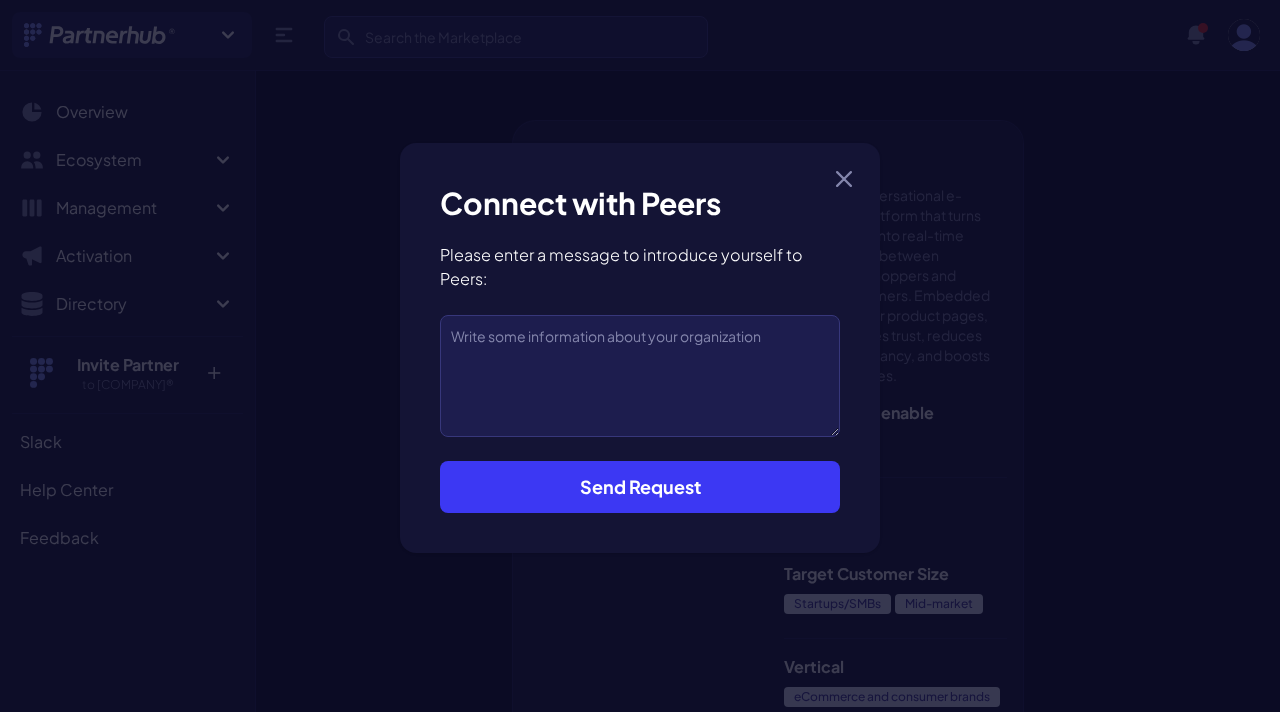 click on "Send Request" at bounding box center [640, 487] 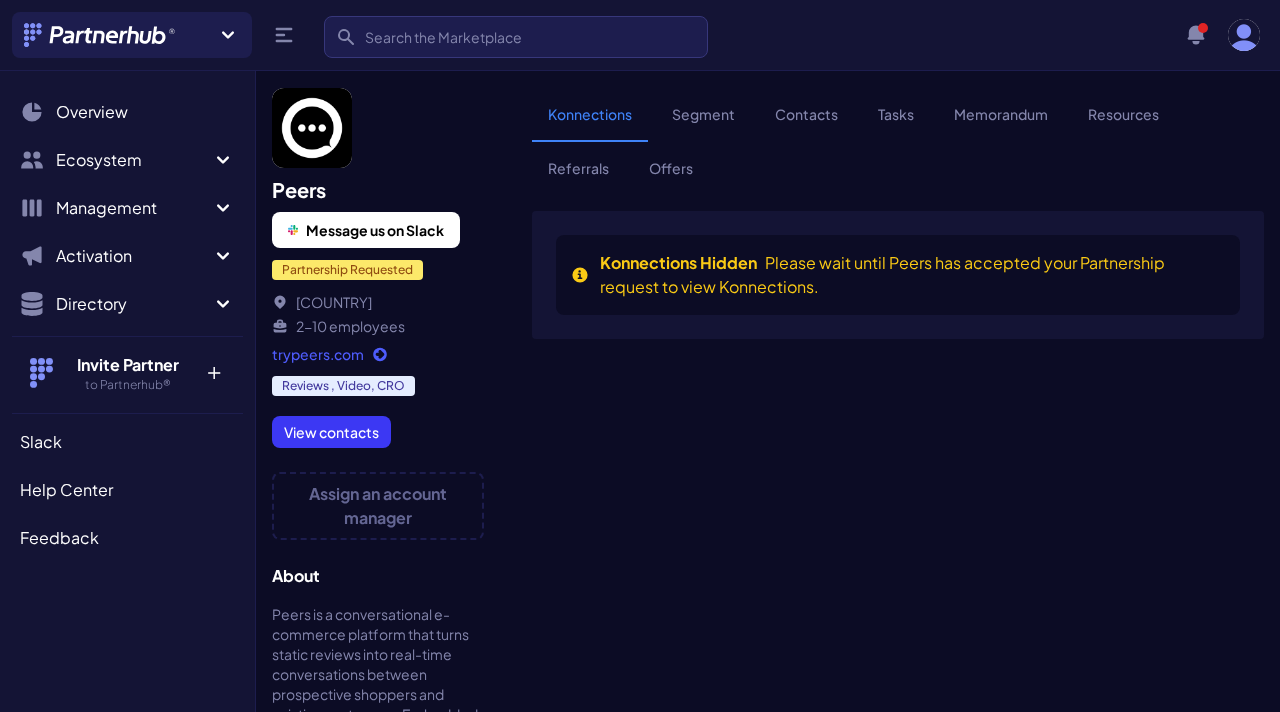 scroll, scrollTop: 0, scrollLeft: 0, axis: both 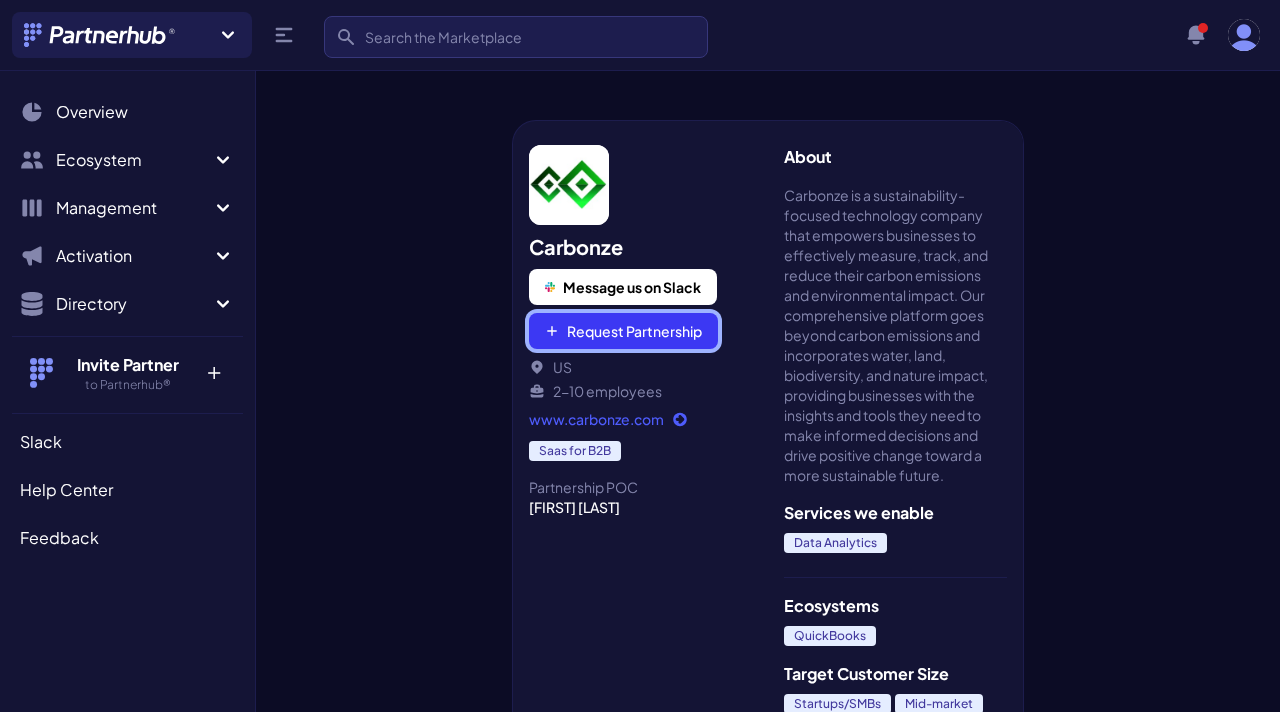 click on "Request Partnership" at bounding box center (623, 331) 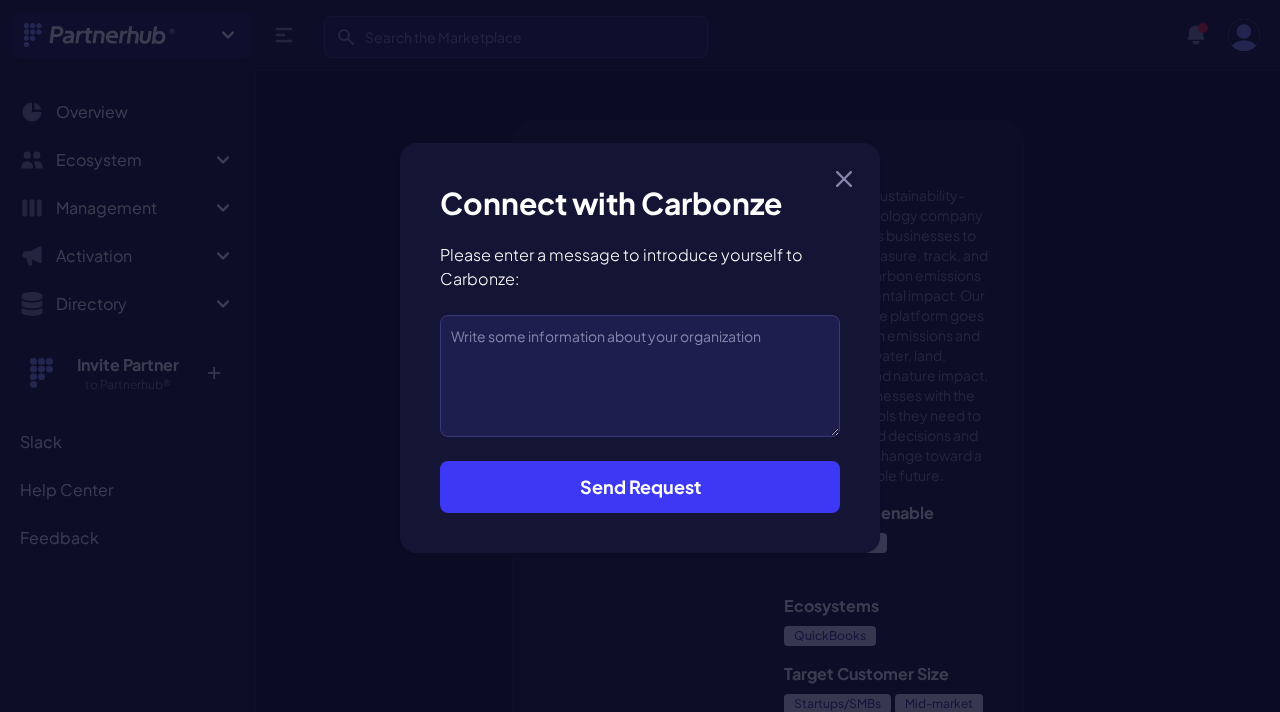 click on "Send Request" at bounding box center (640, 487) 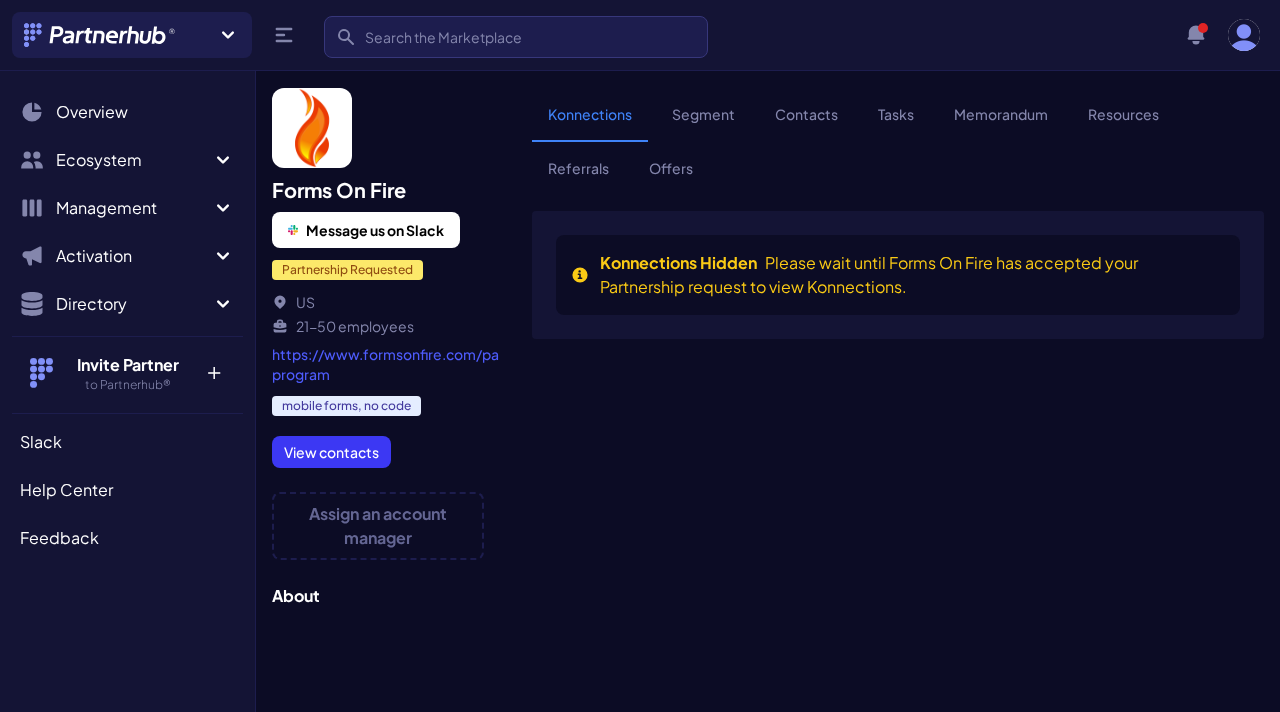 scroll, scrollTop: 0, scrollLeft: 0, axis: both 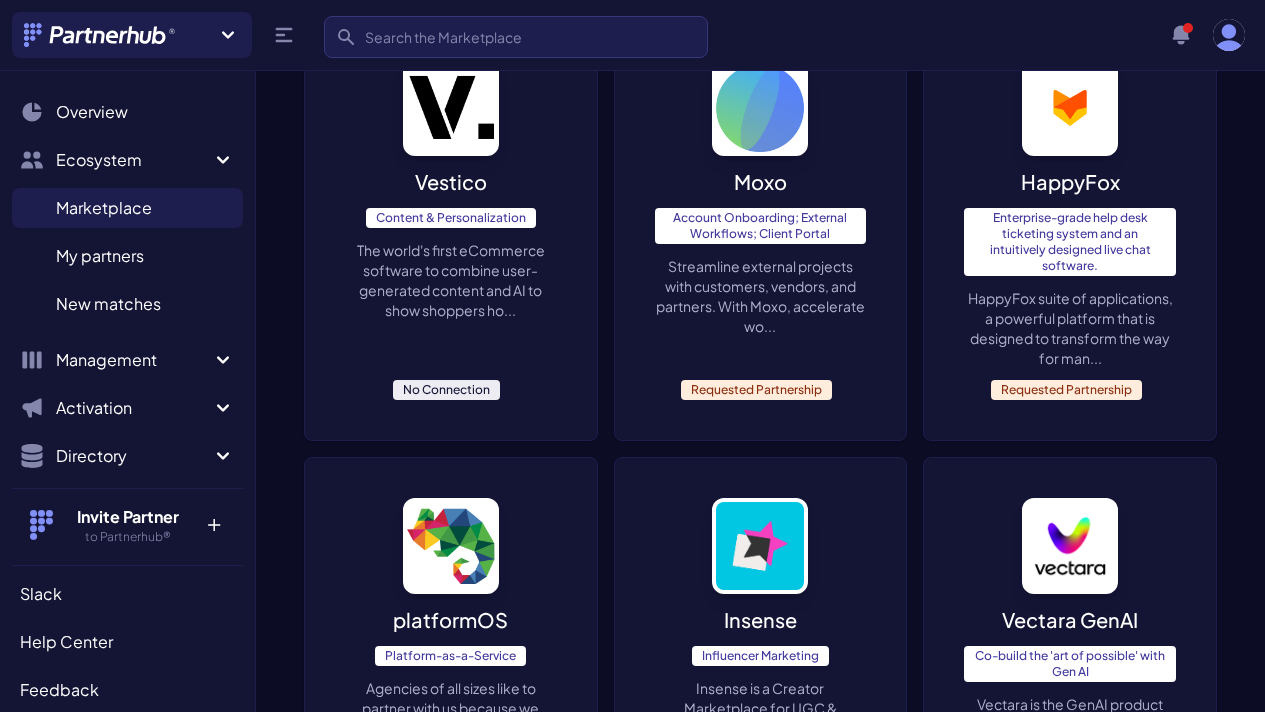 click on "The world's first eCommerce software to combine user-generated content and AI to show shoppers ho..." at bounding box center [451, 280] 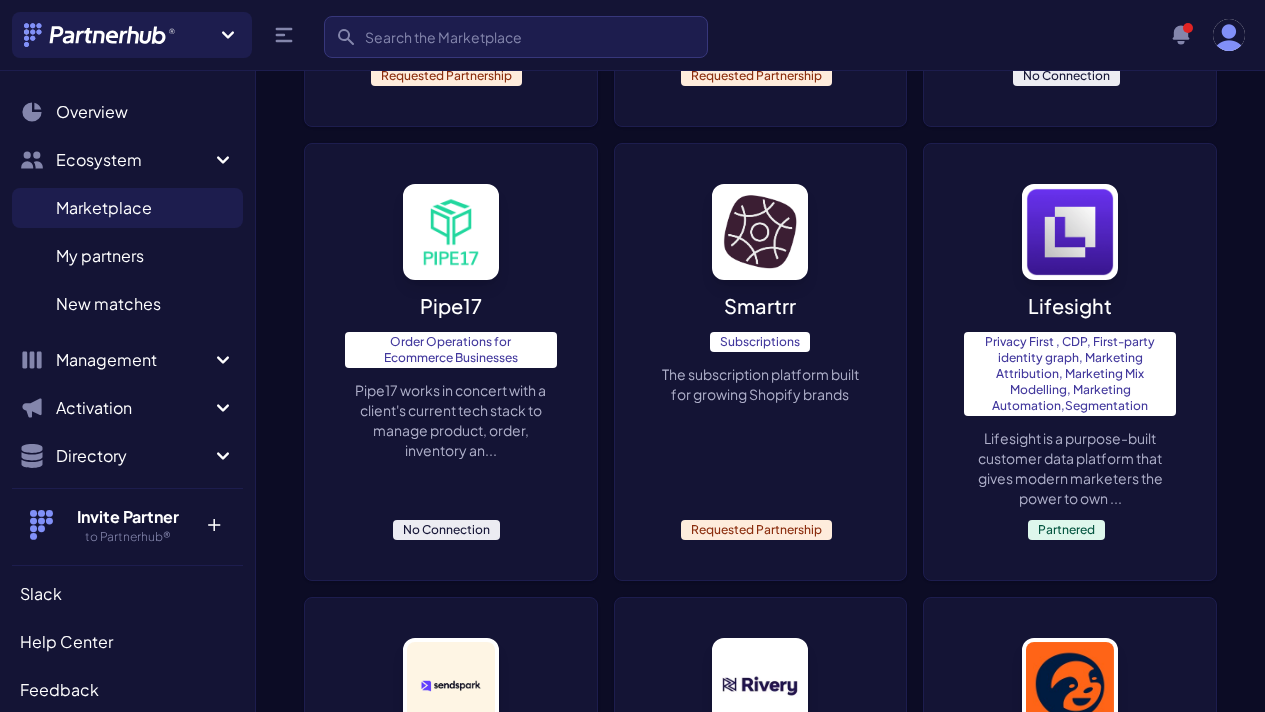 scroll, scrollTop: 1181, scrollLeft: 0, axis: vertical 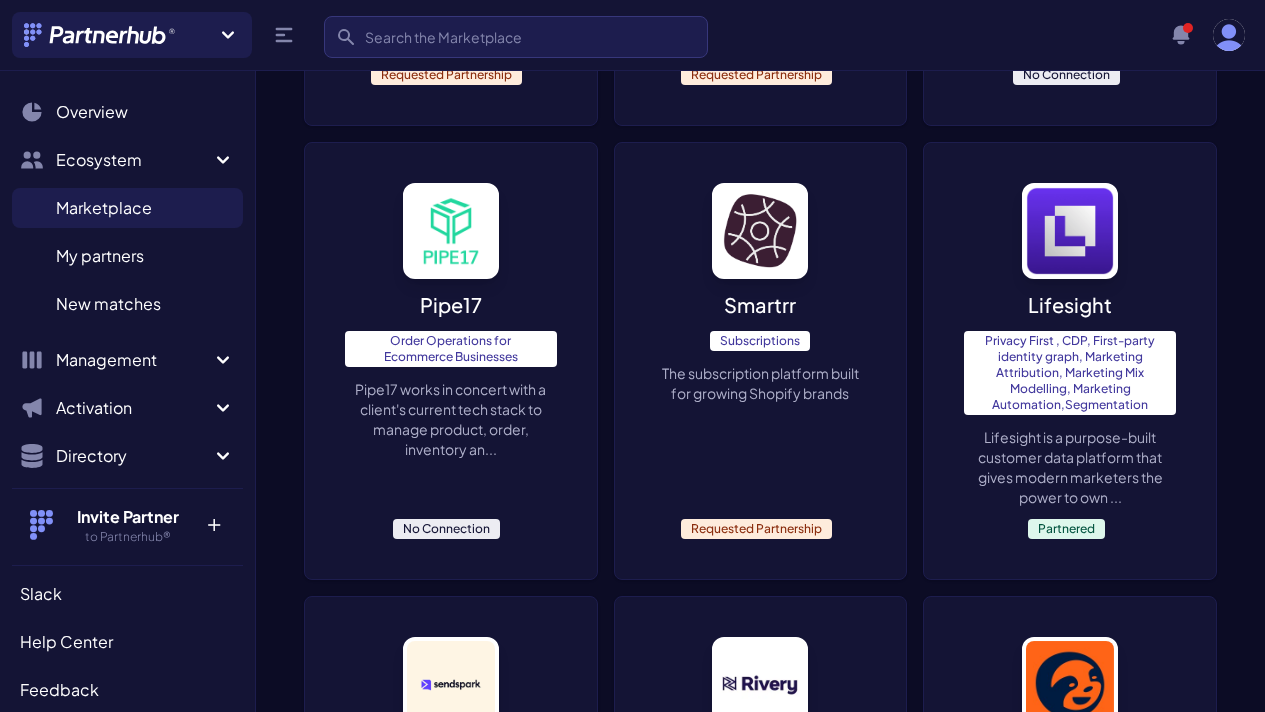 click on "Pipe17 Order Operations for Ecommerce Businesses Pipe17 works in concert with a client's current tech stack to manage product, order, inventory an... No Connection" at bounding box center (451, 361) 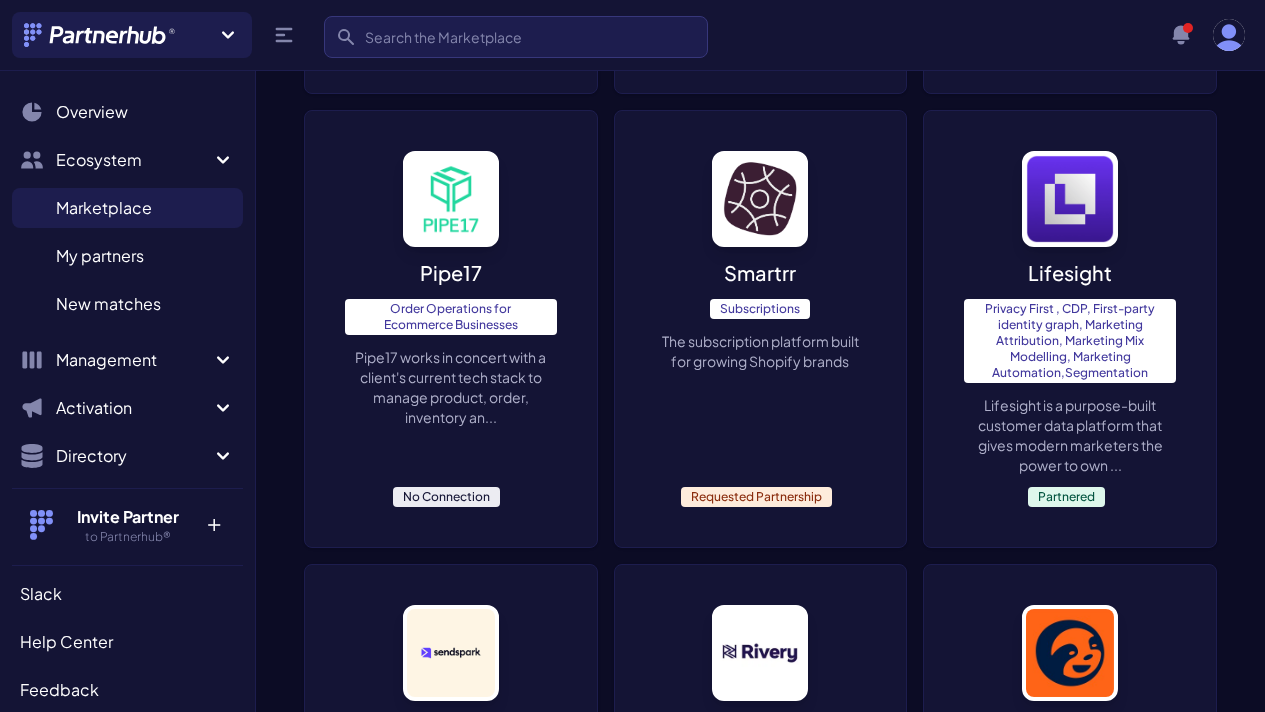 click on "Vectara GenAI Co-build the 'art of possible' with Gen AI Vectara is the GenAI product platform that allows businesses to have intelligent conversations wi... No Connection" at bounding box center [1070, -101] 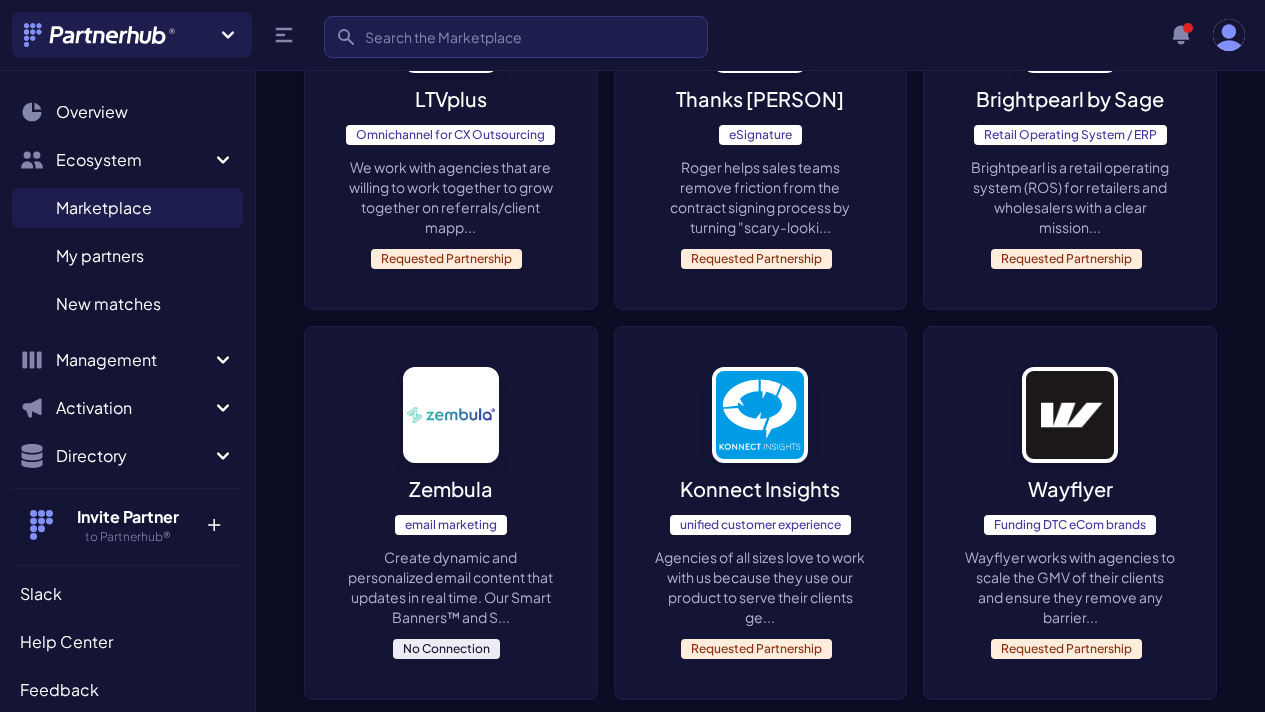 scroll, scrollTop: 2105, scrollLeft: 0, axis: vertical 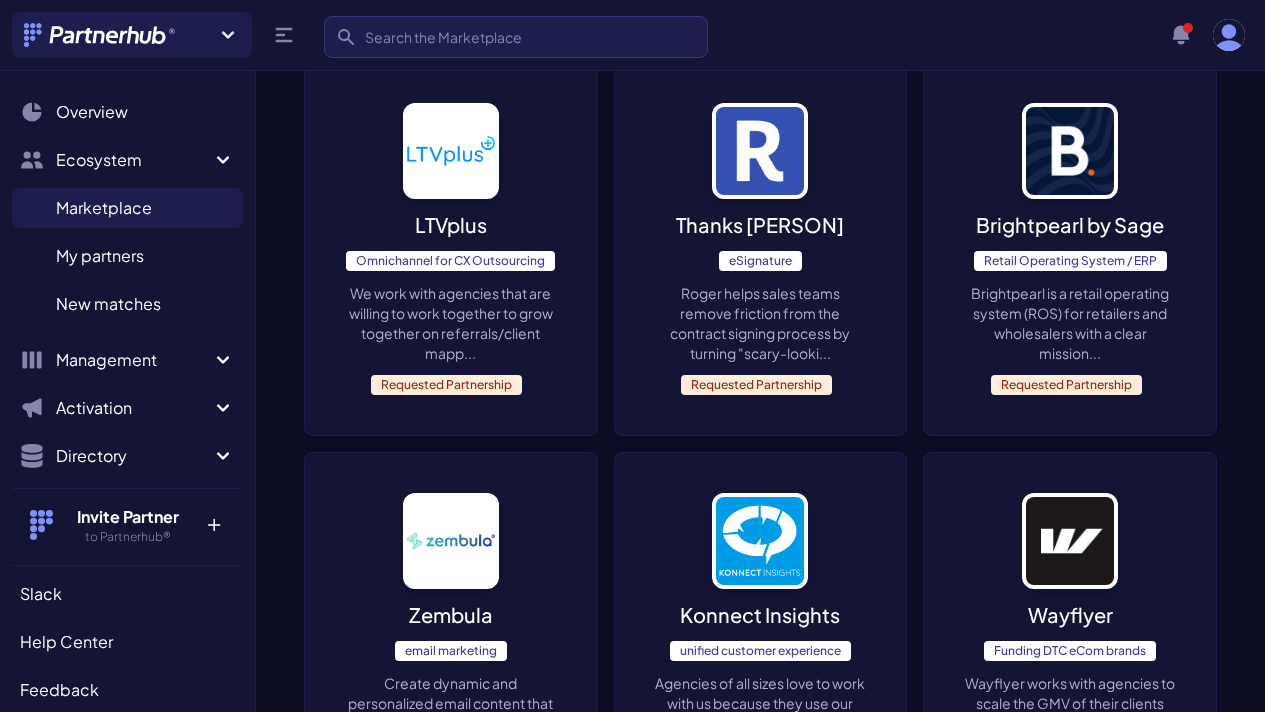 click on "Create dynamic and personalized email content that updates in real time. Our Smart Banners™ and S..." at bounding box center [451, 713] 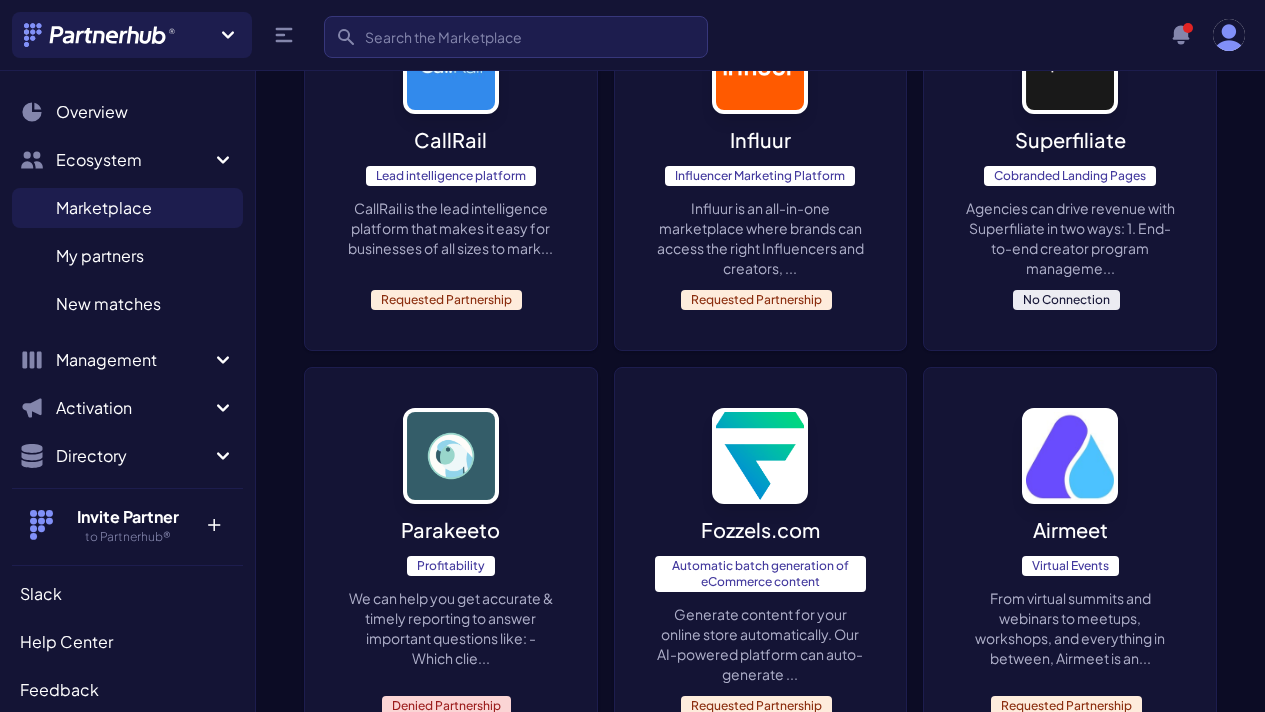 scroll, scrollTop: 2976, scrollLeft: 0, axis: vertical 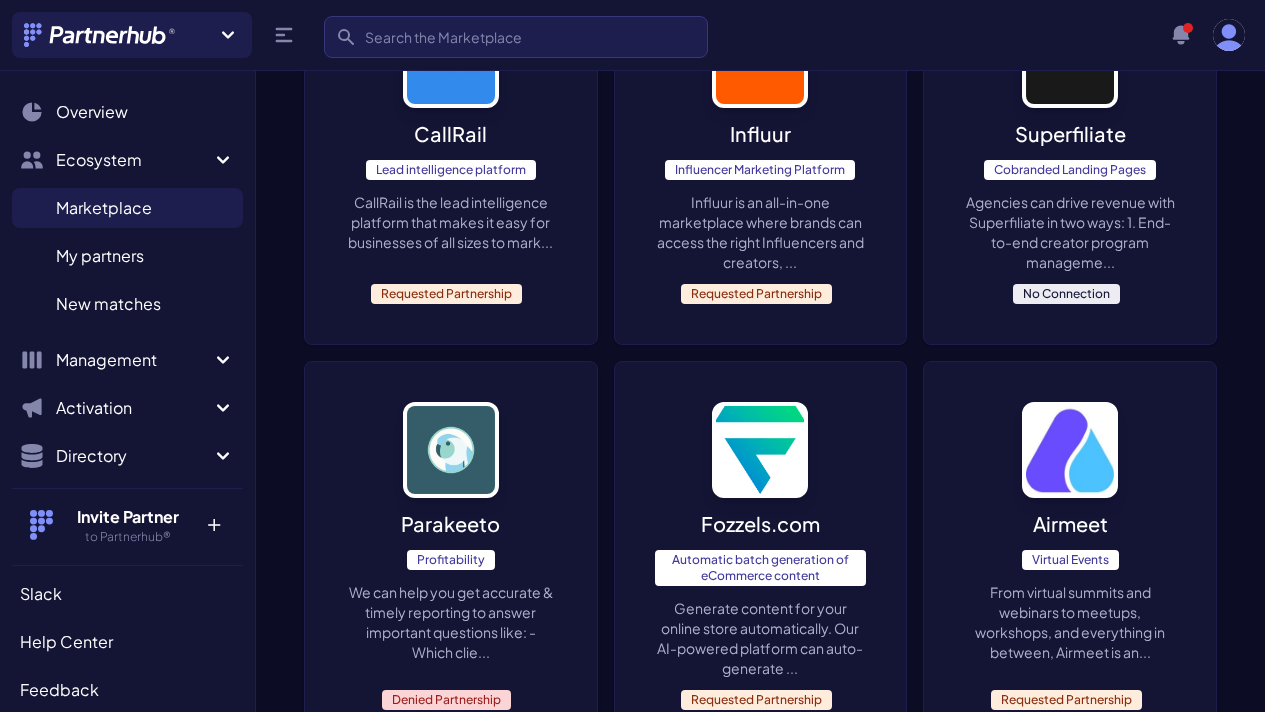 click on "Agencies can drive revenue with Superfiliate in two ways:
1. End-to-end creator program manageme..." at bounding box center (1070, 232) 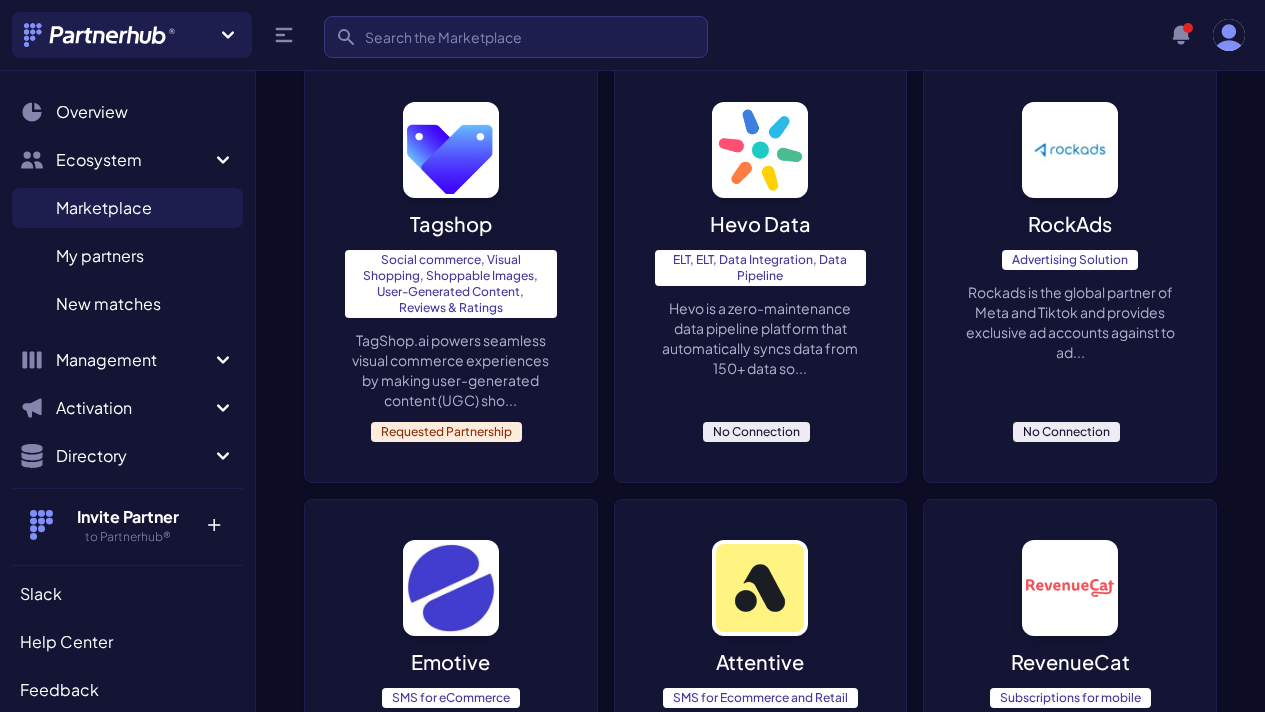 scroll, scrollTop: 3695, scrollLeft: 0, axis: vertical 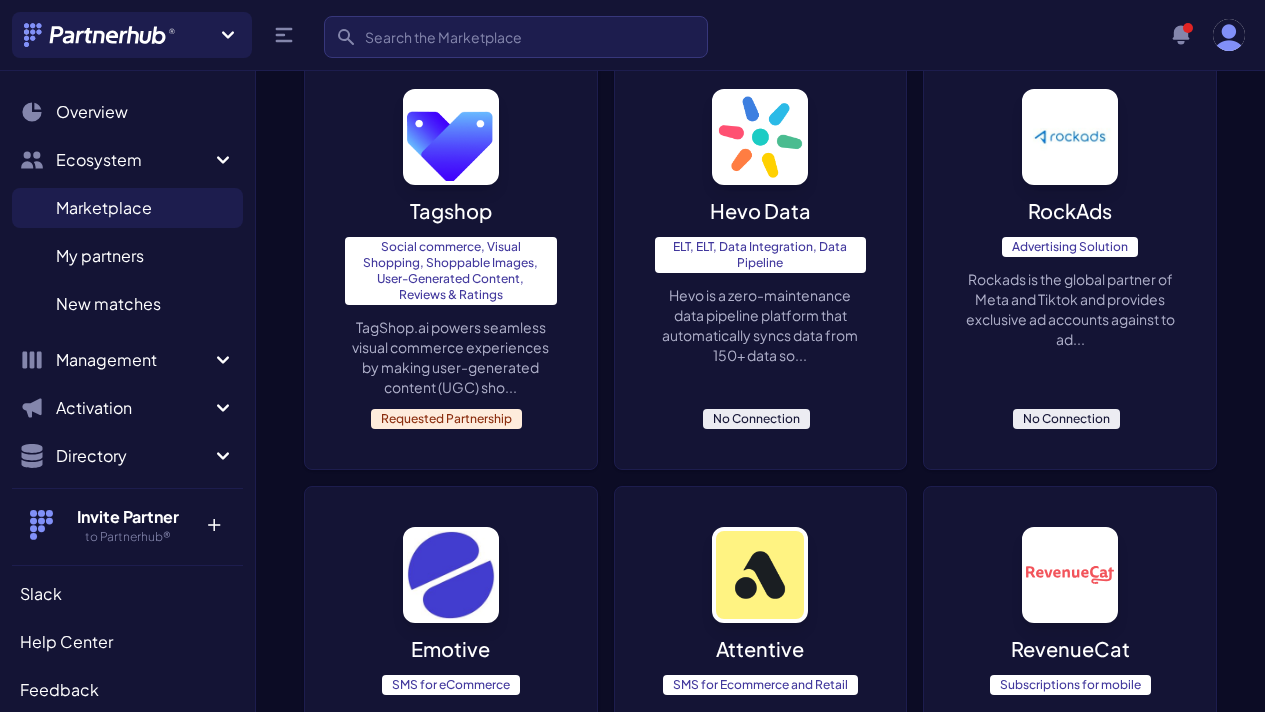 click on "Hevo Data ELT, ELT, Data Integration, Data Pipeline Hevo is a zero-maintenance data pipeline platform that automatically syncs data from 150+ data so... No Connection" at bounding box center [761, 259] 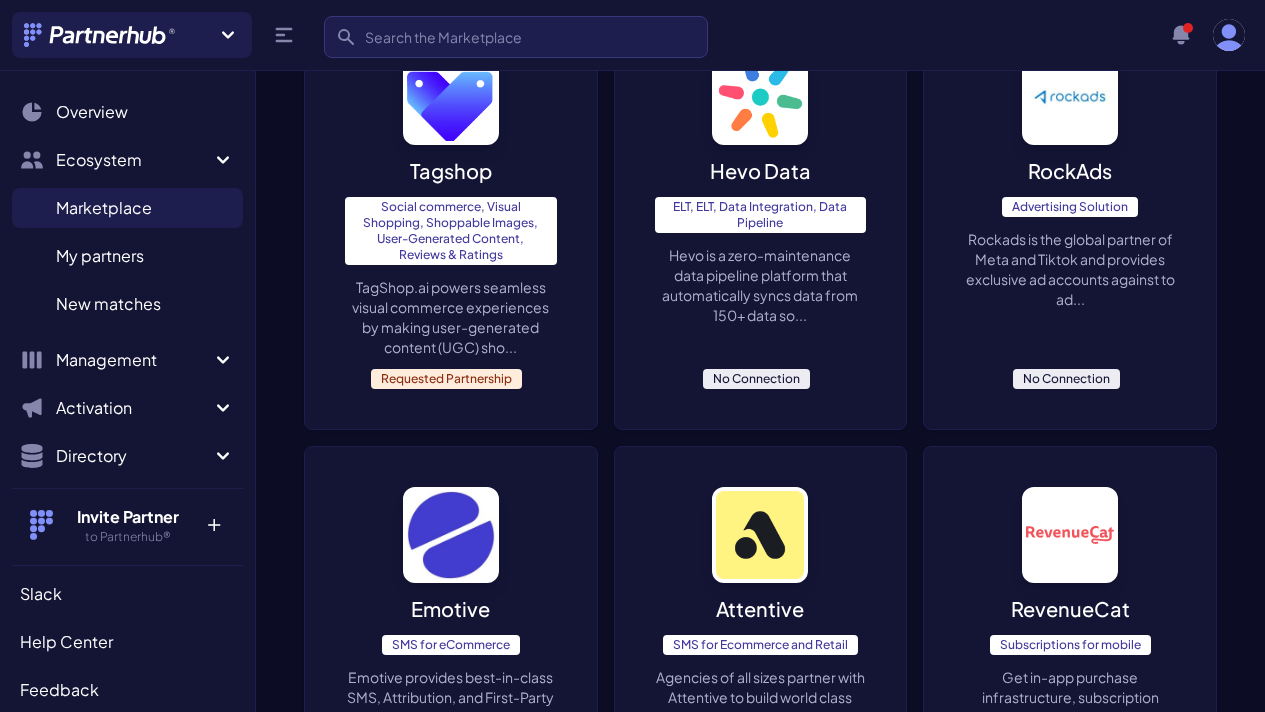 click on "RockAds Advertising Solution Rockads is the global partner of Meta and Tiktok and provides exclusive ad accounts against to ad... No Connection" at bounding box center (1070, 219) 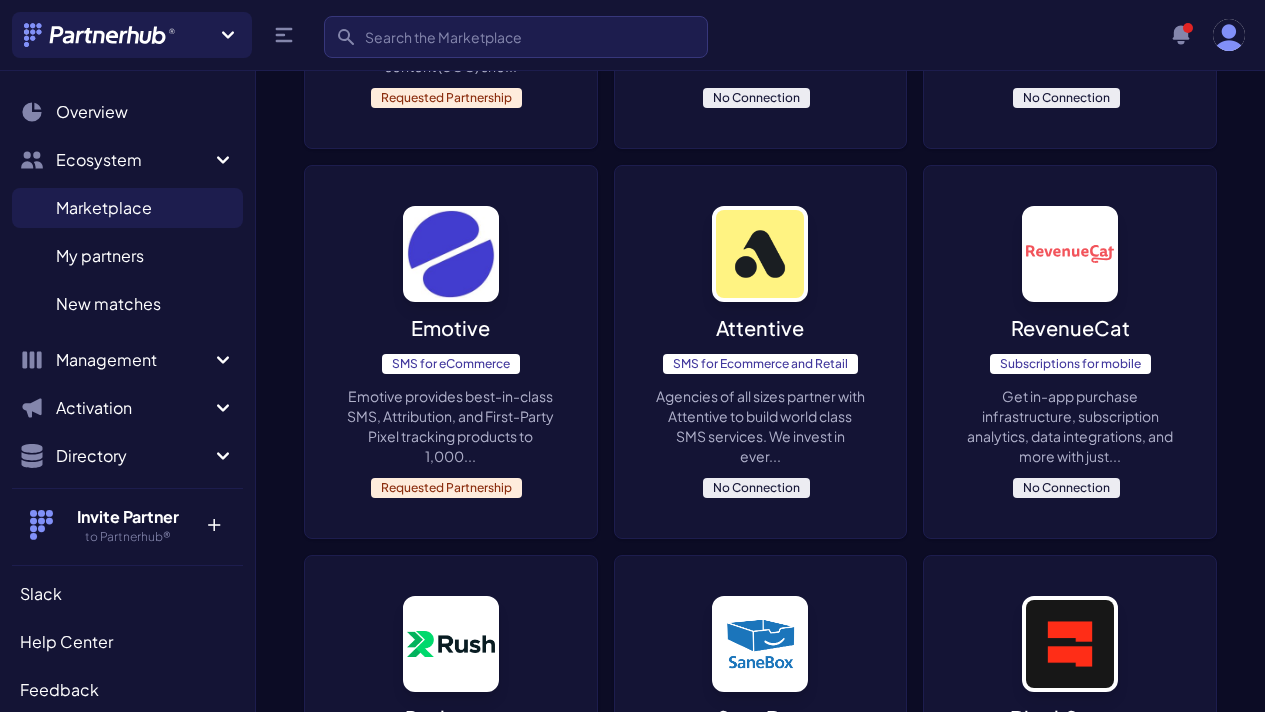 scroll, scrollTop: 4041, scrollLeft: 0, axis: vertical 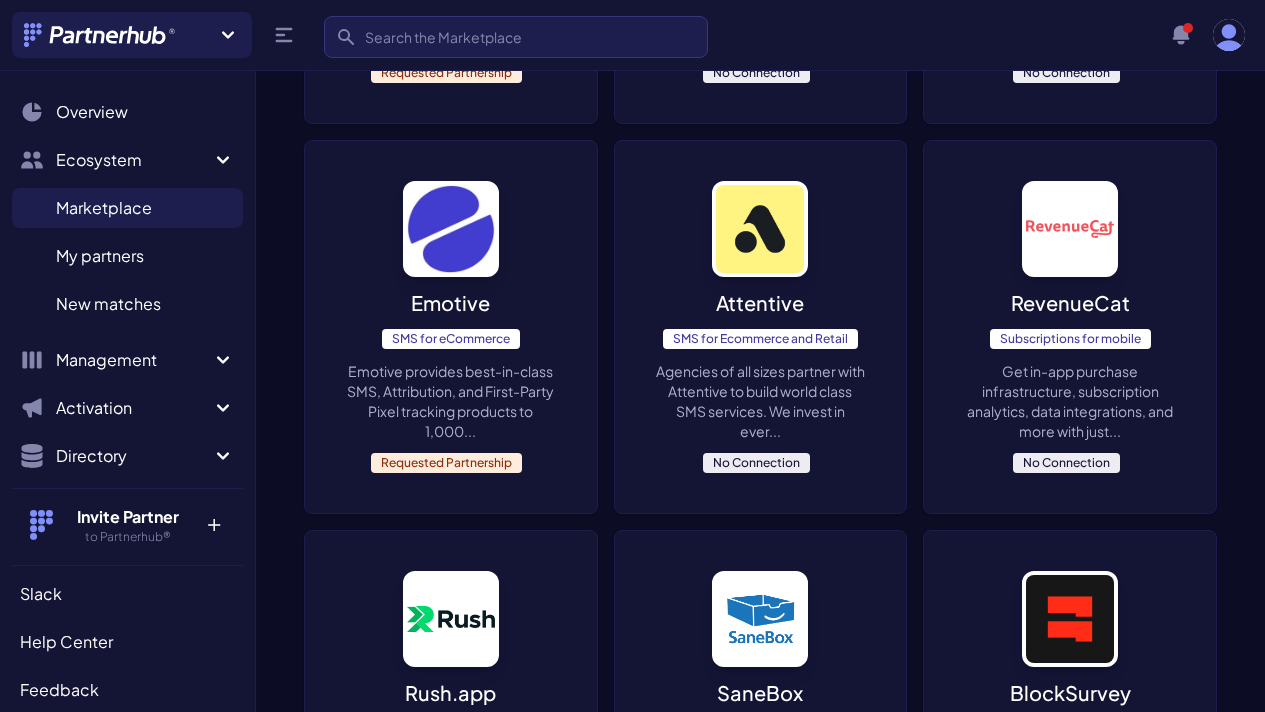 click on "Attentive SMS for Ecommerce and Retail Agencies of all sizes partner with Attentive to build world class SMS services. We invest in ever... No Connection" at bounding box center (761, 327) 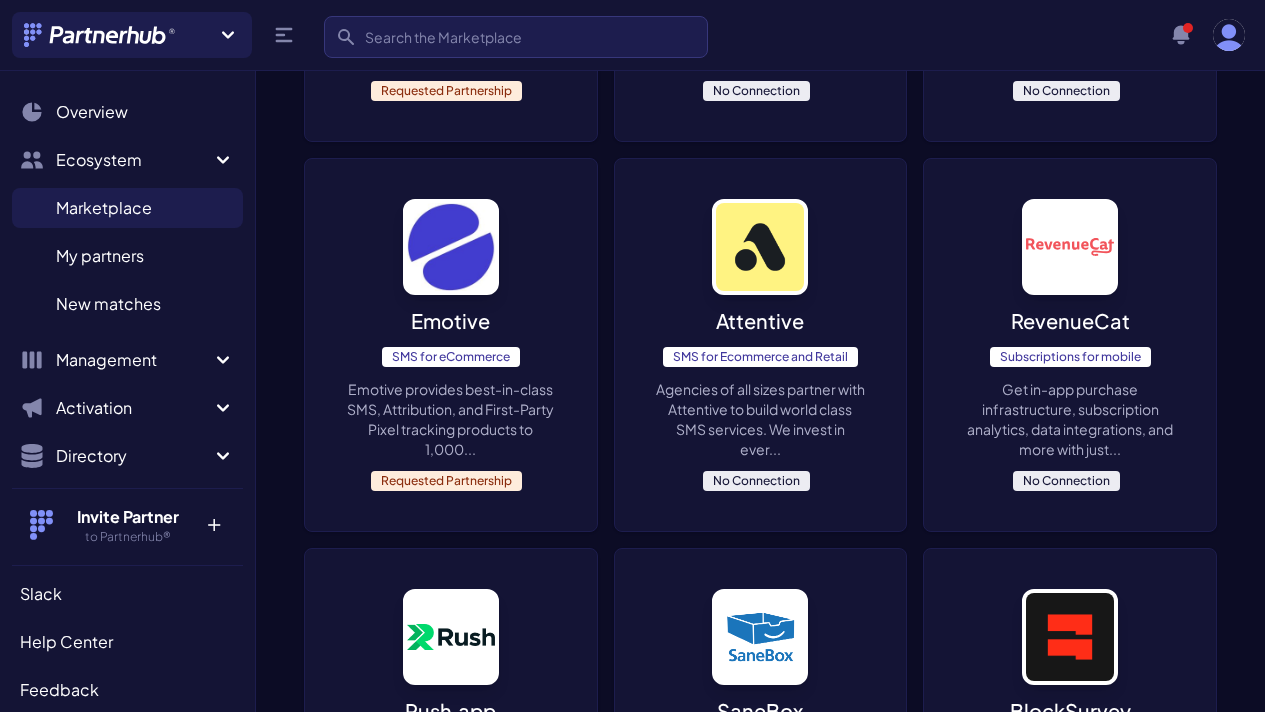 scroll, scrollTop: 4019, scrollLeft: 0, axis: vertical 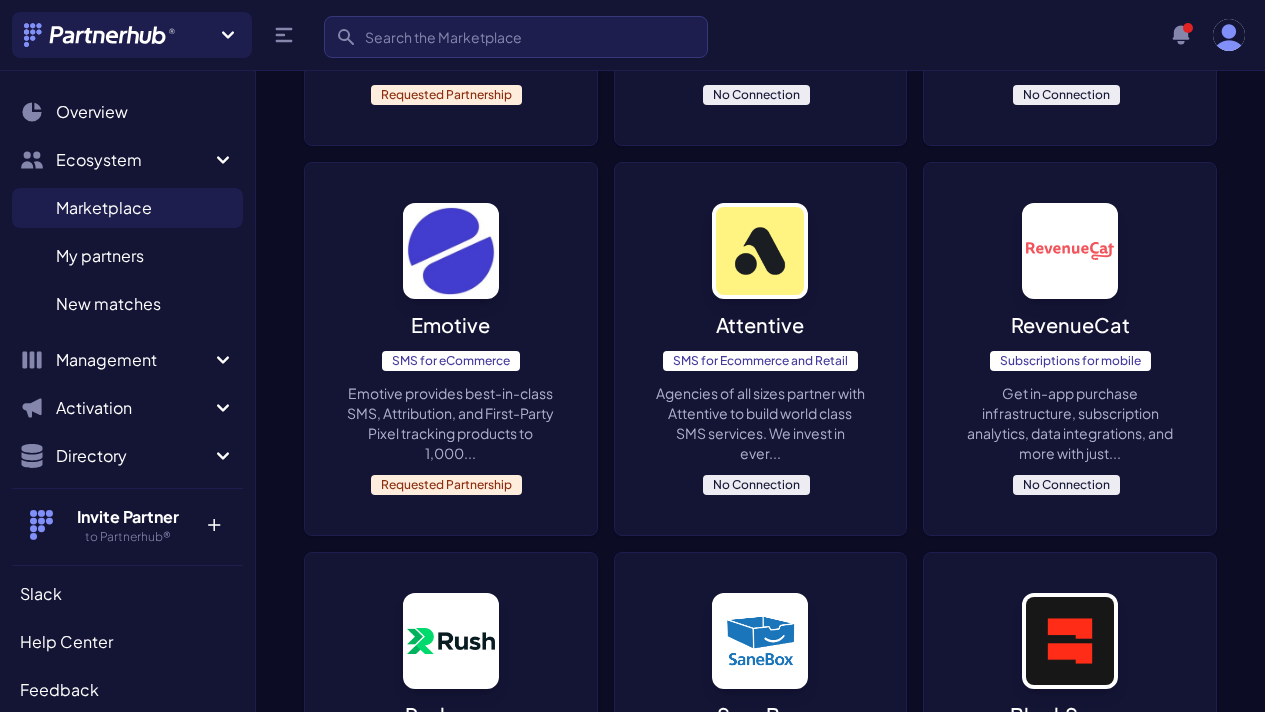 click on "RevenueCat Subscriptions for mobile Get in-app purchase infrastructure, subscription analytics, data integrations, and more with just... No Connection" at bounding box center (1070, 349) 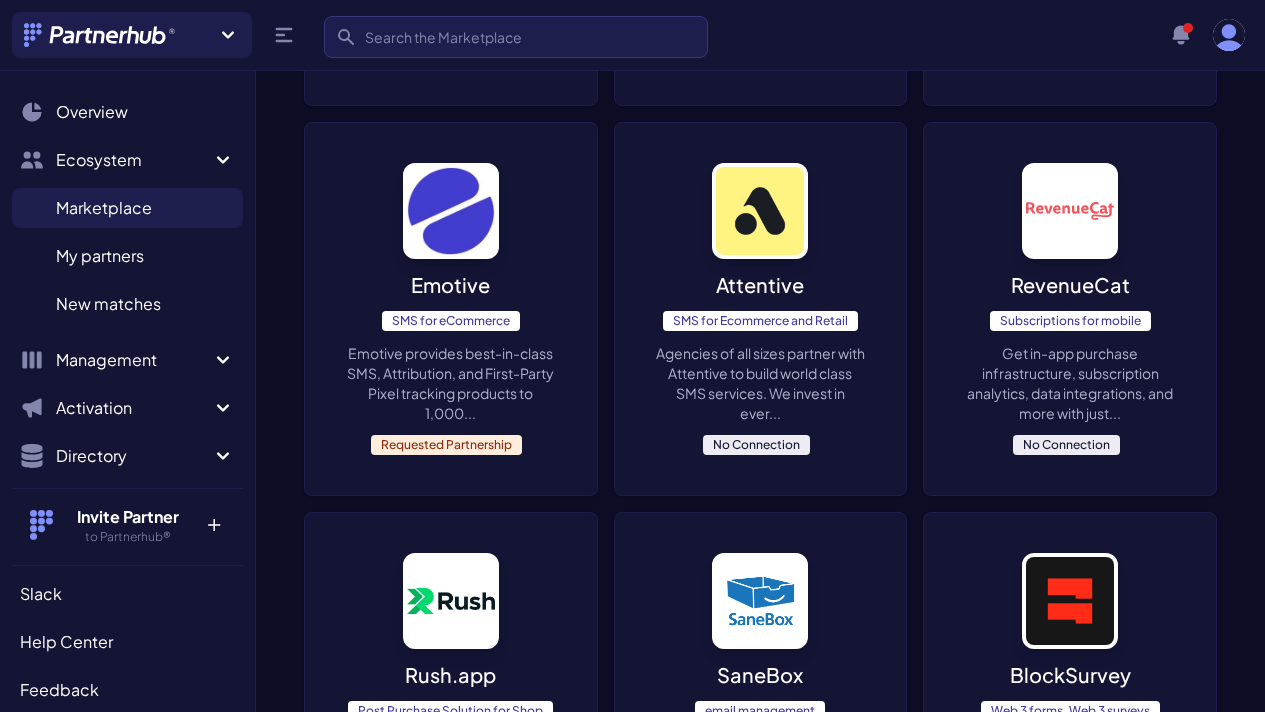 click on "Rush.app Post Purchase Solution for Shop Referrals, co-marketing, webinars, podcasts and more. No Connection" at bounding box center [451, 699] 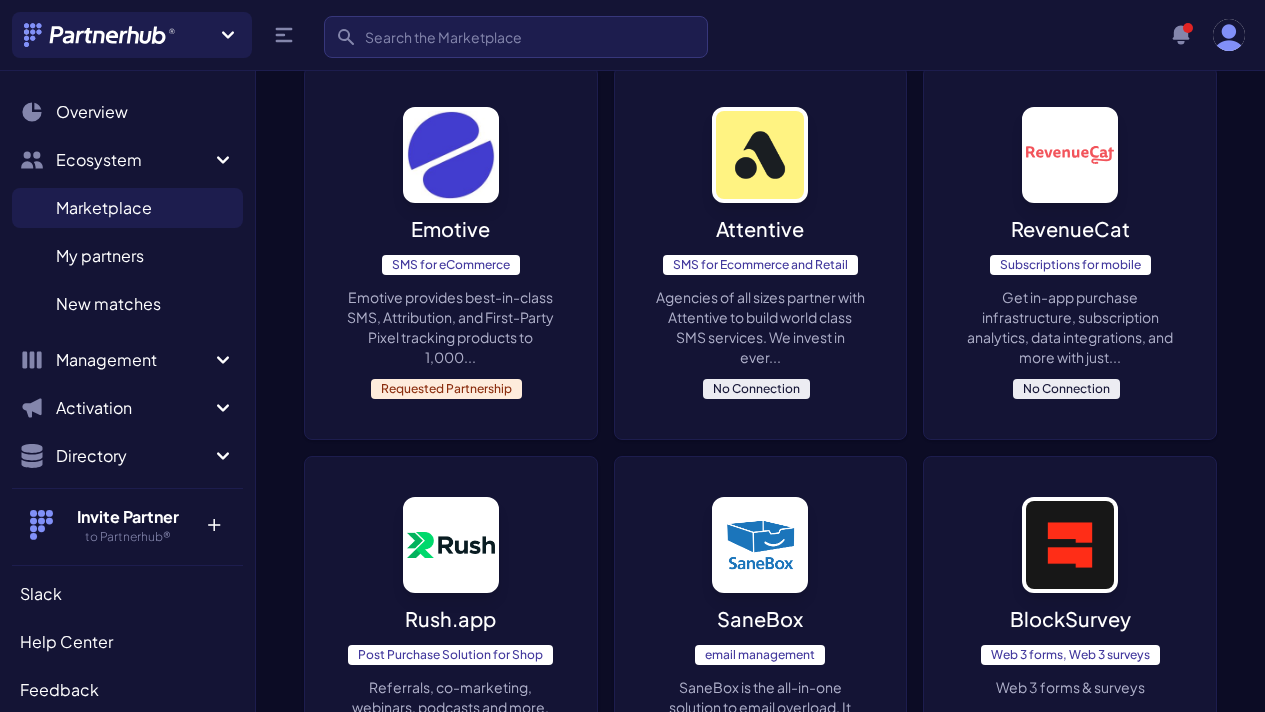 click on "SaneBox email management SaneBox is the all-in-one solution to email overload. It works with any email client or service, ... No Connection" at bounding box center [761, 643] 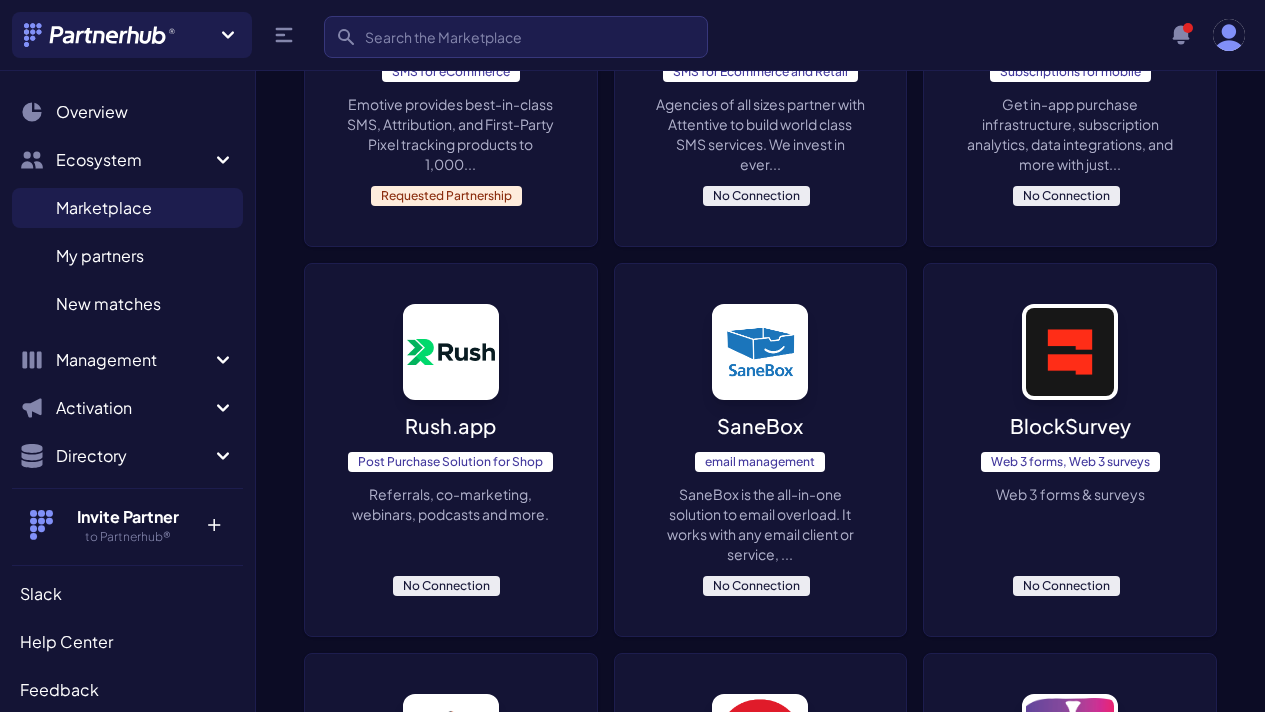 scroll, scrollTop: 4309, scrollLeft: 0, axis: vertical 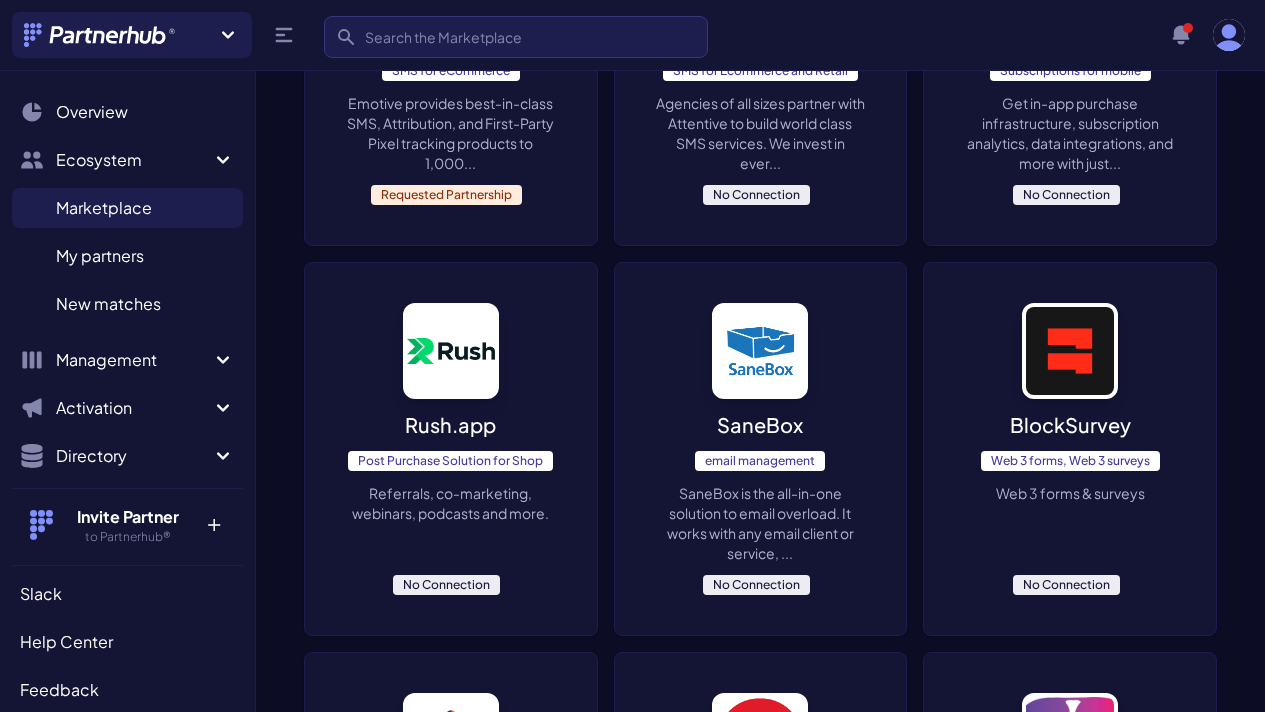 click on "BlockSurvey Web 3 forms, Web 3 surveys Web 3 forms & surveys No Connection" at bounding box center (1070, 449) 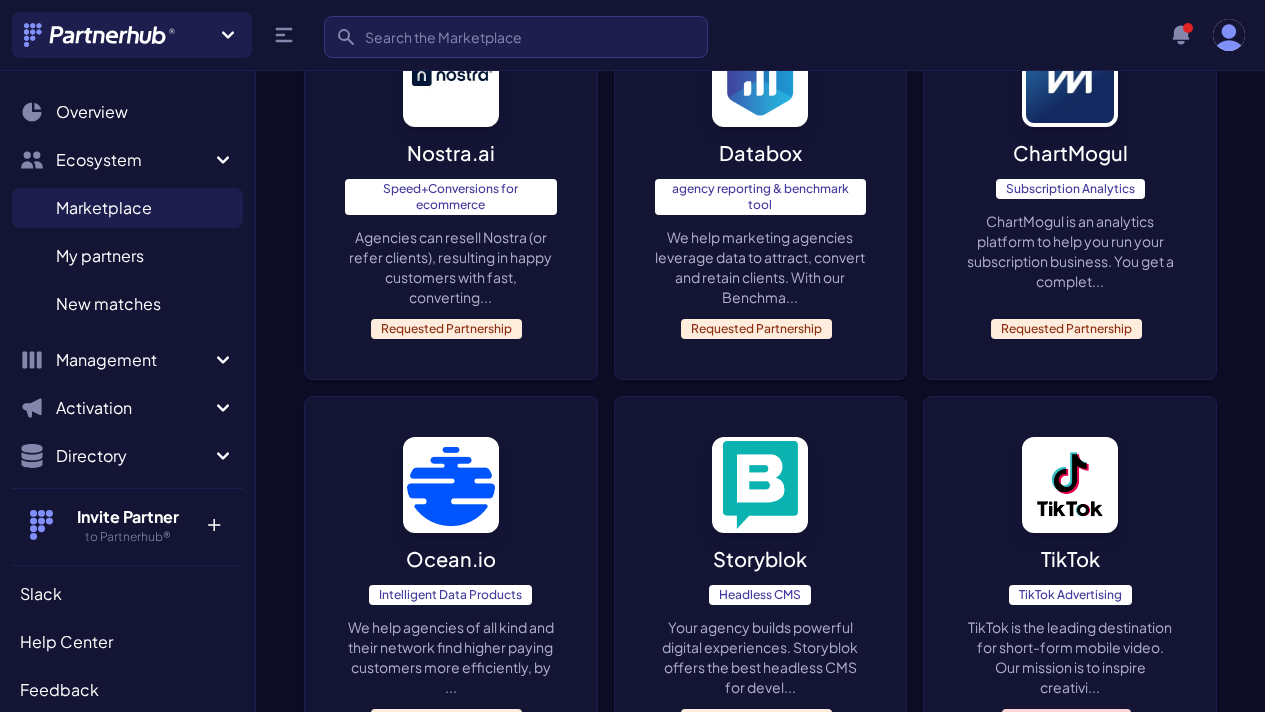 scroll, scrollTop: 5381, scrollLeft: 0, axis: vertical 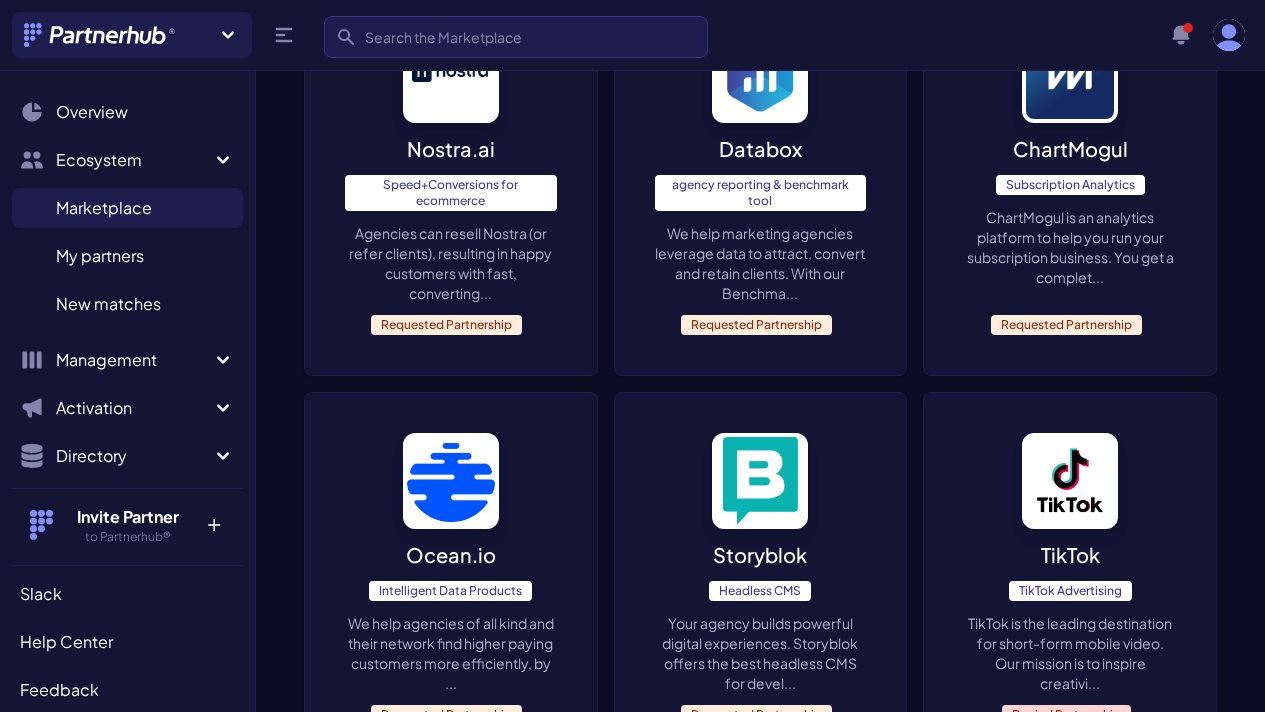 click on "A referral program with ReferralCandy rewards consumers when they refer their friends, turning th..." at bounding box center [761, 1043] 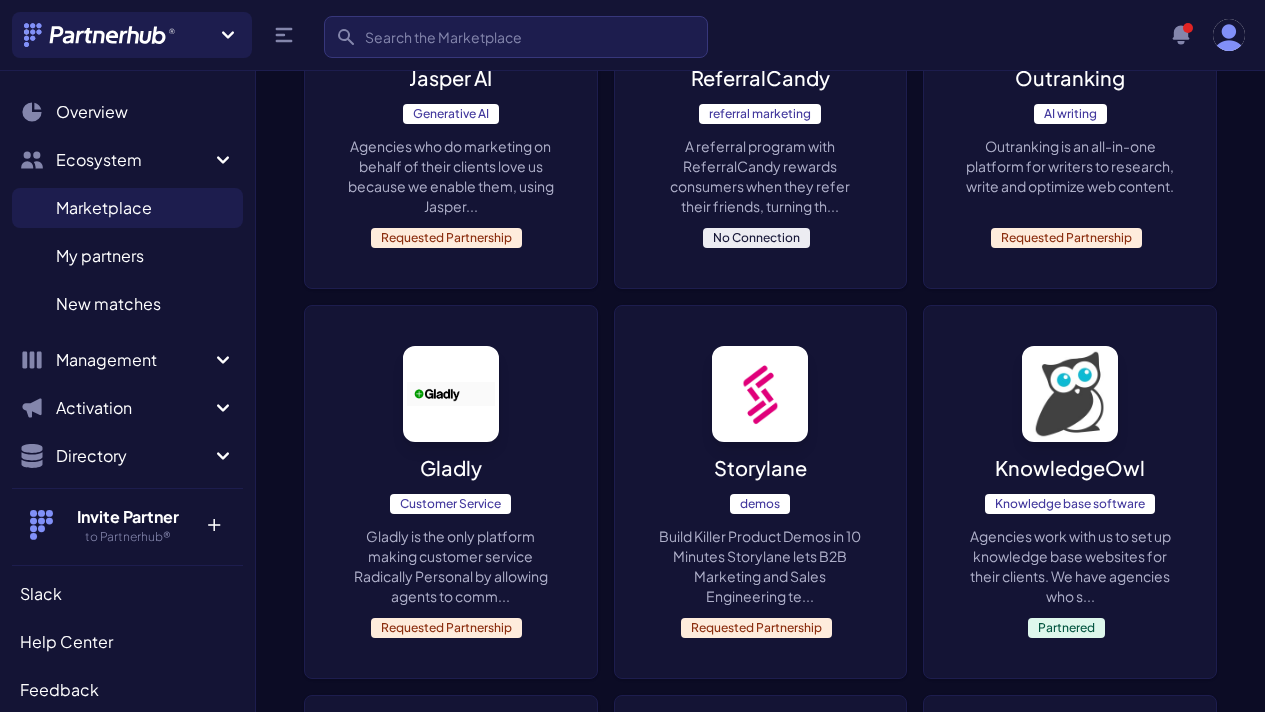 scroll, scrollTop: 6268, scrollLeft: 0, axis: vertical 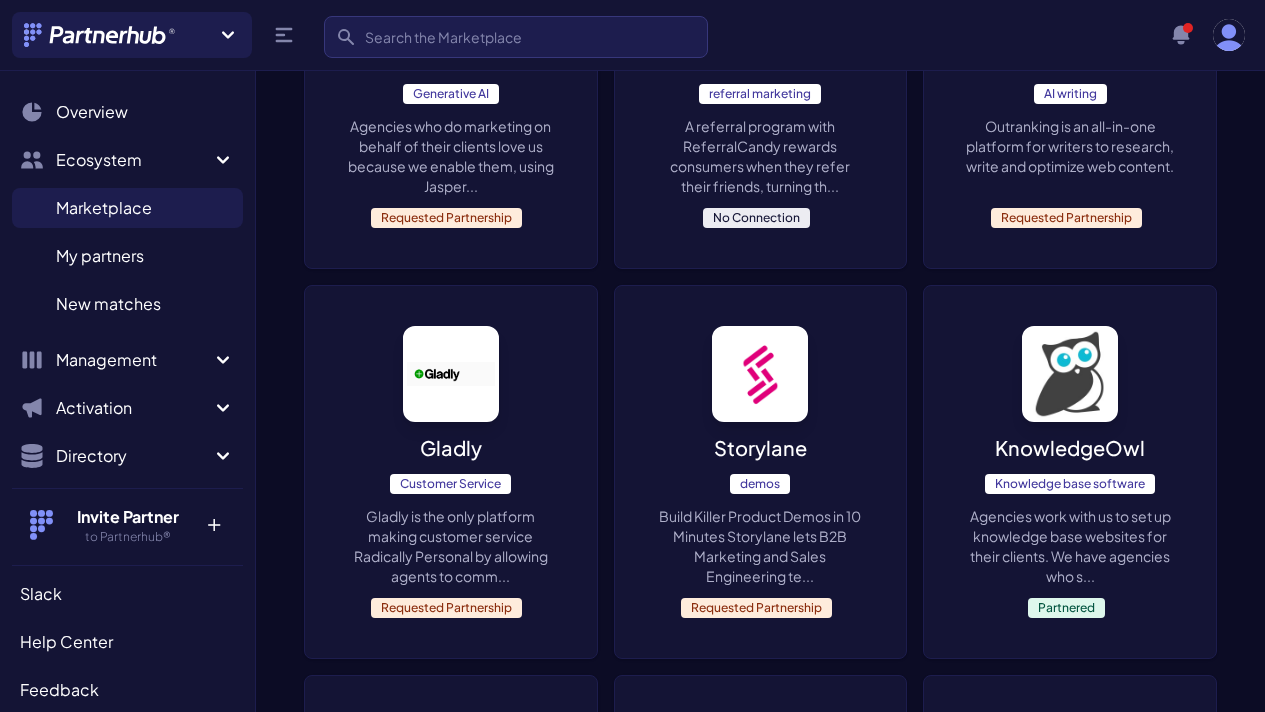 click on "Git Tower Git GUI client Tower is a beautiful, native Git client designed to make Git easy (and actually enjoyable!) to us... No Connection" at bounding box center [761, 862] 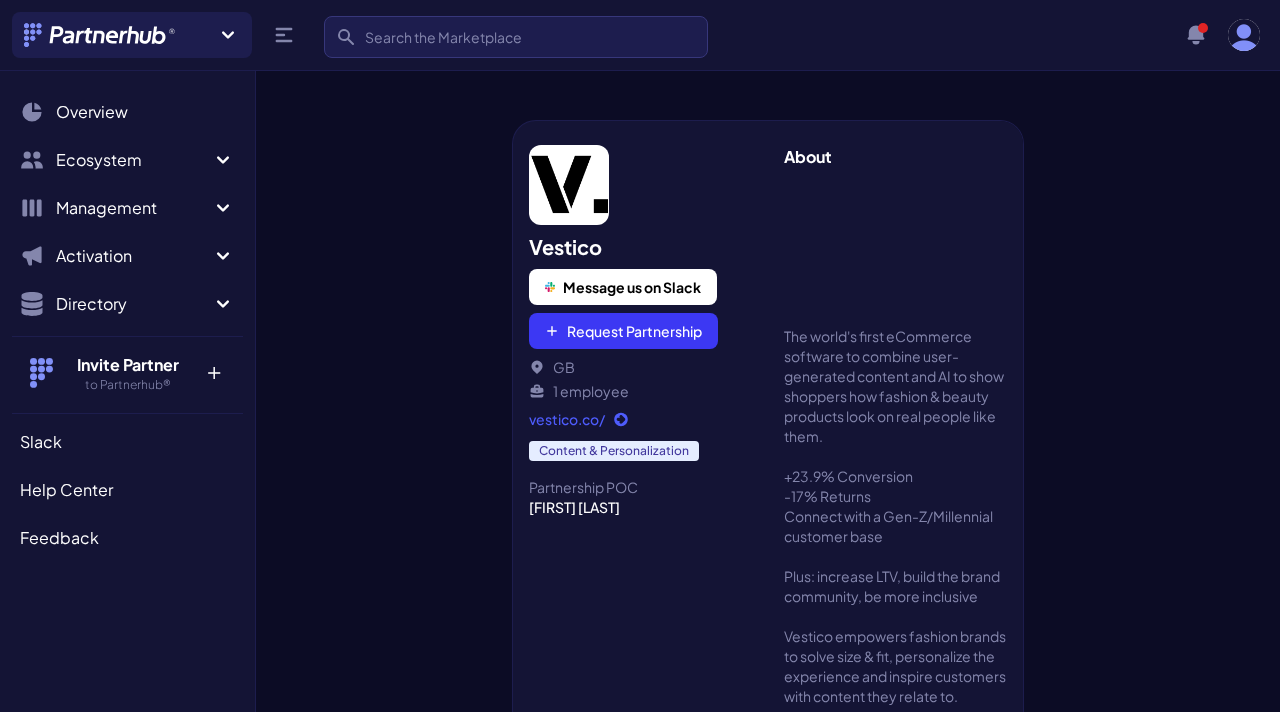 scroll, scrollTop: 0, scrollLeft: 0, axis: both 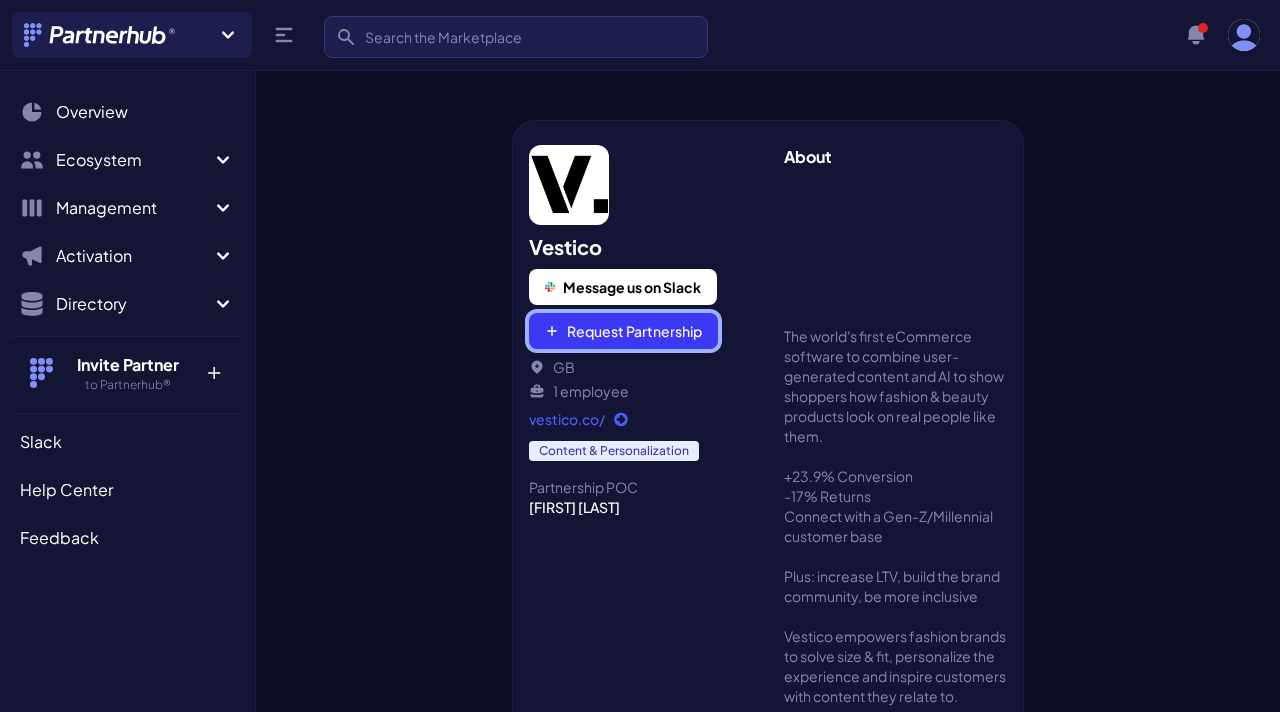 click on "Request Partnership" at bounding box center [623, 331] 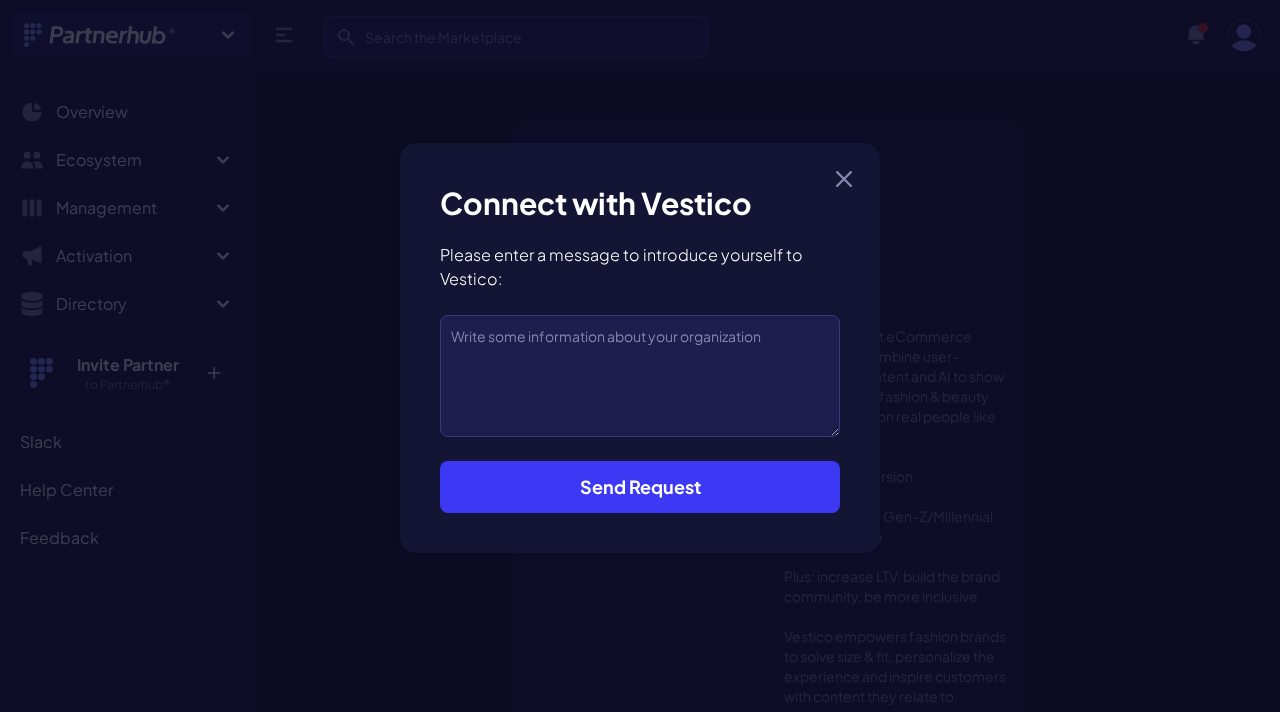 click on "Send Request" at bounding box center [640, 487] 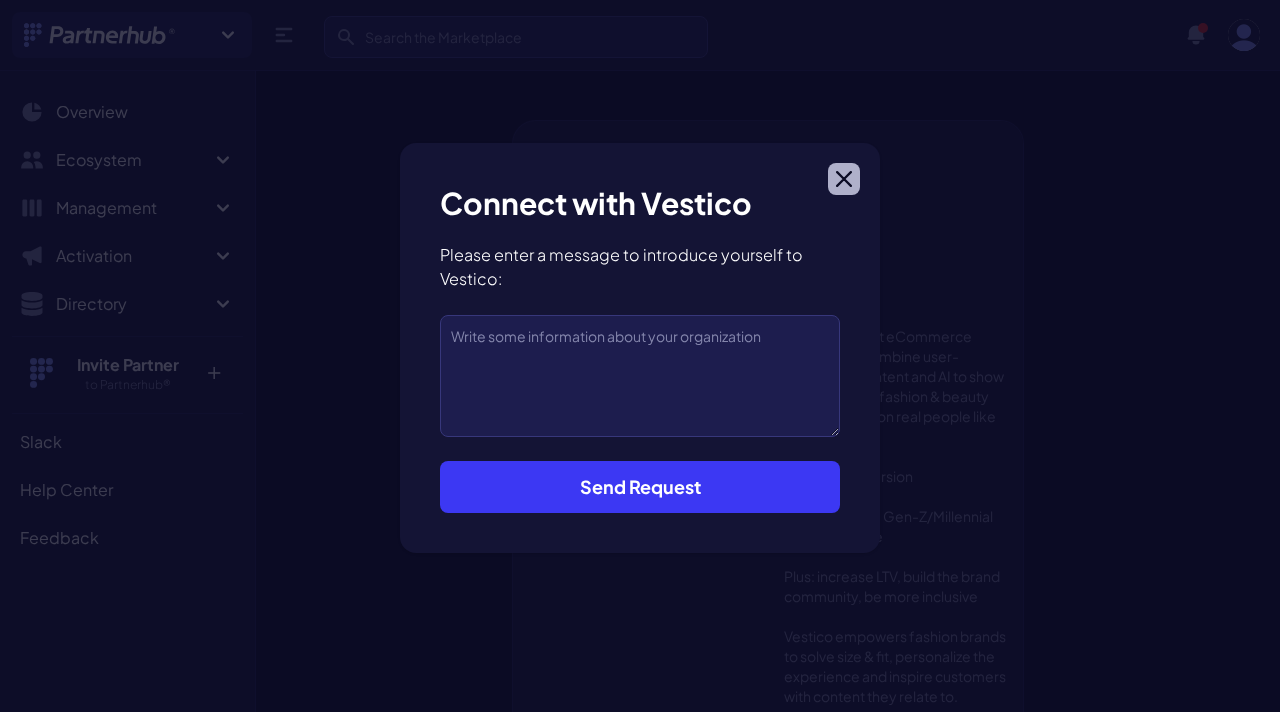 click at bounding box center [844, 179] 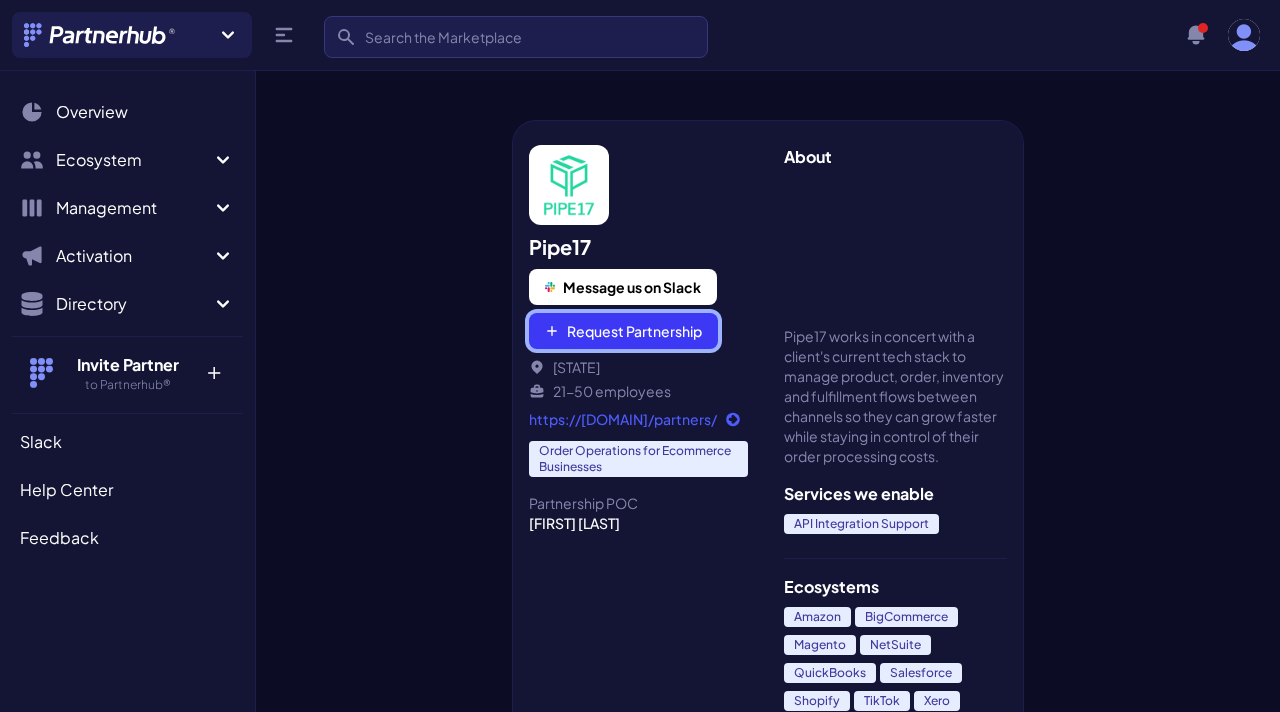 click on "Request Partnership" at bounding box center (623, 331) 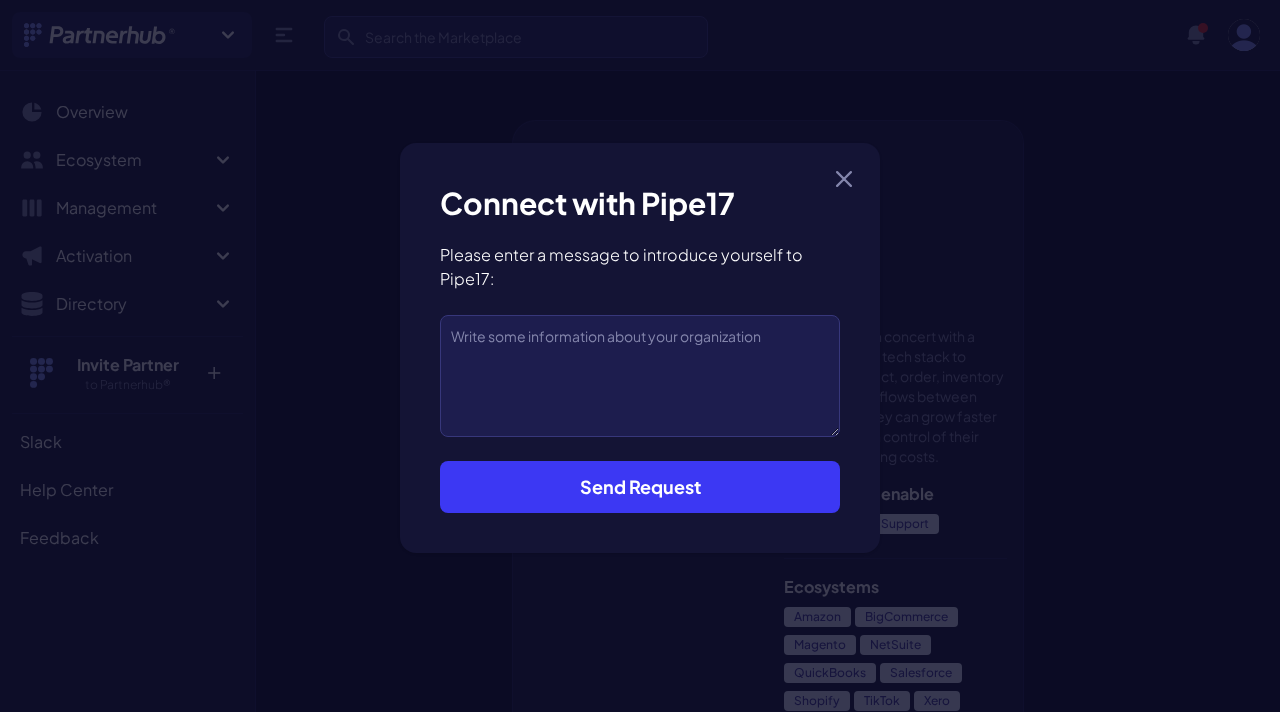 click on "Send Request" at bounding box center (640, 487) 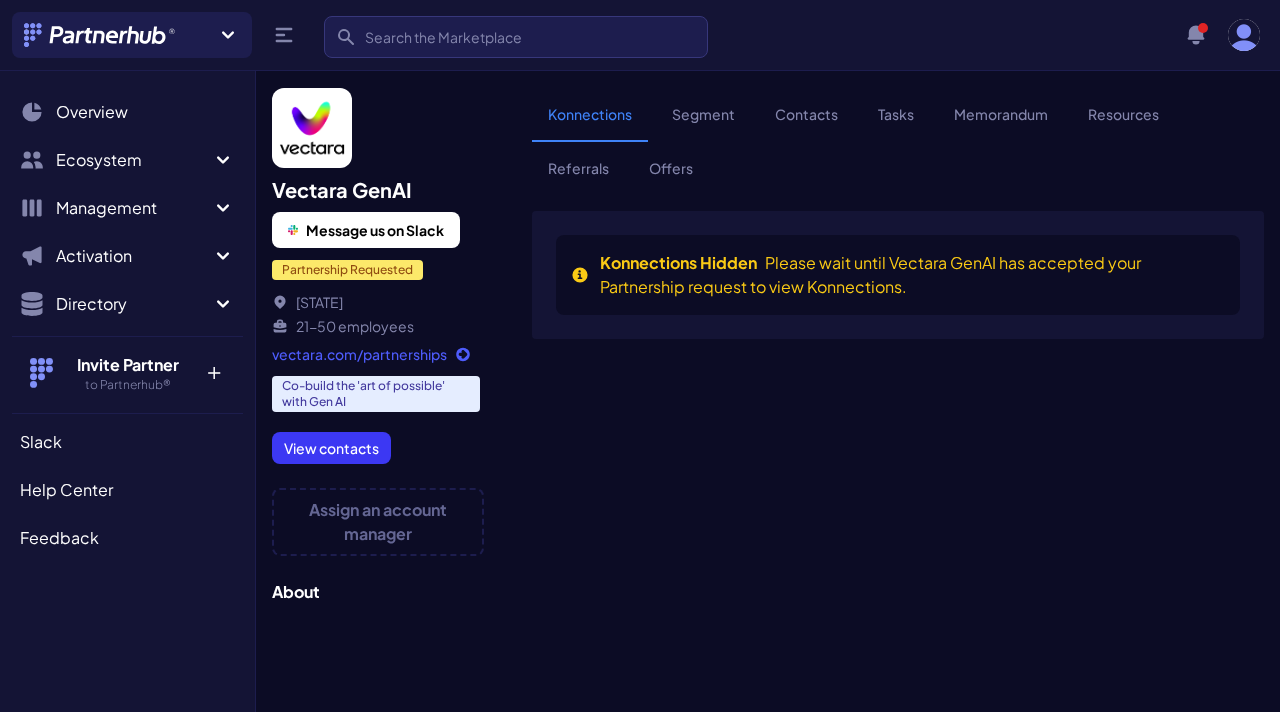 scroll, scrollTop: 0, scrollLeft: 0, axis: both 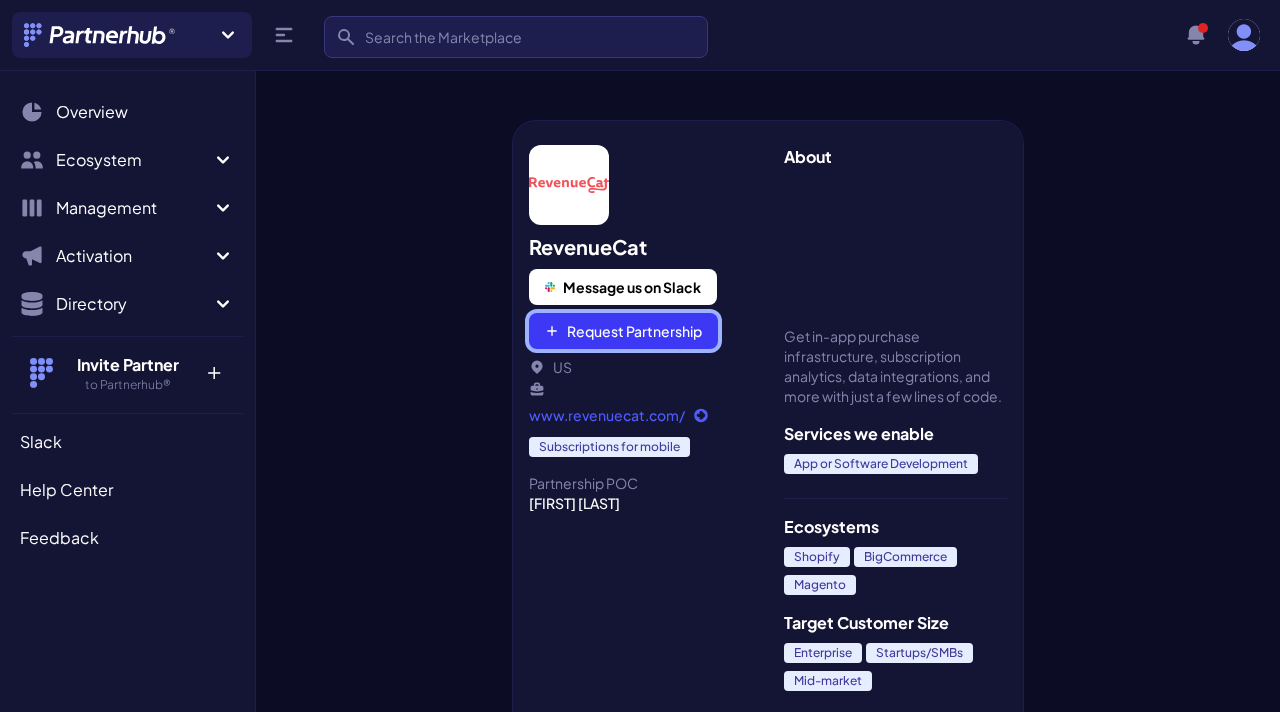 click on "Request Partnership" at bounding box center [623, 331] 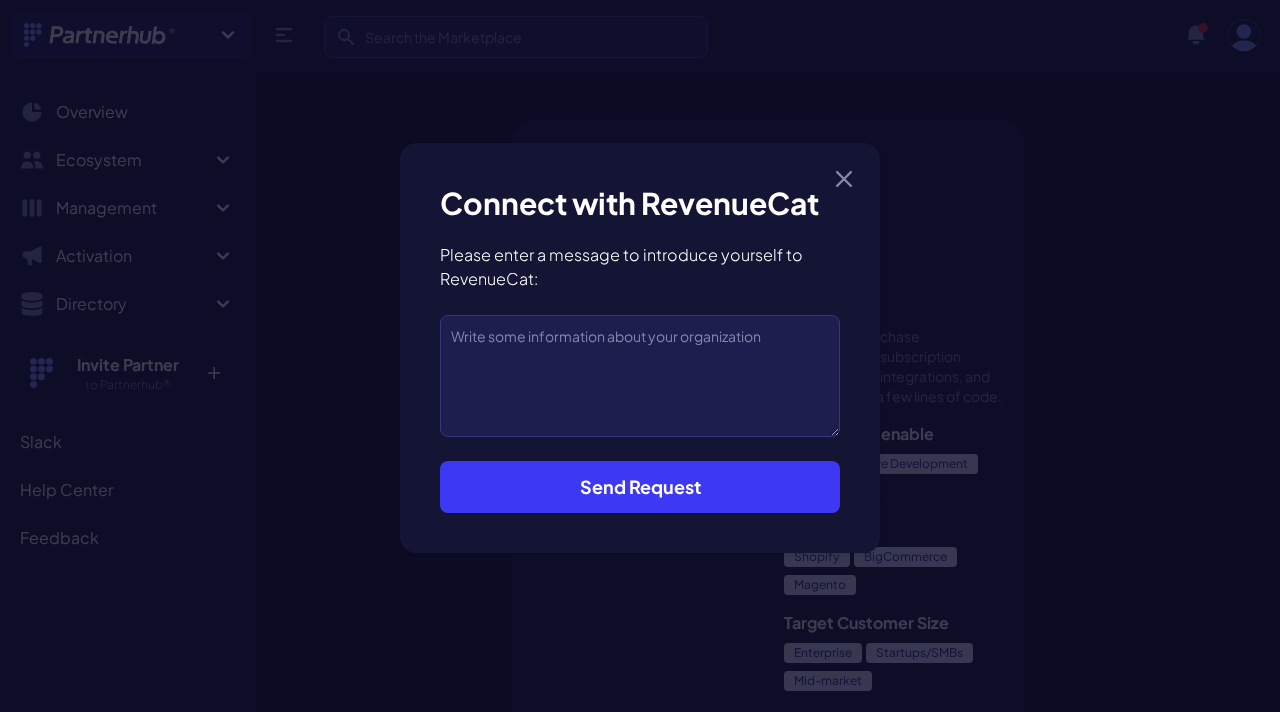 click on "Connect with RevenueCat
Please enter a message to introduce yourself to RevenueCat:
Send Request" at bounding box center [640, 348] 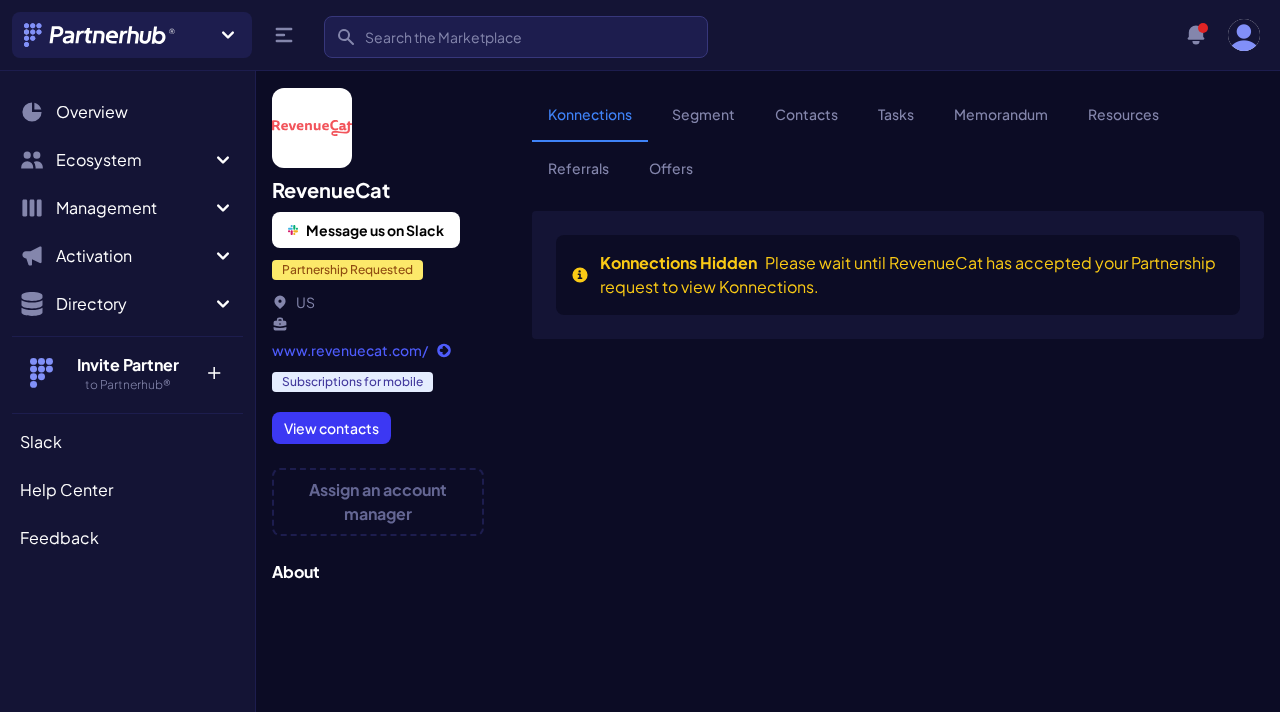 scroll, scrollTop: 0, scrollLeft: 0, axis: both 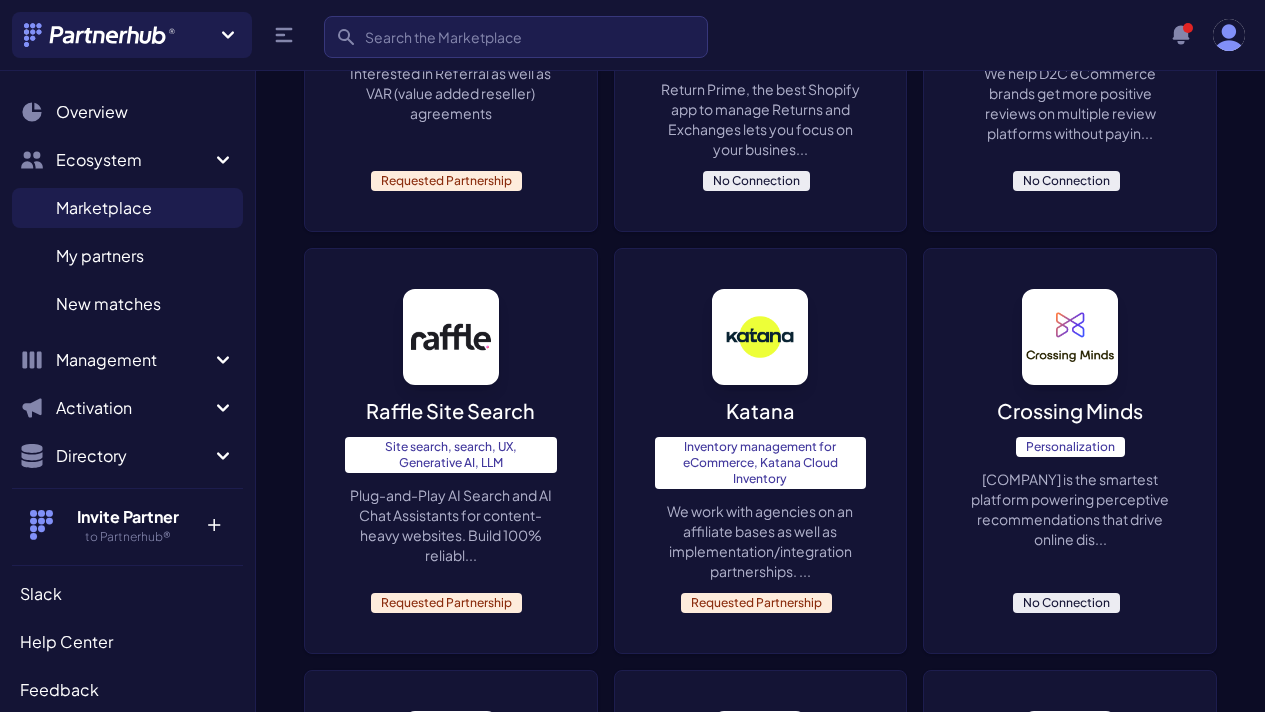 click on "StackTome CX and LTV for eCommerce We help D2C eCommerce brands get more positive reviews on multiple review platforms without payin... No Connection" at bounding box center (1070, 37) 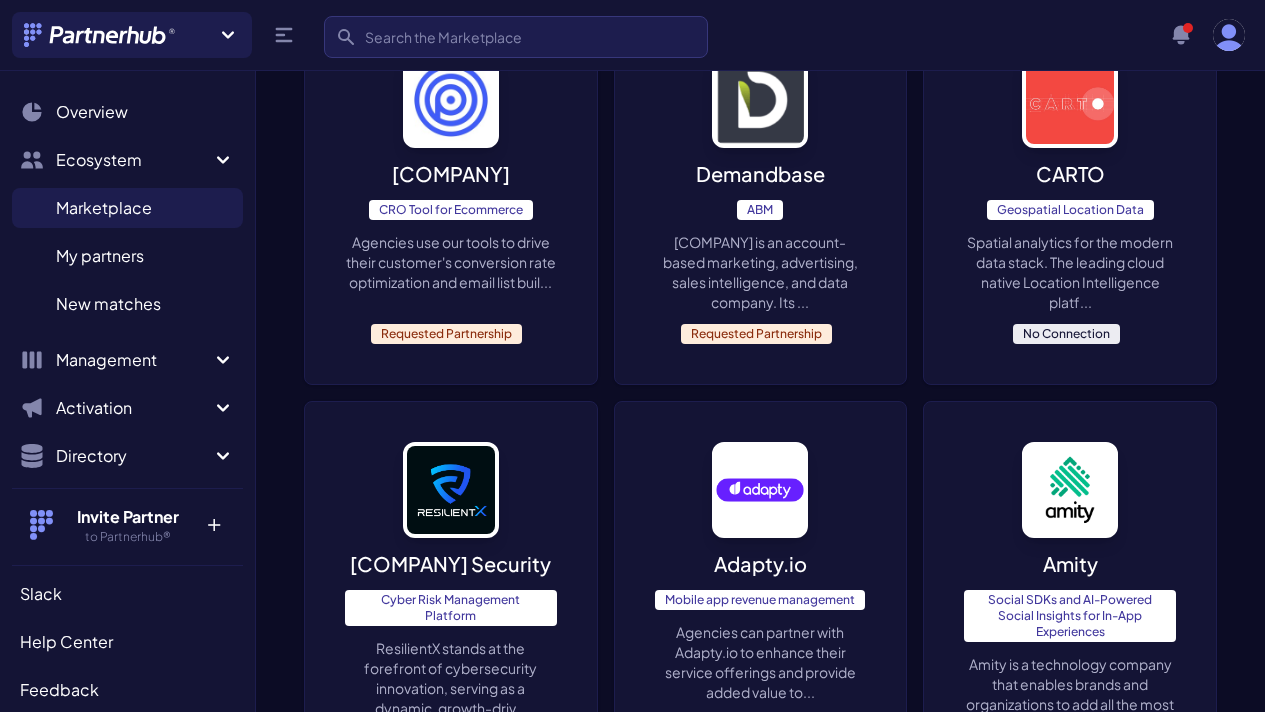 scroll, scrollTop: 2523, scrollLeft: 0, axis: vertical 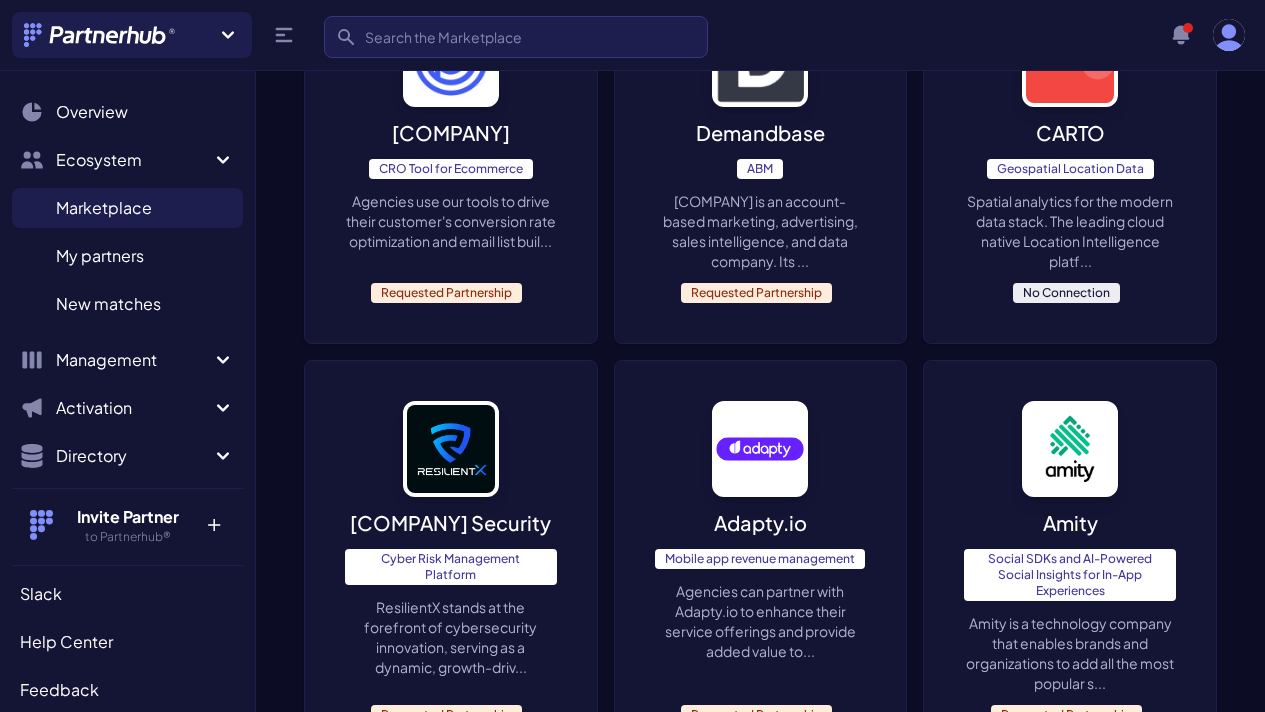 click on "CARTO Geospatial Location Data Spatial analytics for the modern data stack. The leading cloud native Location Intelligence platf... No Connection" at bounding box center (1070, 157) 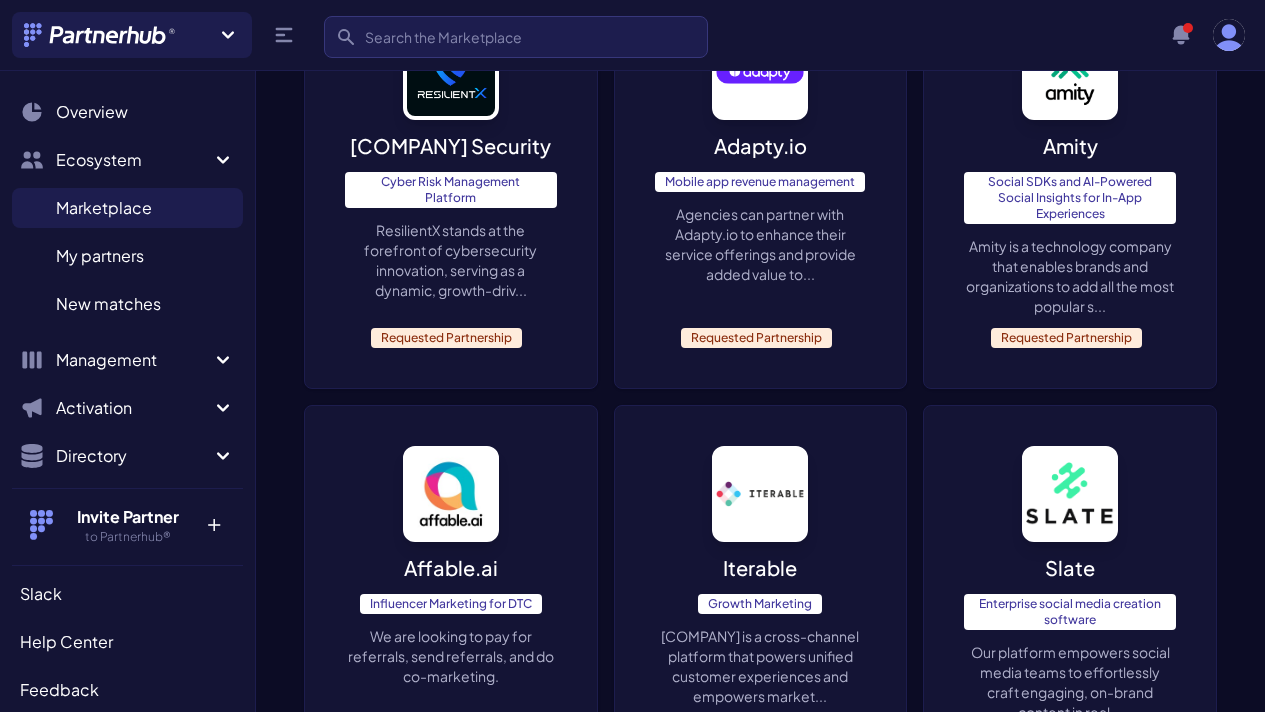 scroll, scrollTop: 2906, scrollLeft: 0, axis: vertical 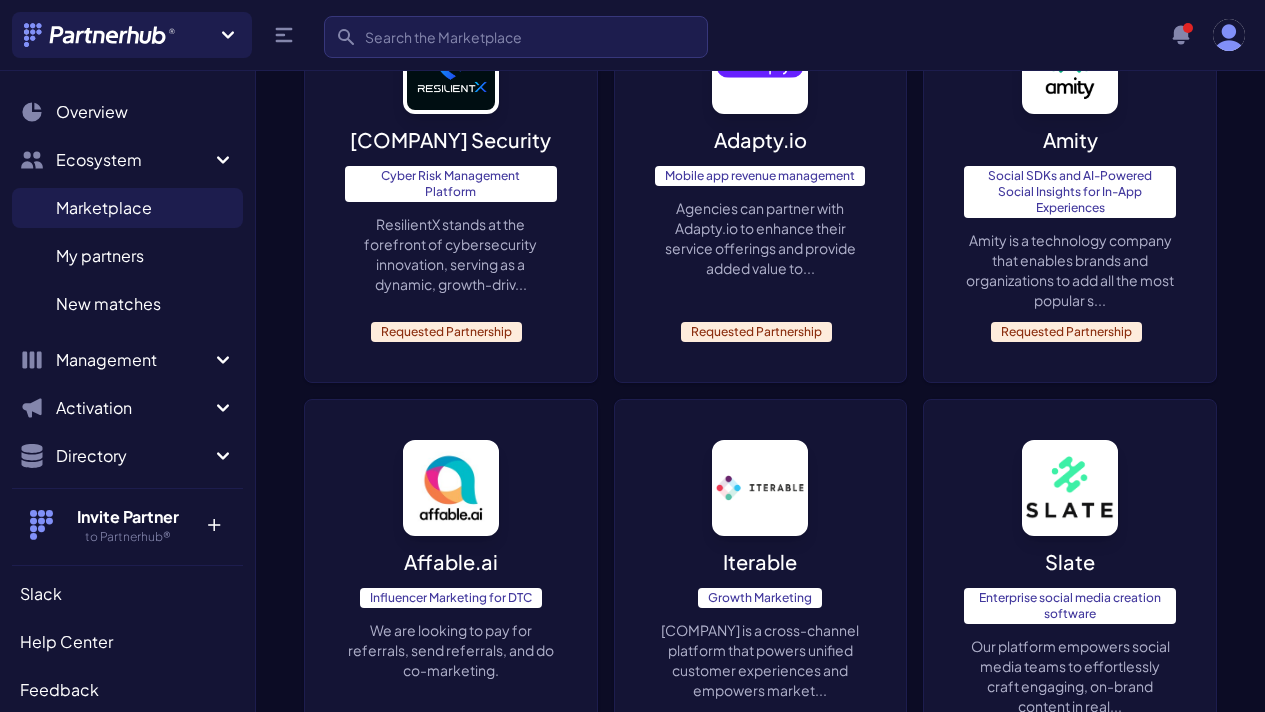 click on "Affable.ai Influencer Marketing for DTC We are looking to pay for referrals, send referrals, and do co-marketing.  No Connection" at bounding box center (451, 594) 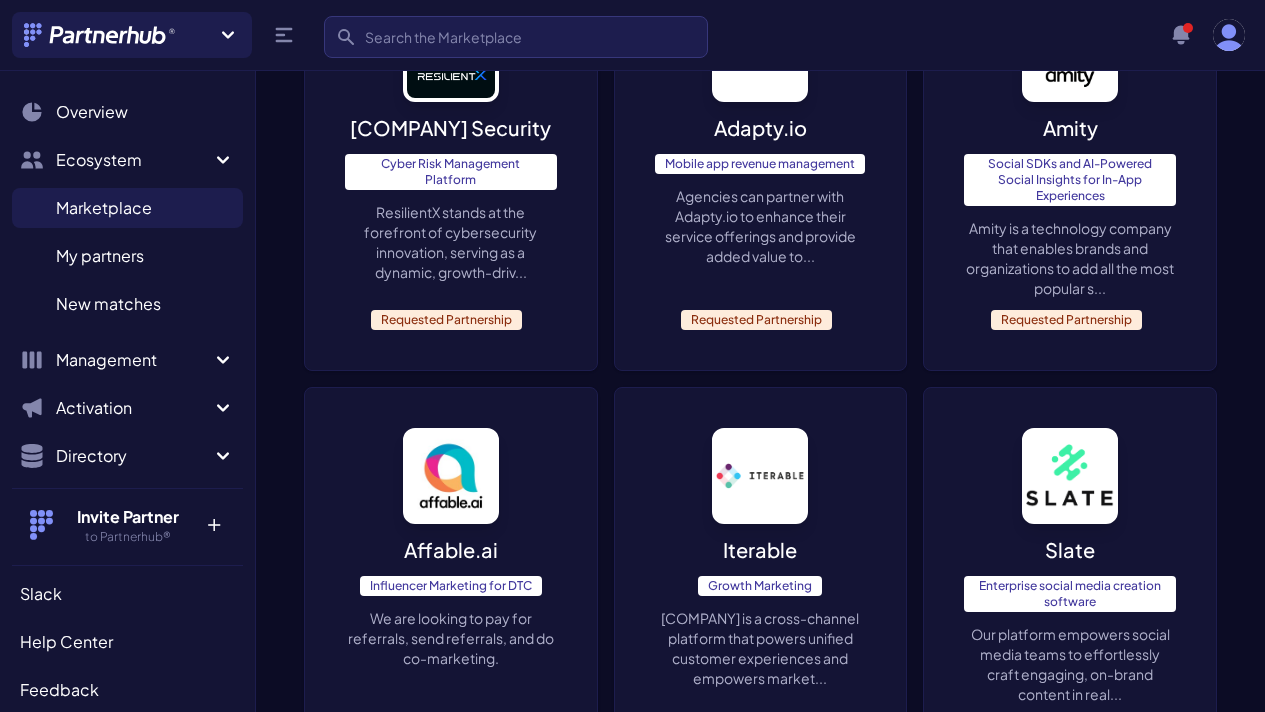 click on "Iterable Growth Marketing Iterable is a cross-channel platform that powers unified customer experiences and empowers market... No Connection" at bounding box center [761, 582] 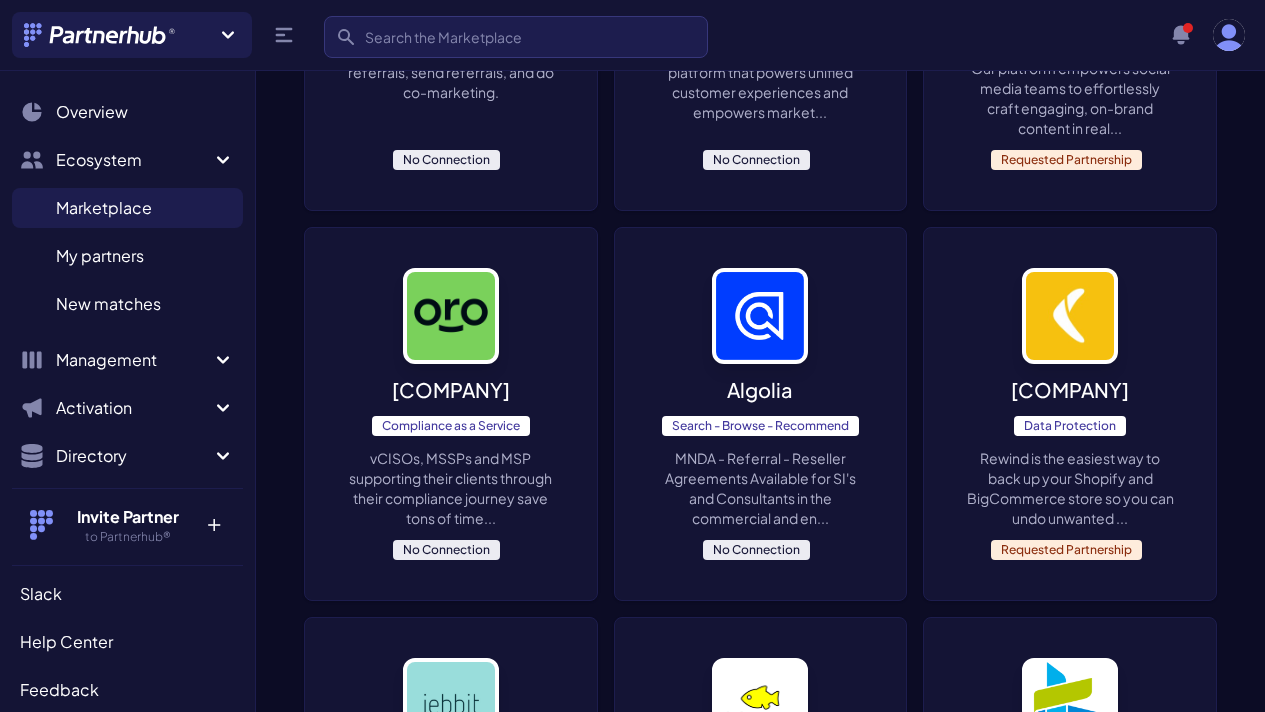 scroll, scrollTop: 3514, scrollLeft: 0, axis: vertical 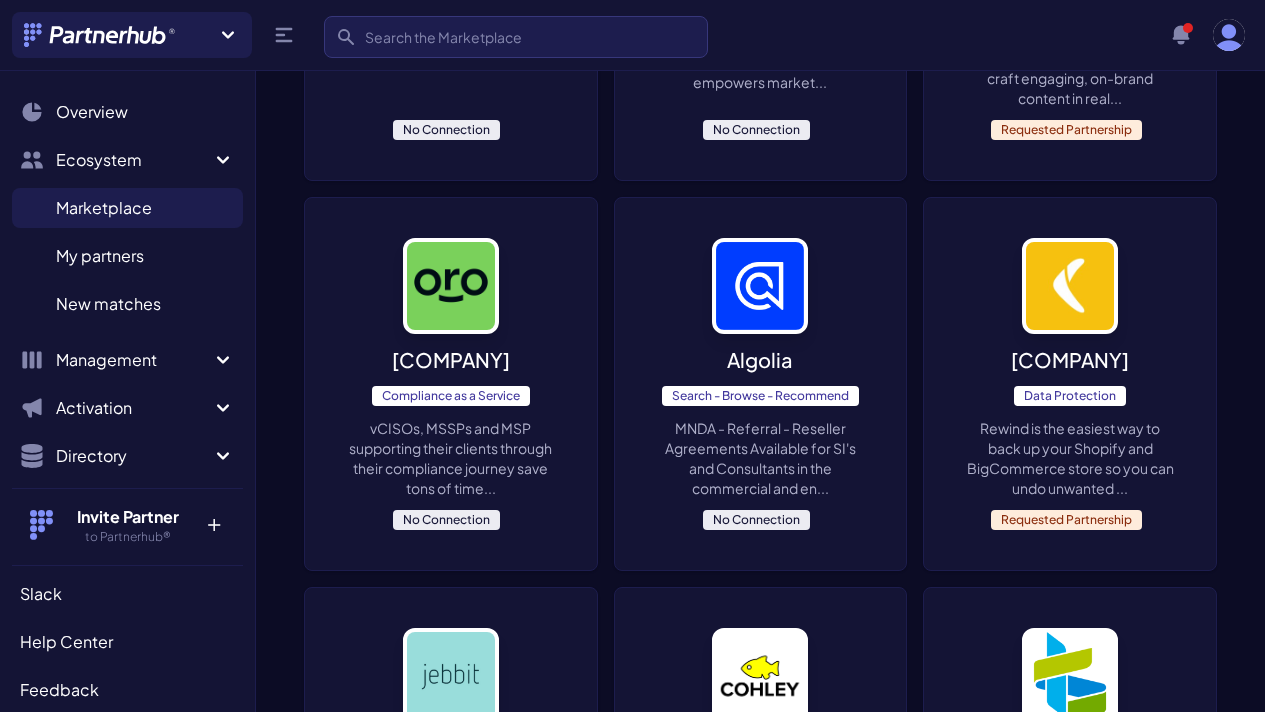 click on "MNDA - Referral - Reseller Agreements
Available for SI's and Consultants in the commercial and en..." at bounding box center [761, 458] 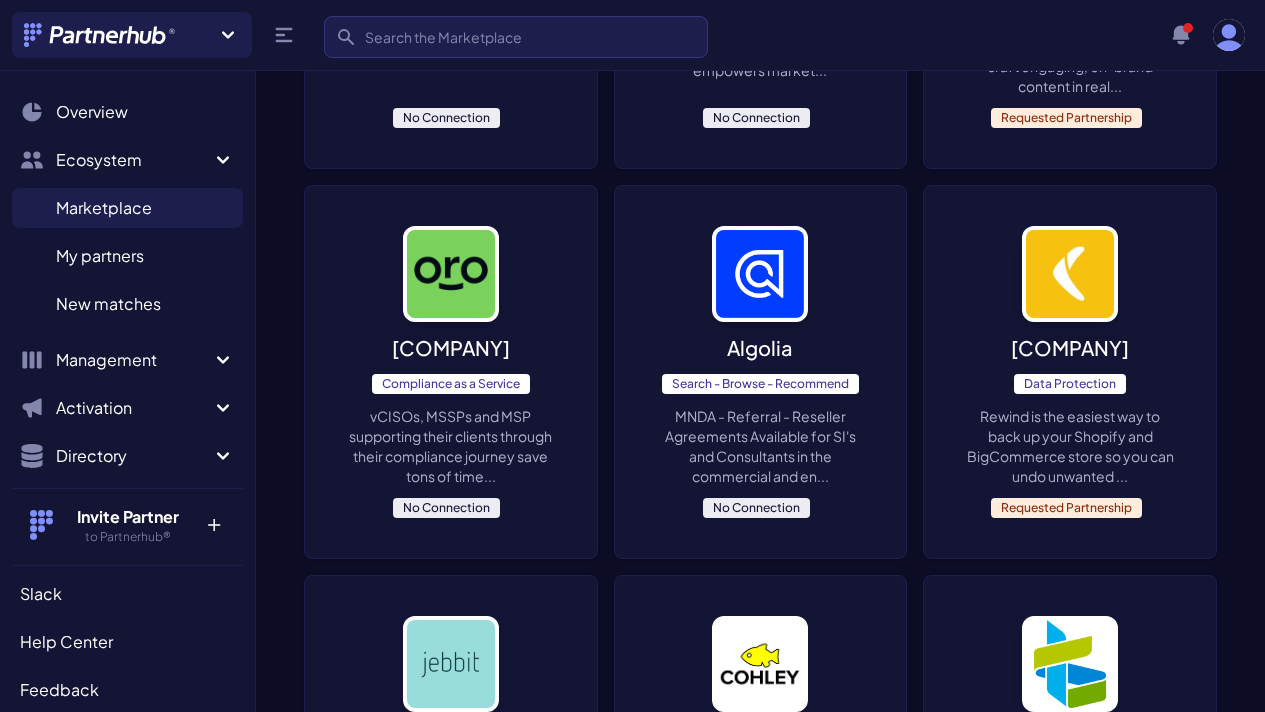 click on "Tandym Payments and Rewards Agencies can partner with us to provide our services to their merchants to help grow their revenu... Requested Partnership
Motion Creative Analytics for Paid Med 1) Refer clients
2) Own a subscription Requested Partnership
Mailmodo Email Marketing Partner with Mailmodo! Help your customers improve their email engagement and conversions with in... Partnered
NachoNacho B2B SaaS, Software management Agencies of all sizes love to work with us because they can sell a valuable service to their clie... Requested Partnership
Deeto Sales Enablement Platform Deeto is an AI driven customer activation platform that leverages satisfied customers' to create ... Partnered
TwentyThree Video & webinar platform Agencies loves working with us as we provide market leading video & webinar software to clients o..." at bounding box center [760, 547] 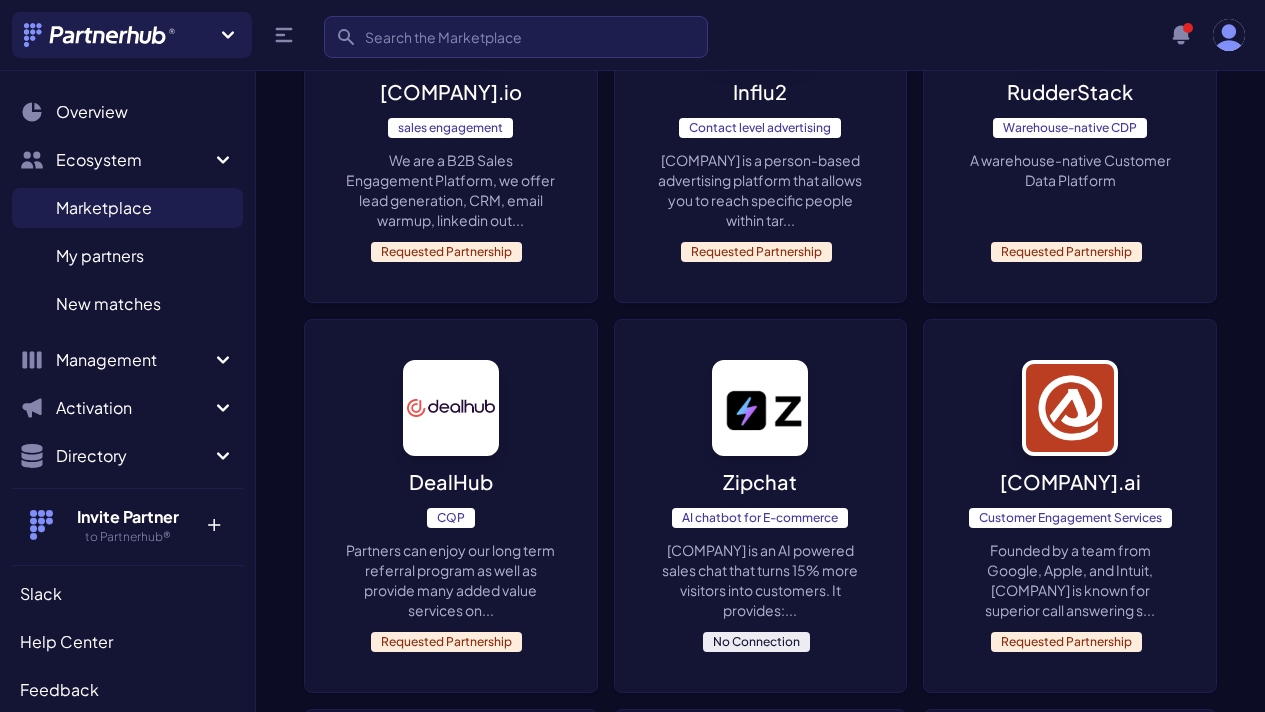 scroll, scrollTop: 4970, scrollLeft: 0, axis: vertical 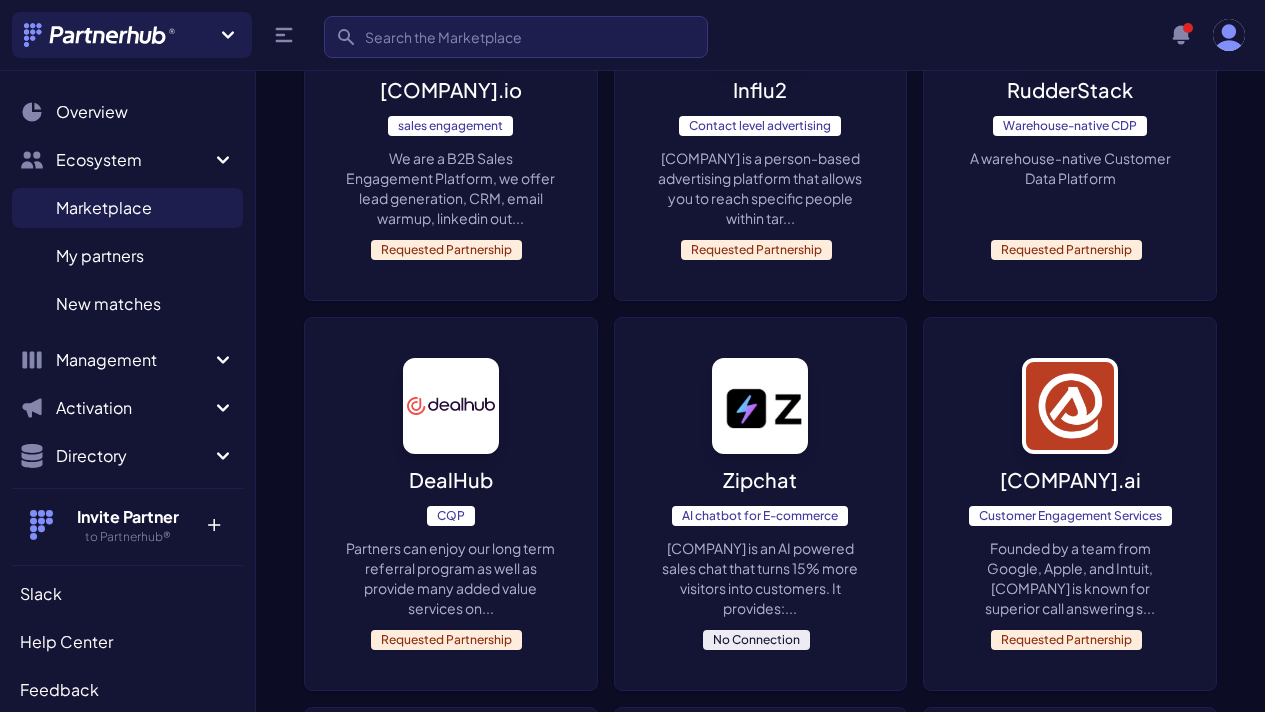 click on "Zipchat AI chatbot for E-commerce Zipchat is an AI powered sales chat that turns 15% more visitors into customers.
It provides:... No Connection" at bounding box center [761, 504] 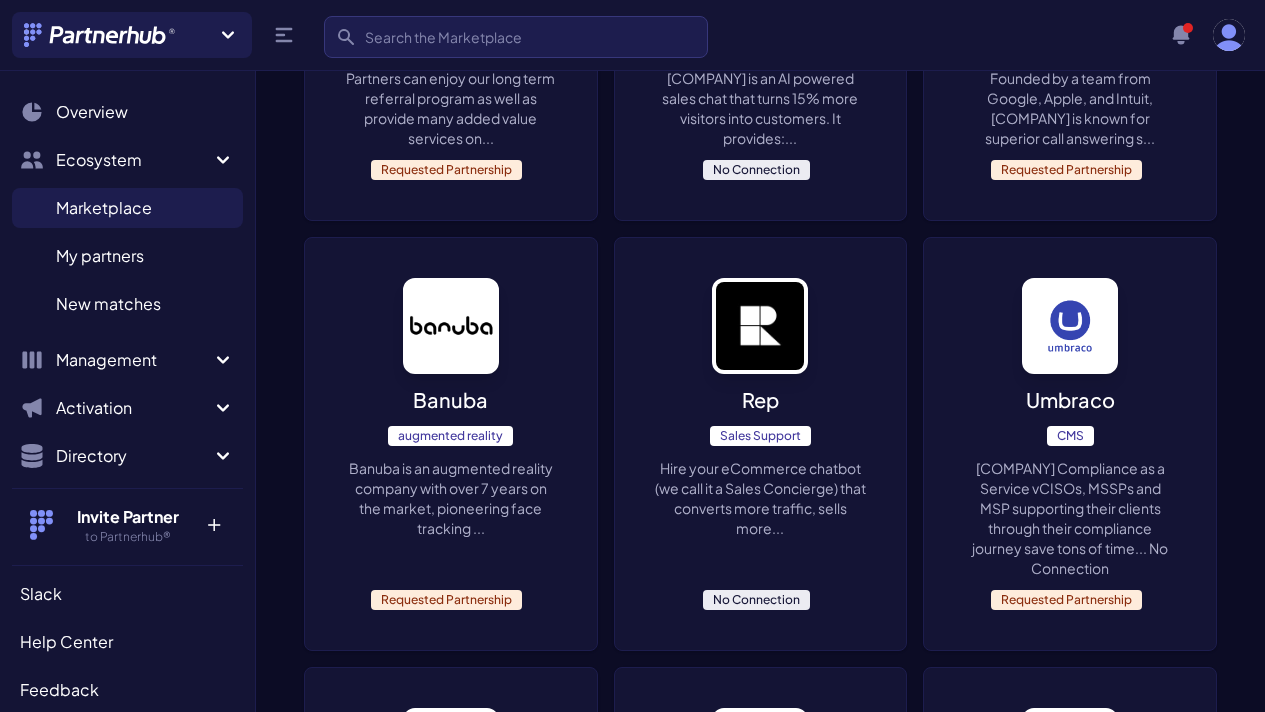 scroll, scrollTop: 5447, scrollLeft: 0, axis: vertical 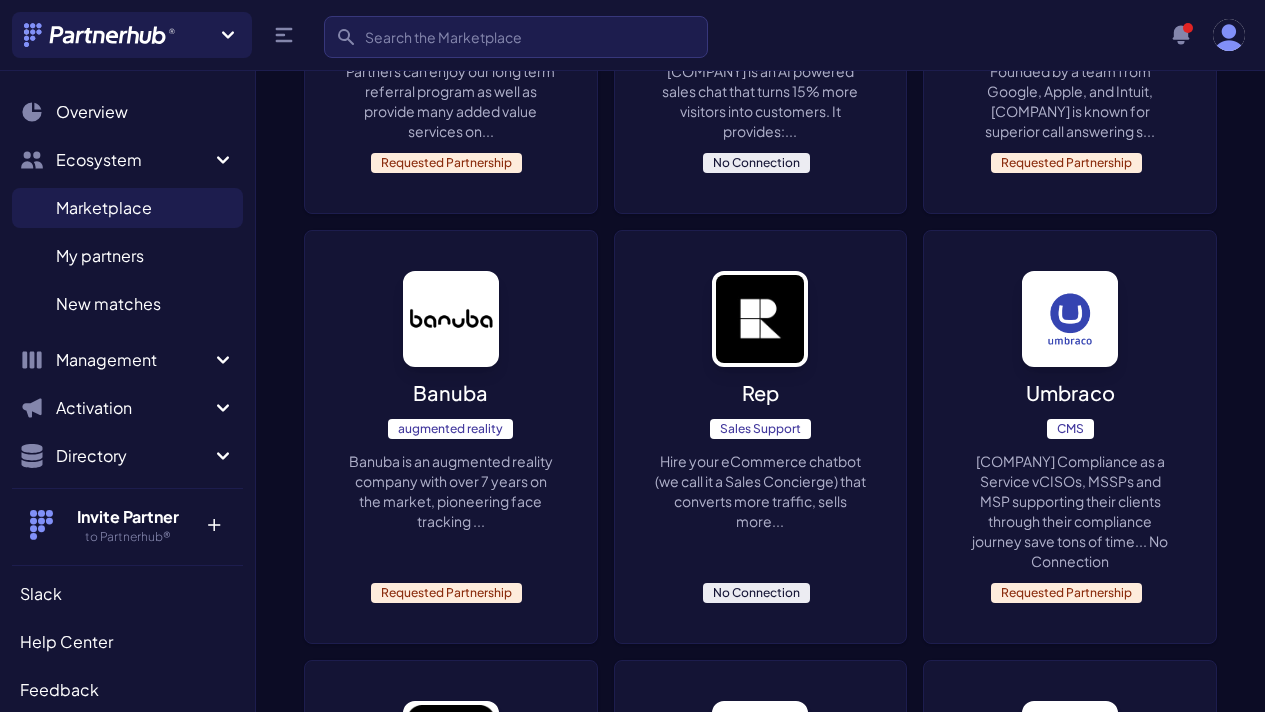 click on "Hire your eCommerce chatbot (we call it a Sales Concierge) that converts more traffic, sells more..." at bounding box center [761, 491] 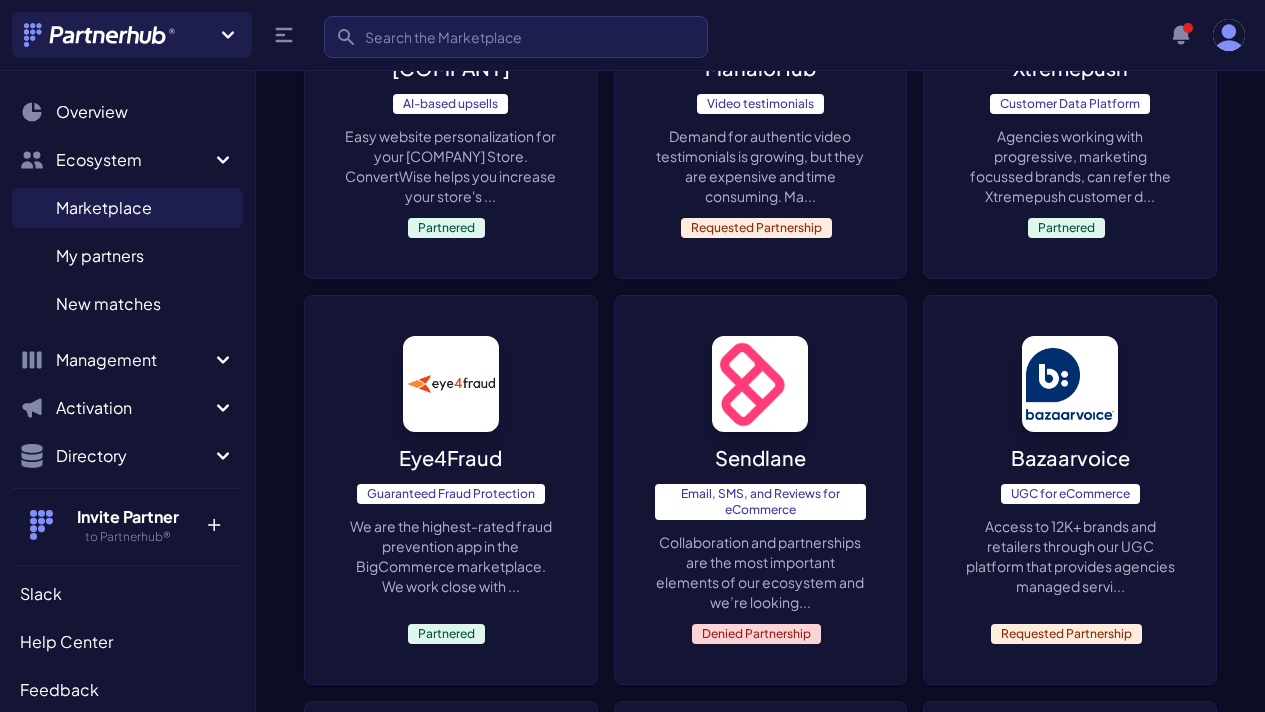 scroll, scrollTop: 6248, scrollLeft: 0, axis: vertical 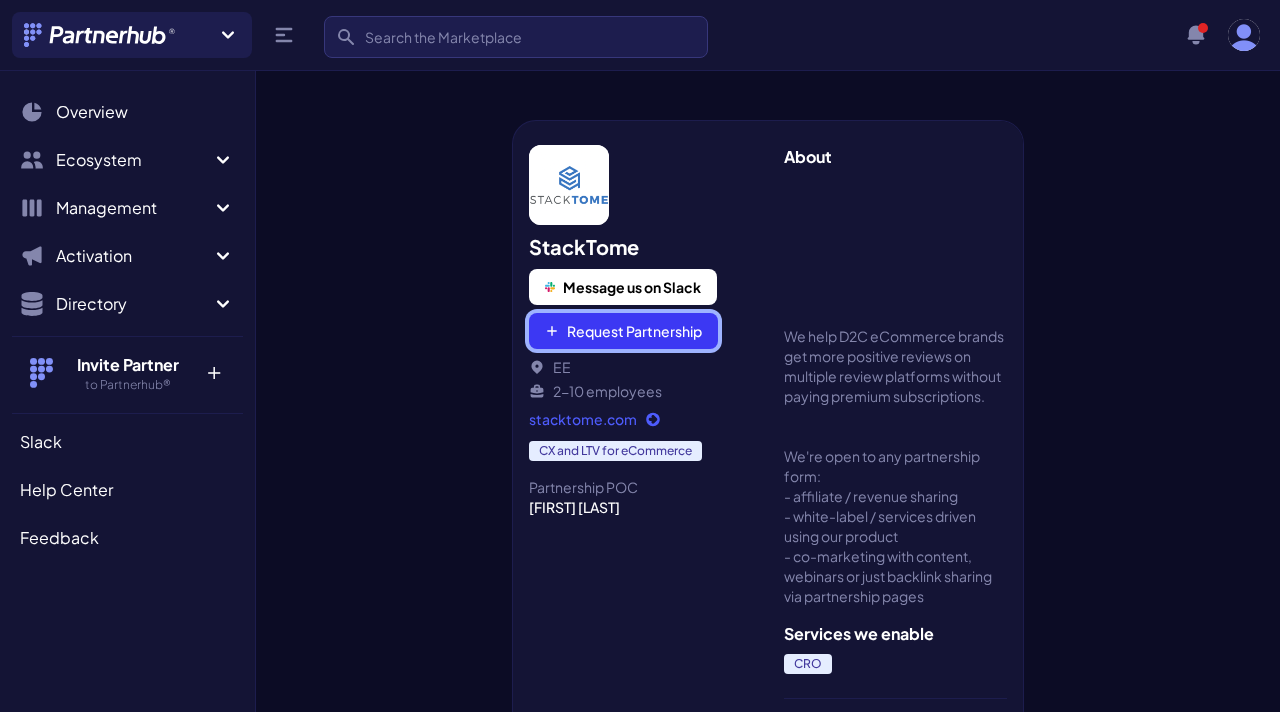 click on "Request Partnership" at bounding box center (623, 331) 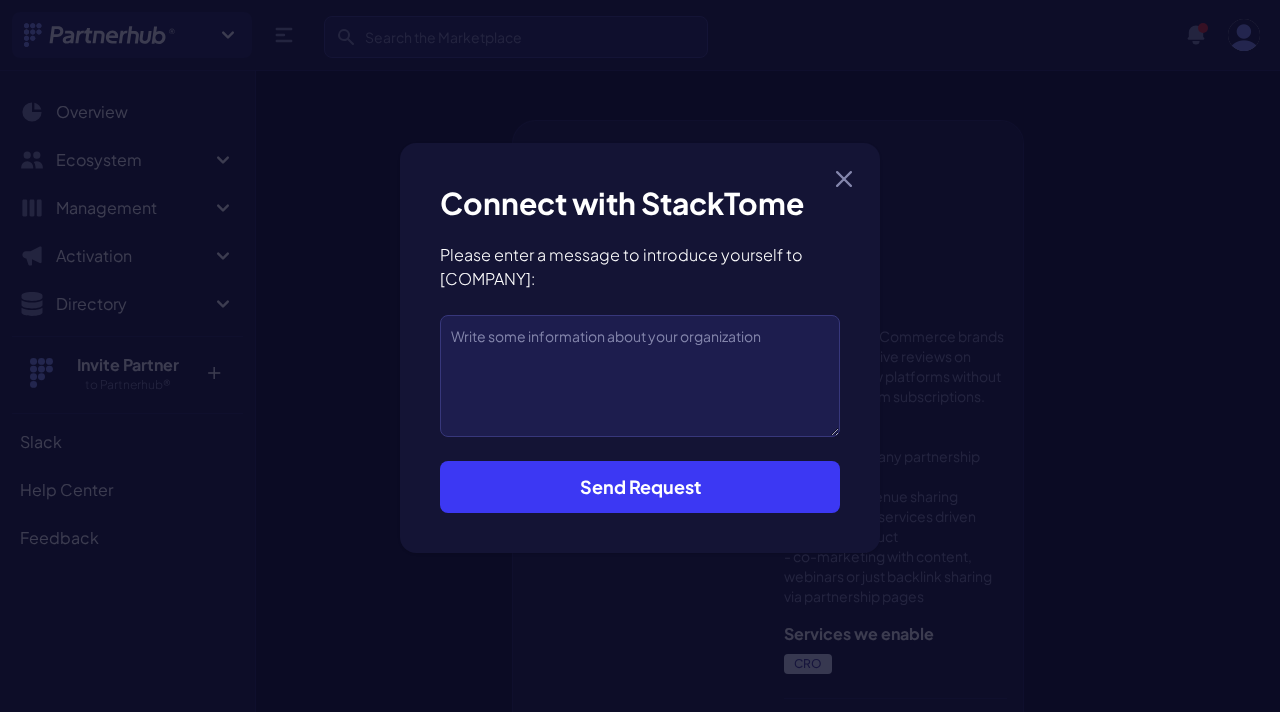 click on "[SEND REQUEST]" at bounding box center (640, 487) 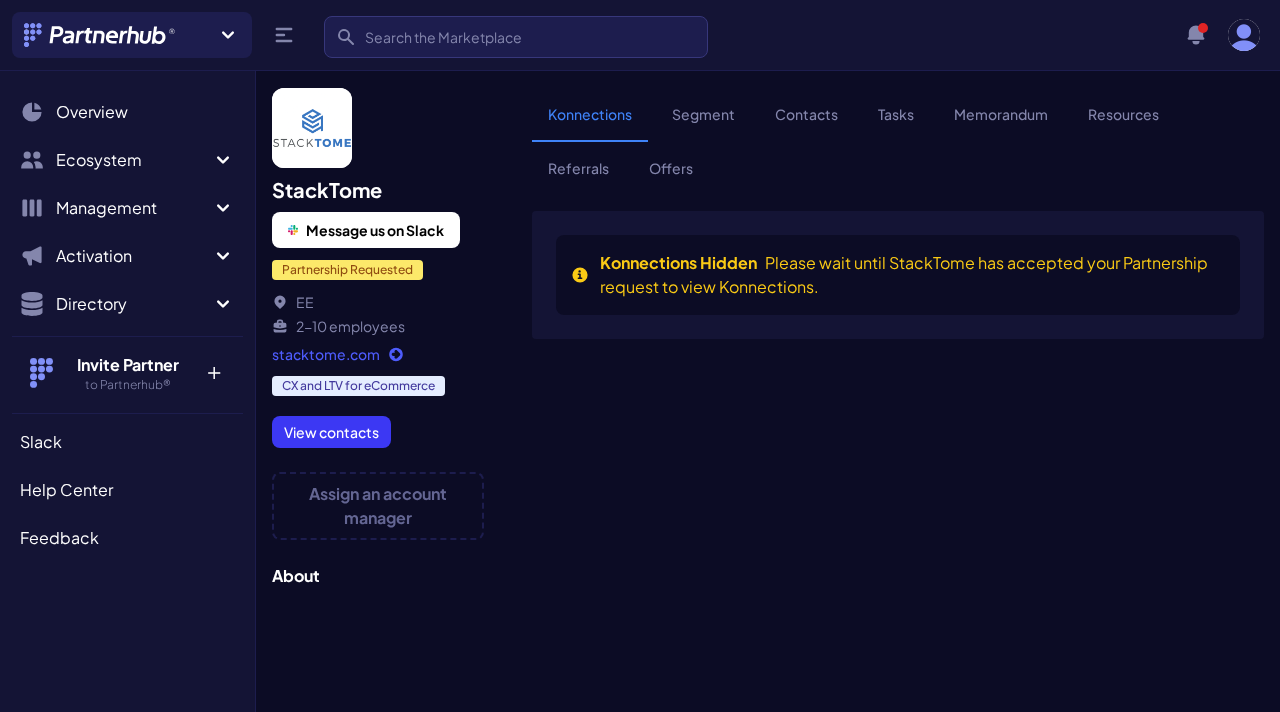 scroll, scrollTop: 0, scrollLeft: 0, axis: both 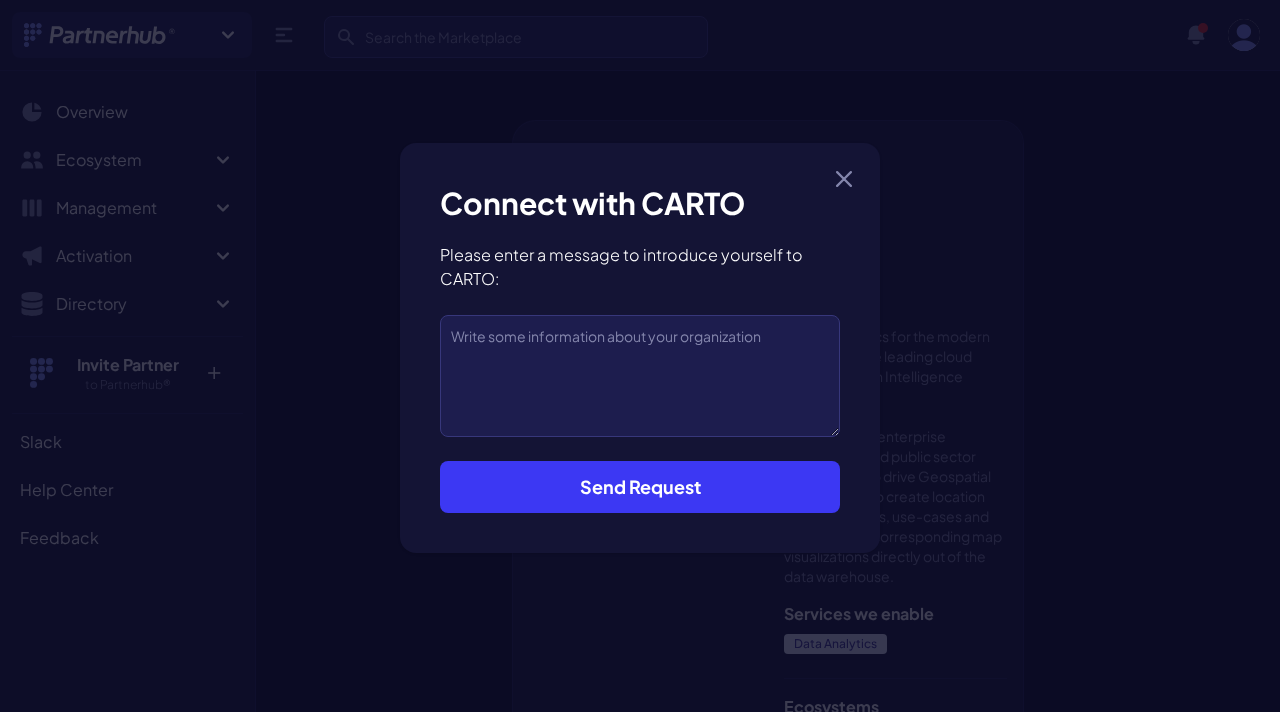 click on "Send Request" at bounding box center (640, 487) 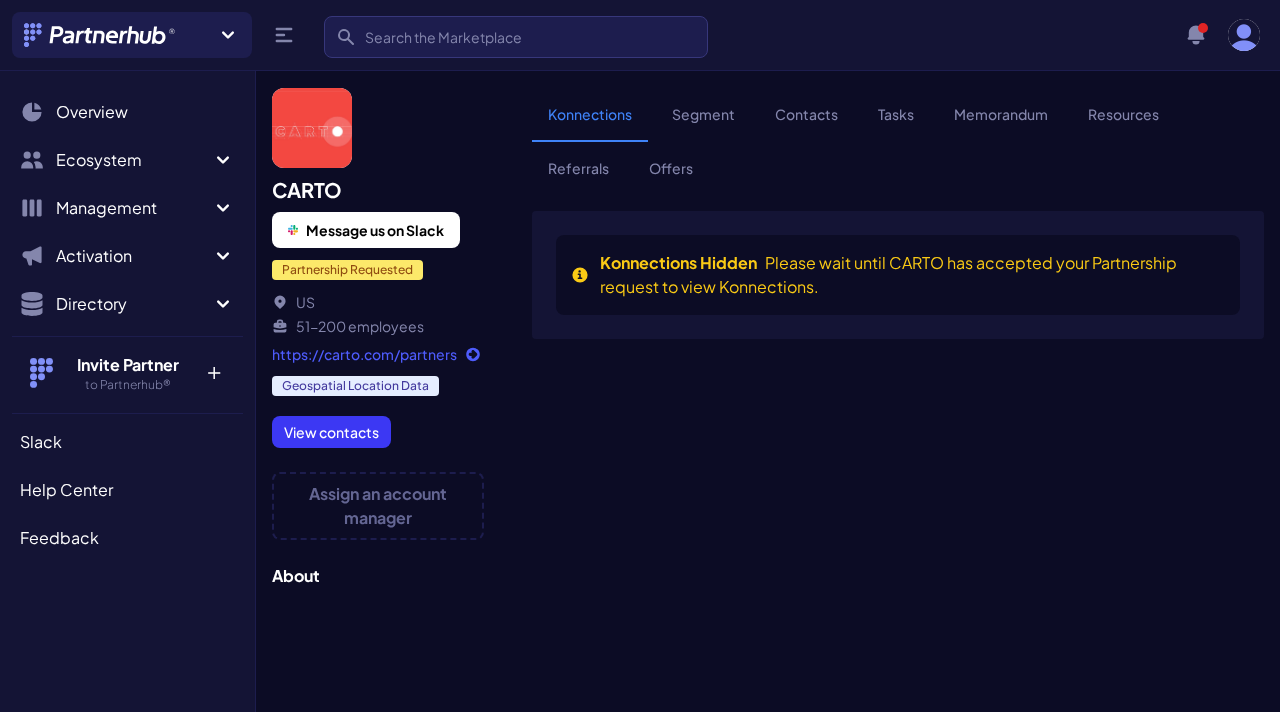 scroll, scrollTop: 0, scrollLeft: 0, axis: both 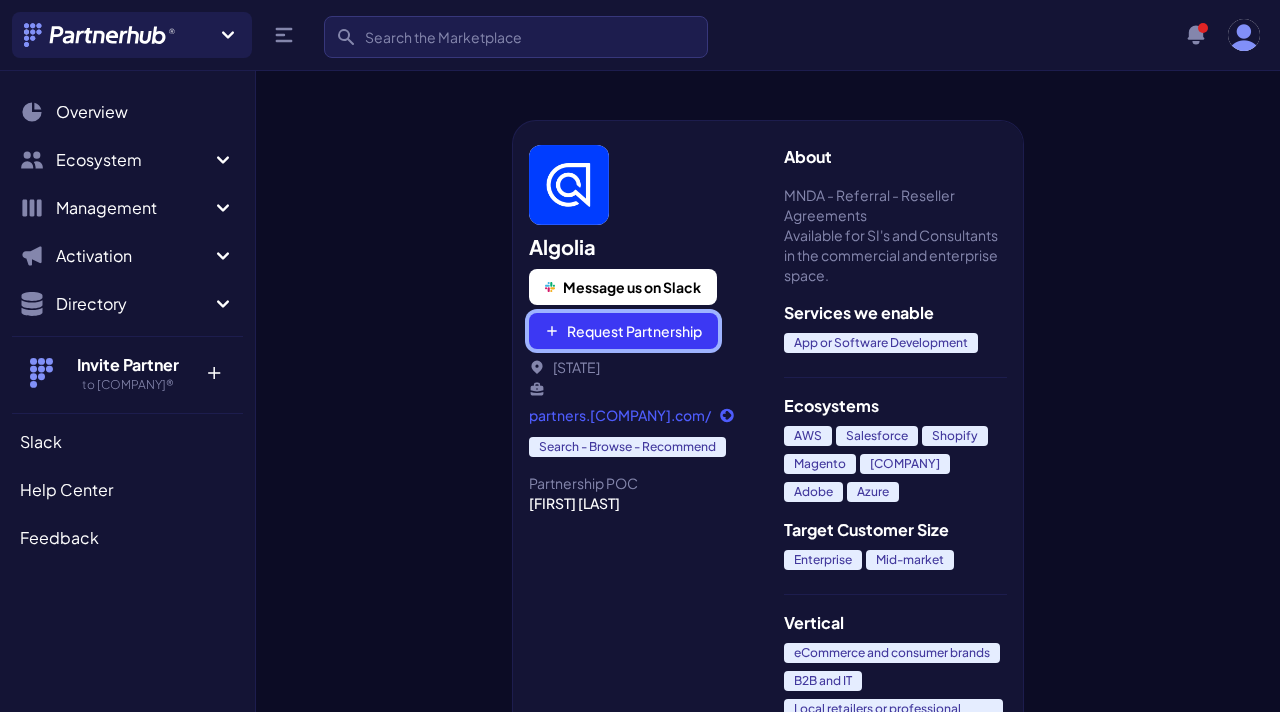click on "Request Partnership" at bounding box center (623, 331) 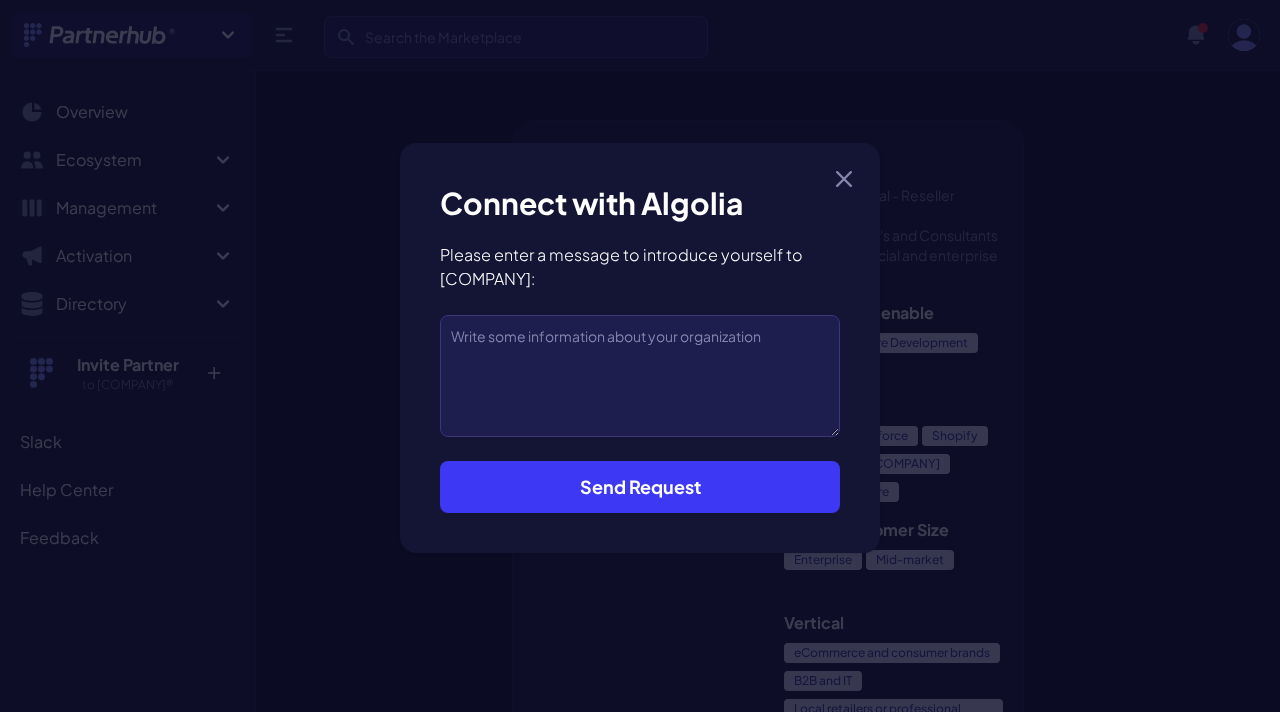 click on "Send Request" at bounding box center (640, 487) 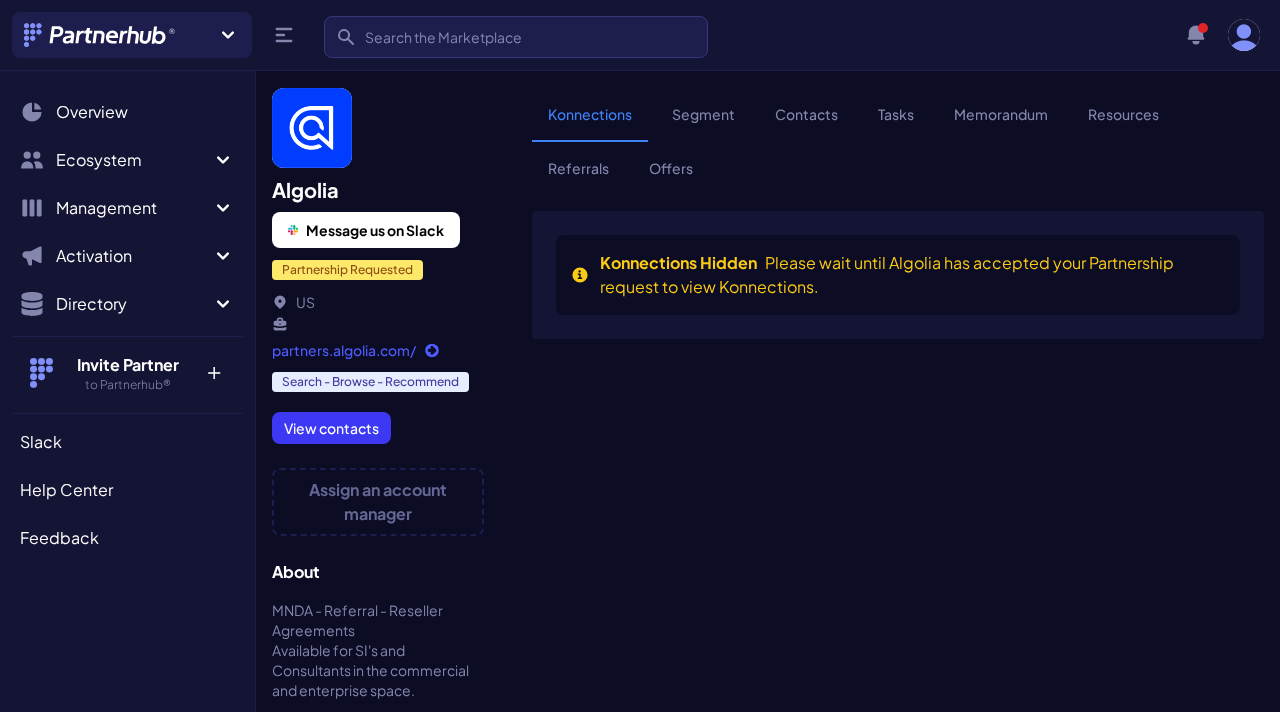 scroll, scrollTop: 0, scrollLeft: 0, axis: both 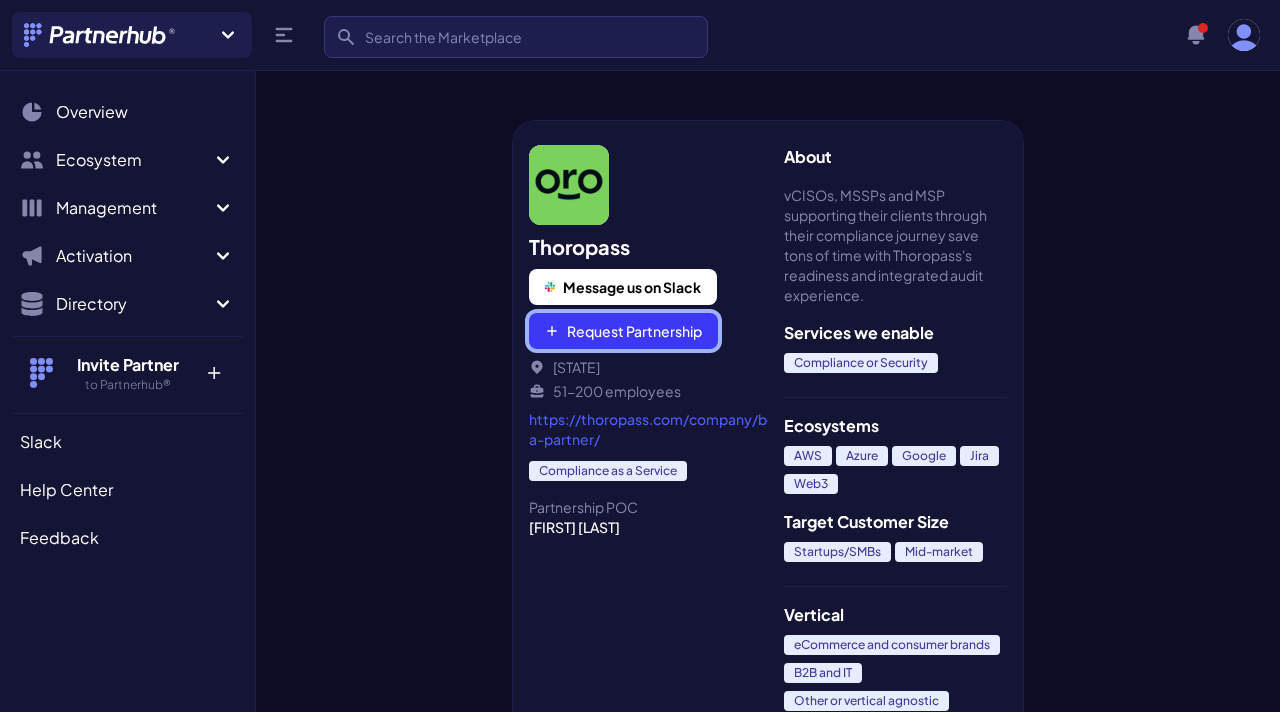click on "Request Partnership" at bounding box center [623, 331] 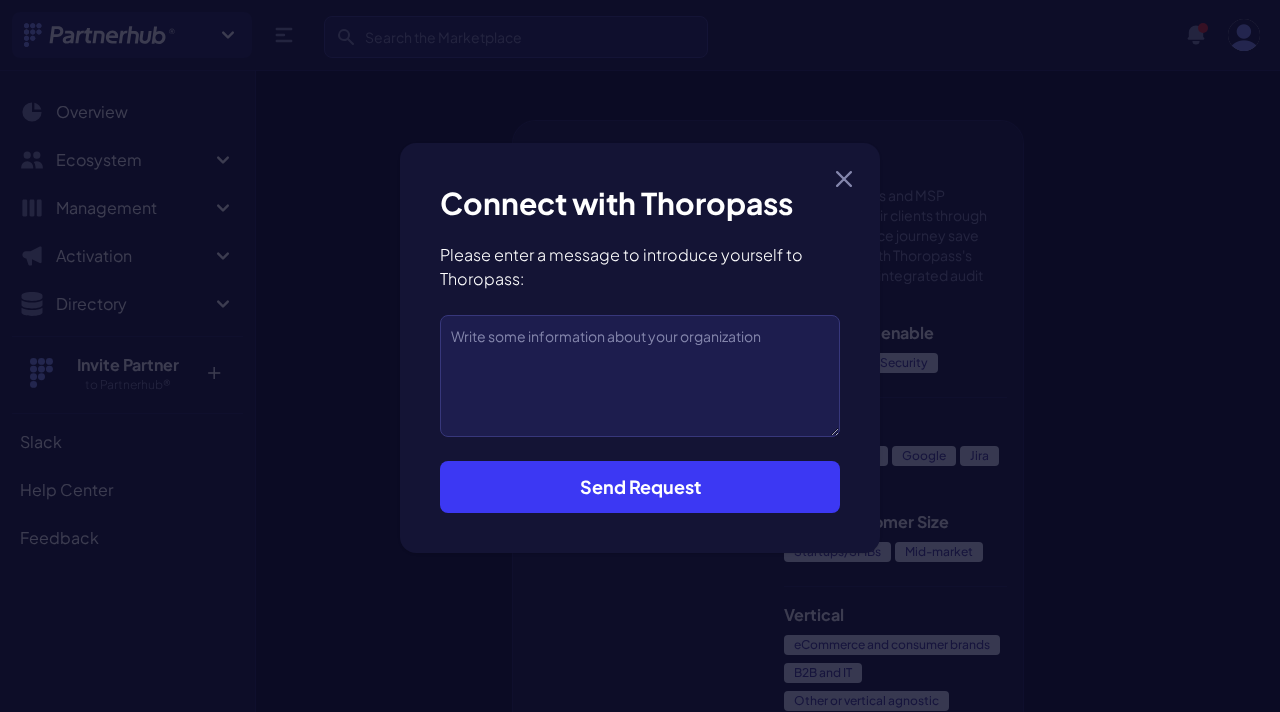click on "Send Request" at bounding box center (640, 487) 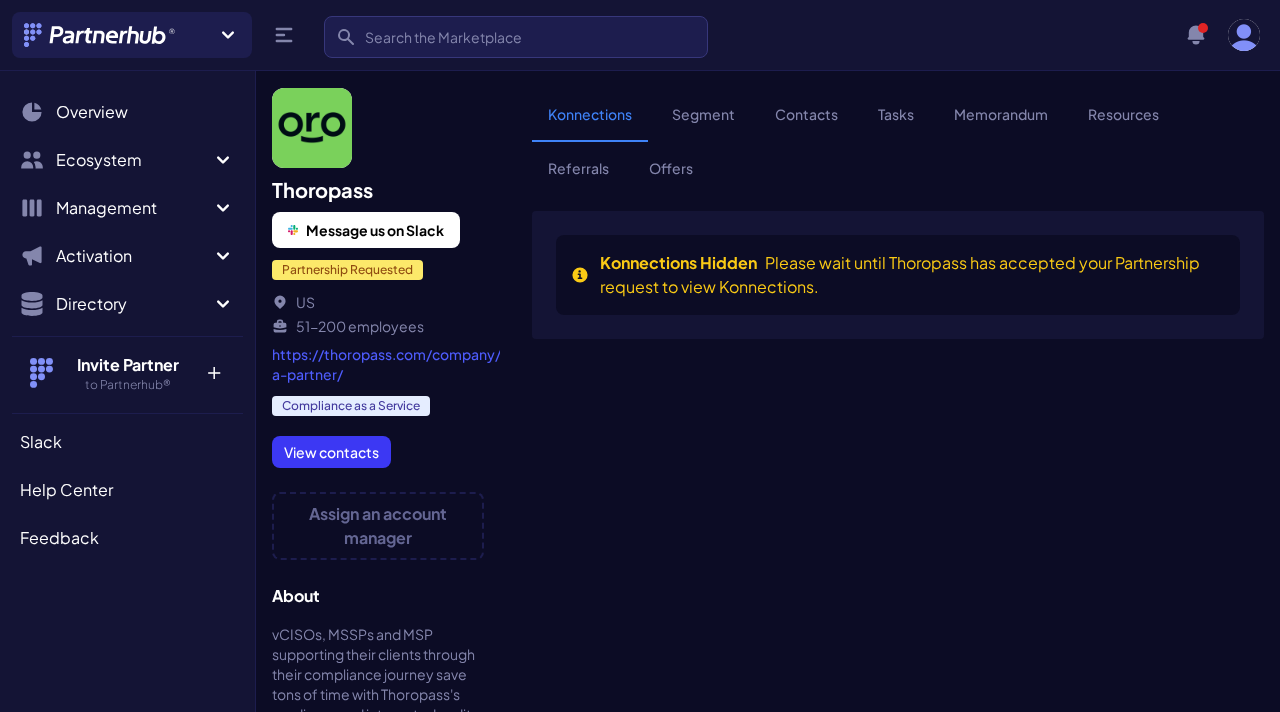 scroll, scrollTop: 0, scrollLeft: 0, axis: both 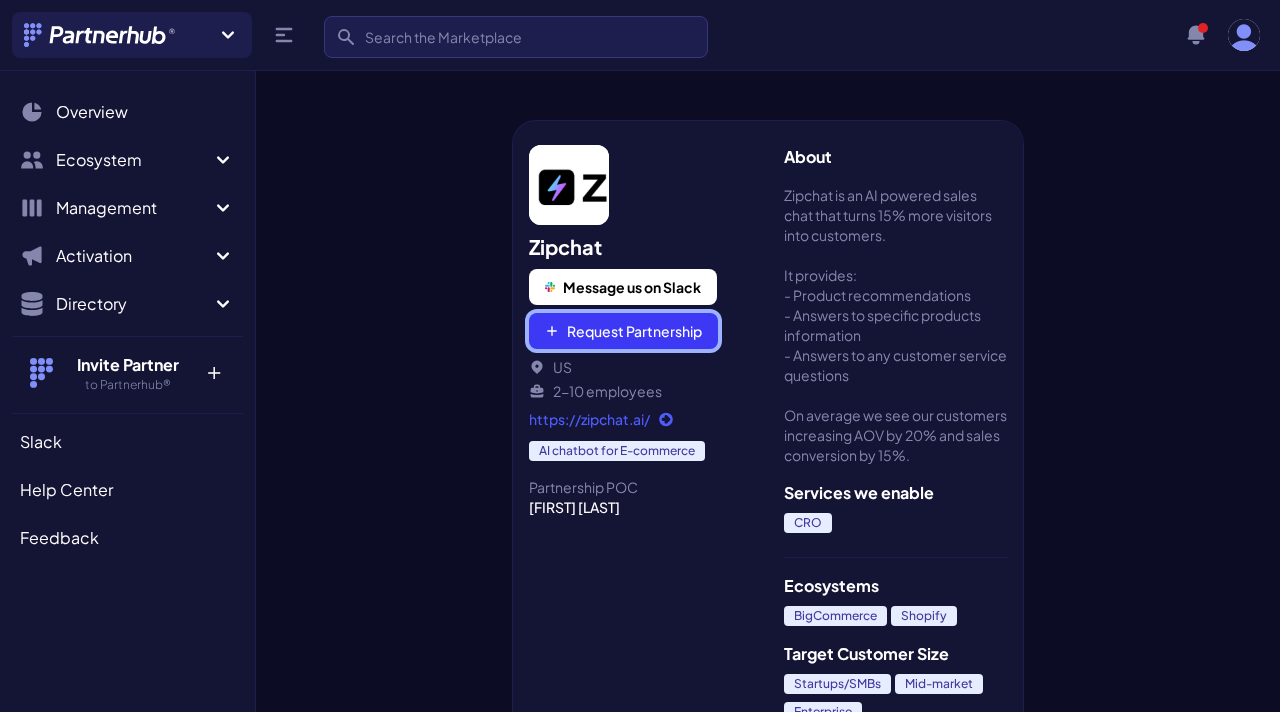 click on "Request Partnership" at bounding box center [623, 331] 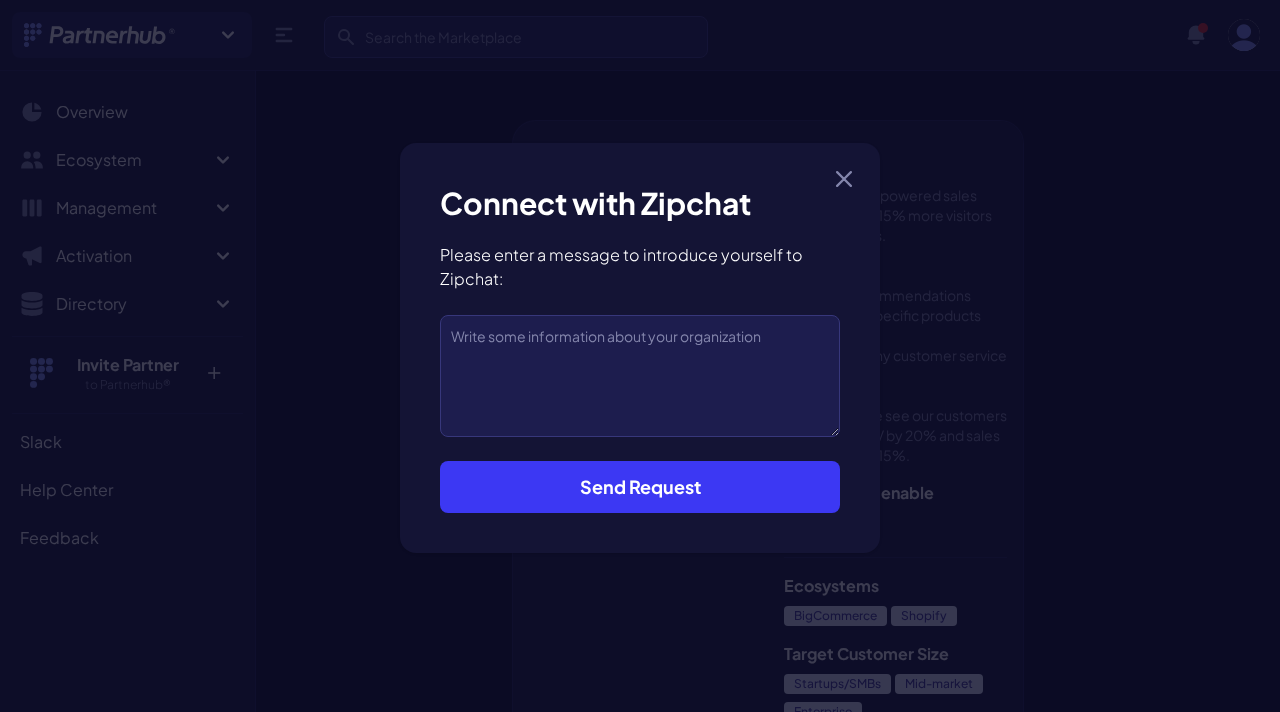 click on "Send Request" at bounding box center [640, 487] 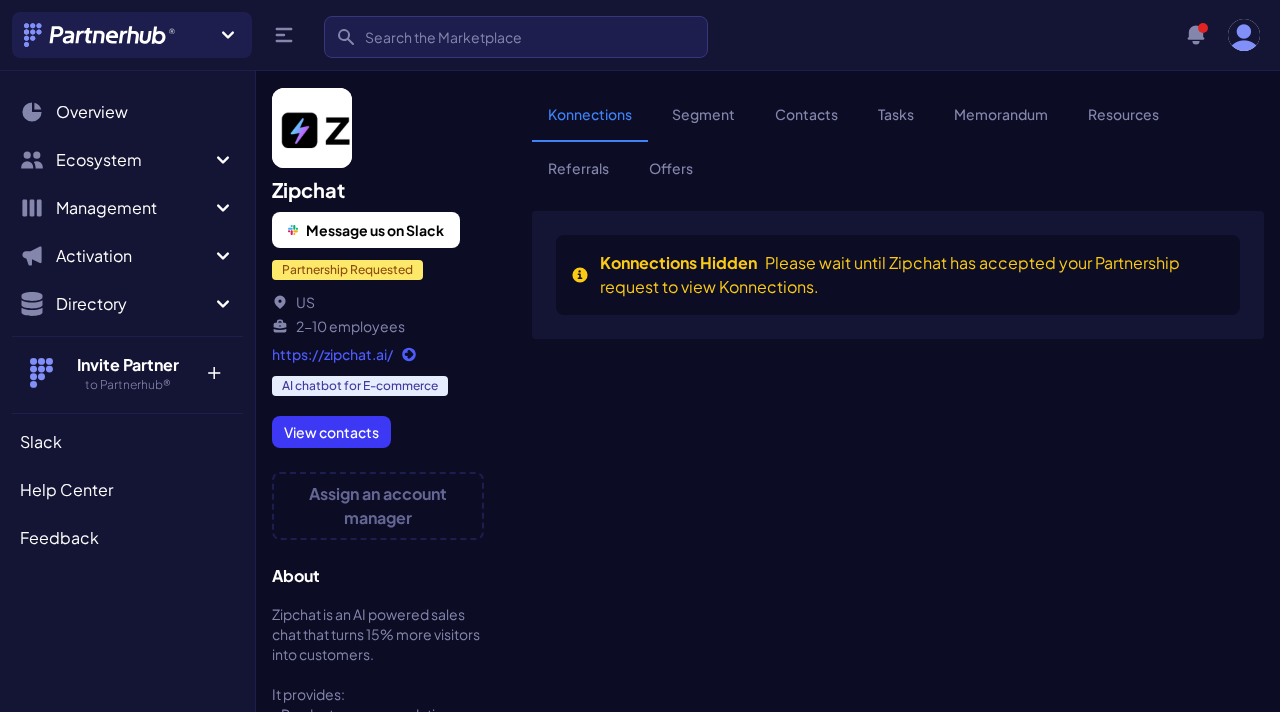 scroll, scrollTop: 0, scrollLeft: 0, axis: both 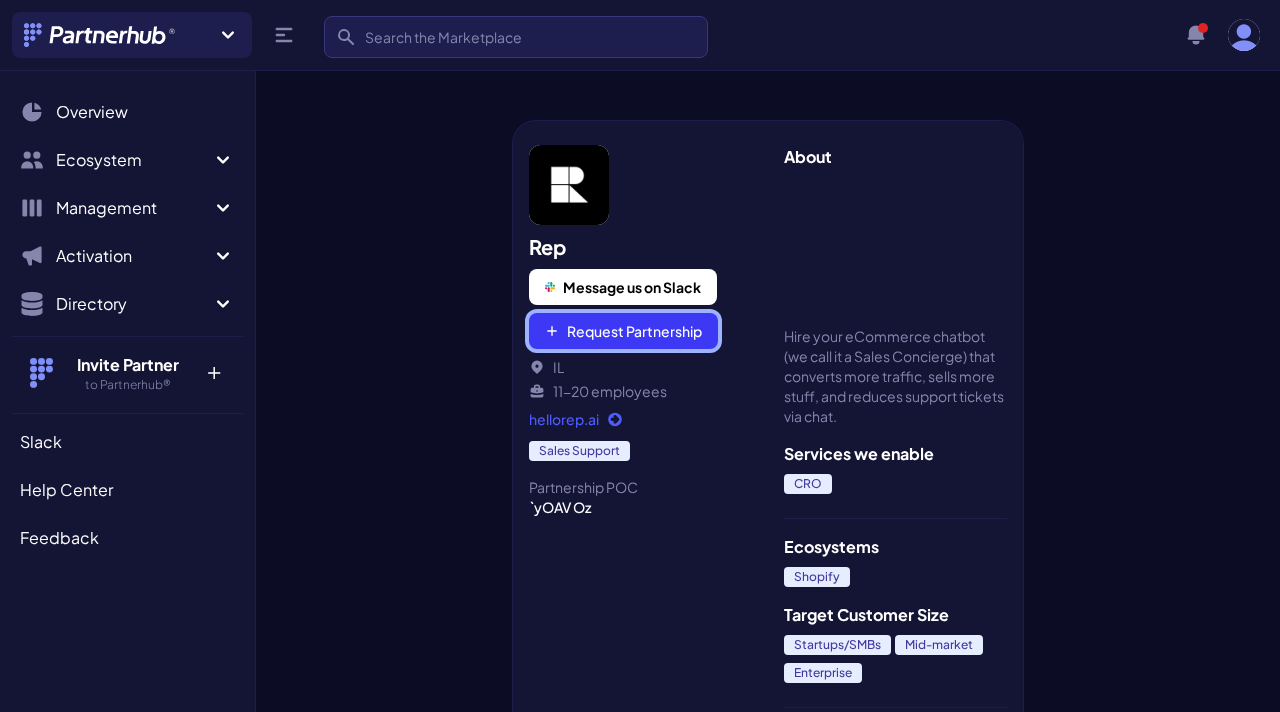 click on "Request Partnership" at bounding box center [623, 331] 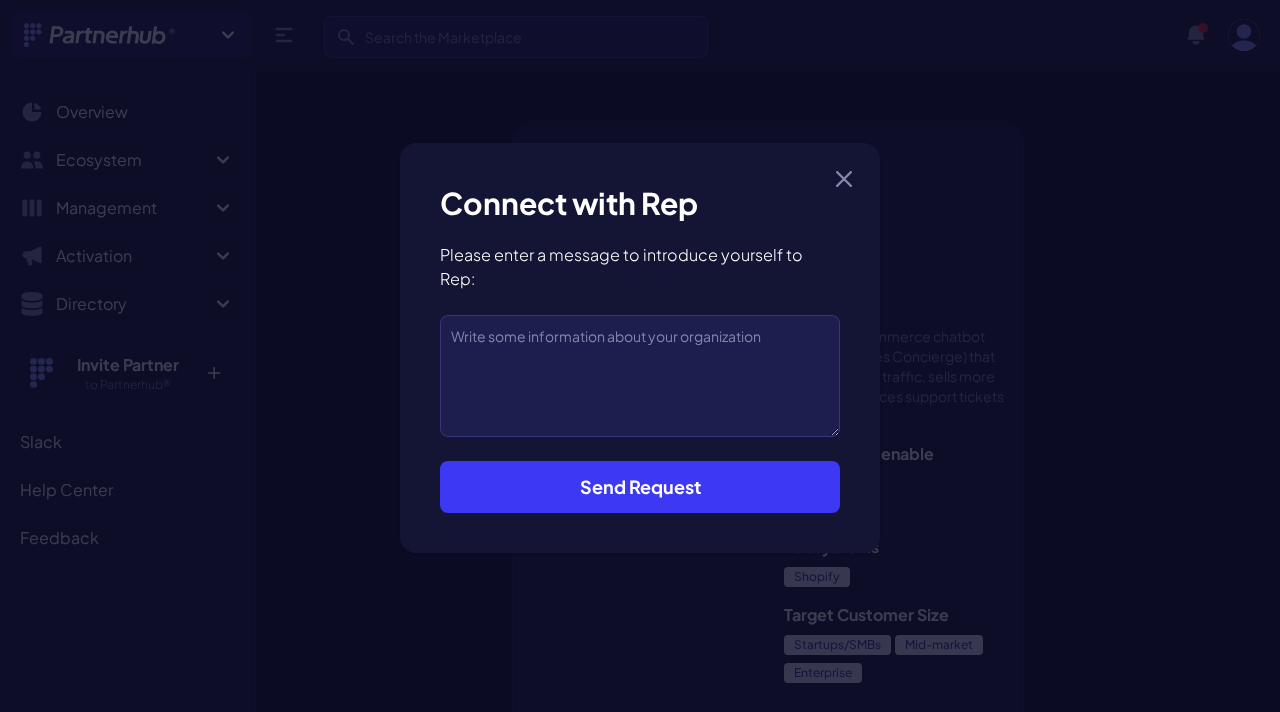 click on "Send Request" at bounding box center [640, 487] 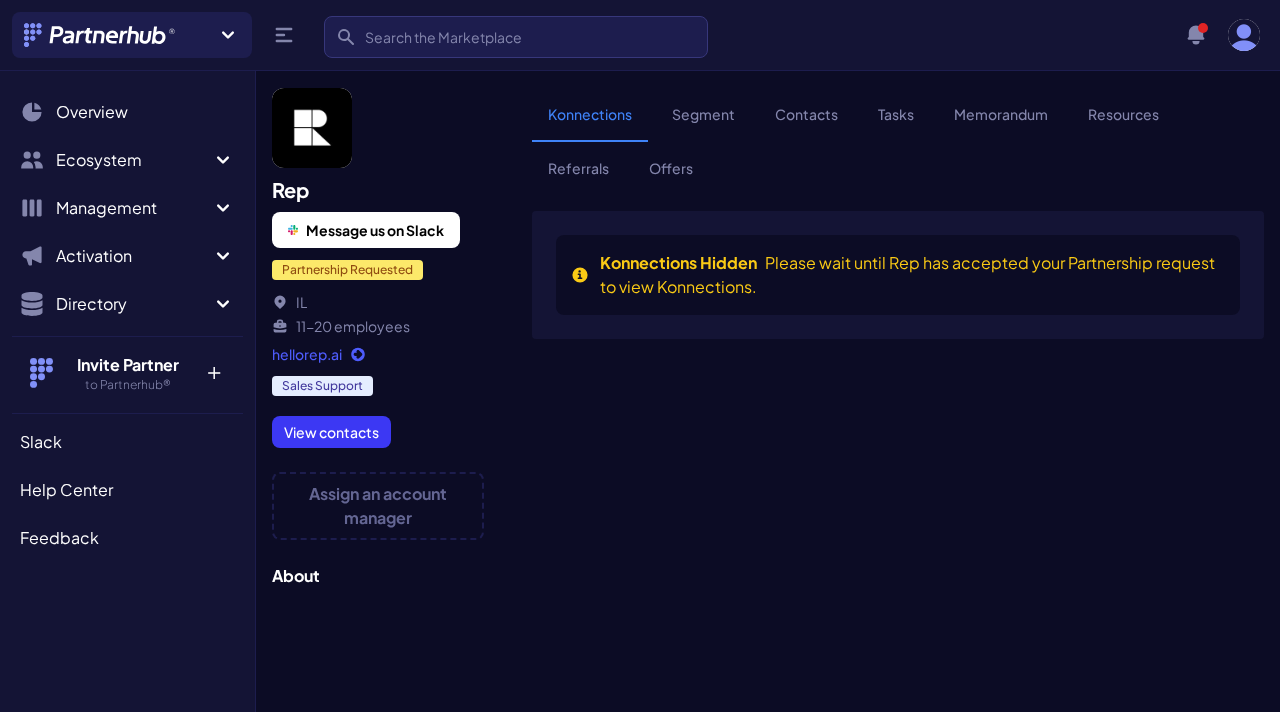 scroll, scrollTop: 0, scrollLeft: 0, axis: both 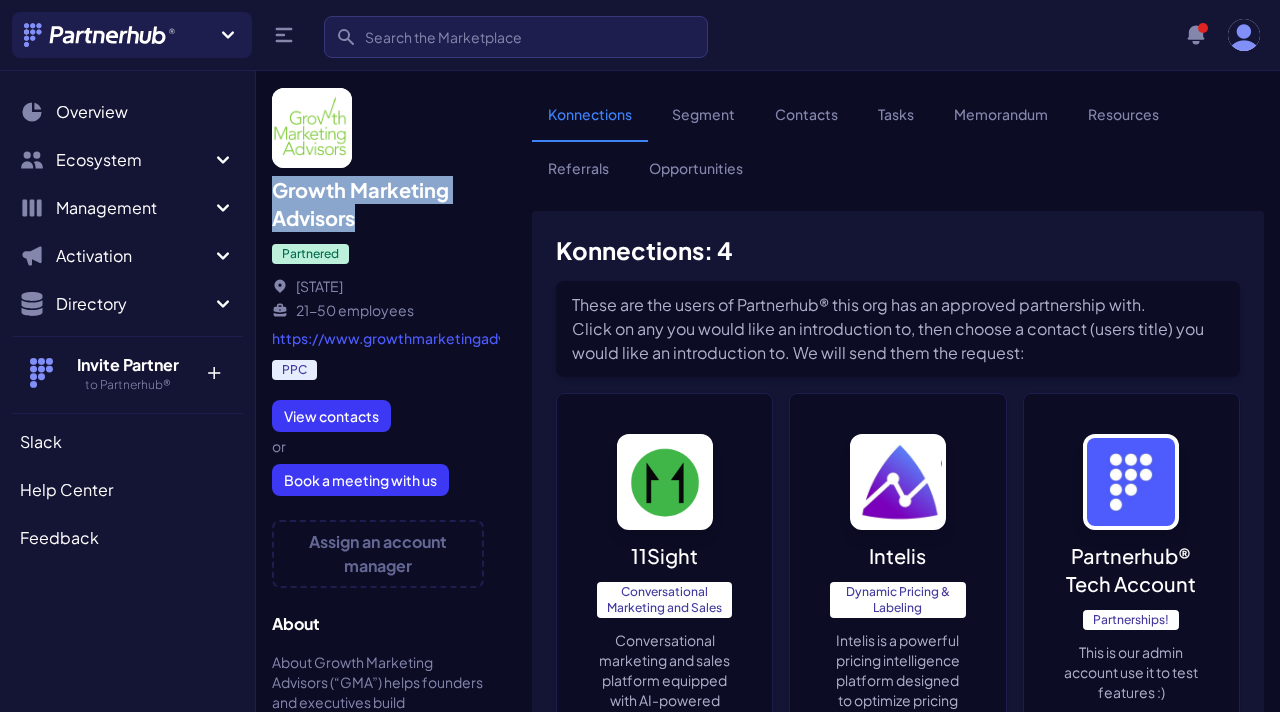 drag, startPoint x: 362, startPoint y: 214, endPoint x: 270, endPoint y: 194, distance: 94.14882 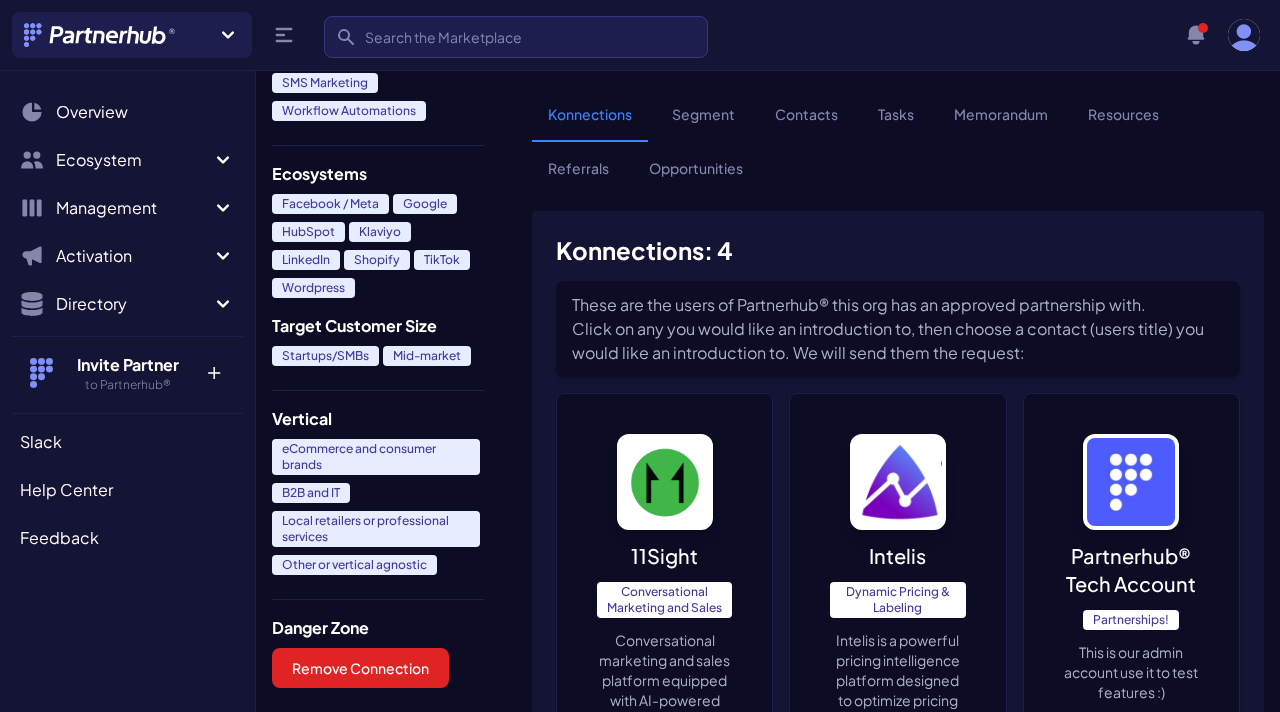 scroll, scrollTop: 1138, scrollLeft: 0, axis: vertical 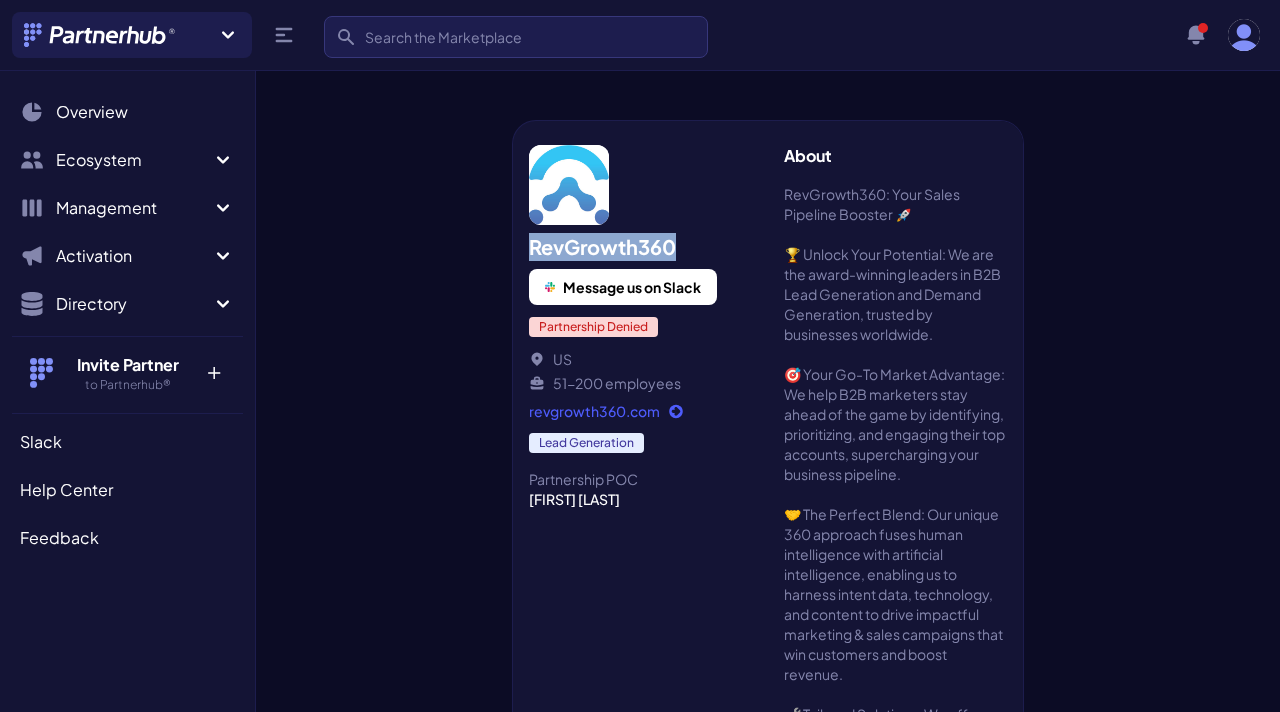 drag, startPoint x: 698, startPoint y: 238, endPoint x: 532, endPoint y: 247, distance: 166.24379 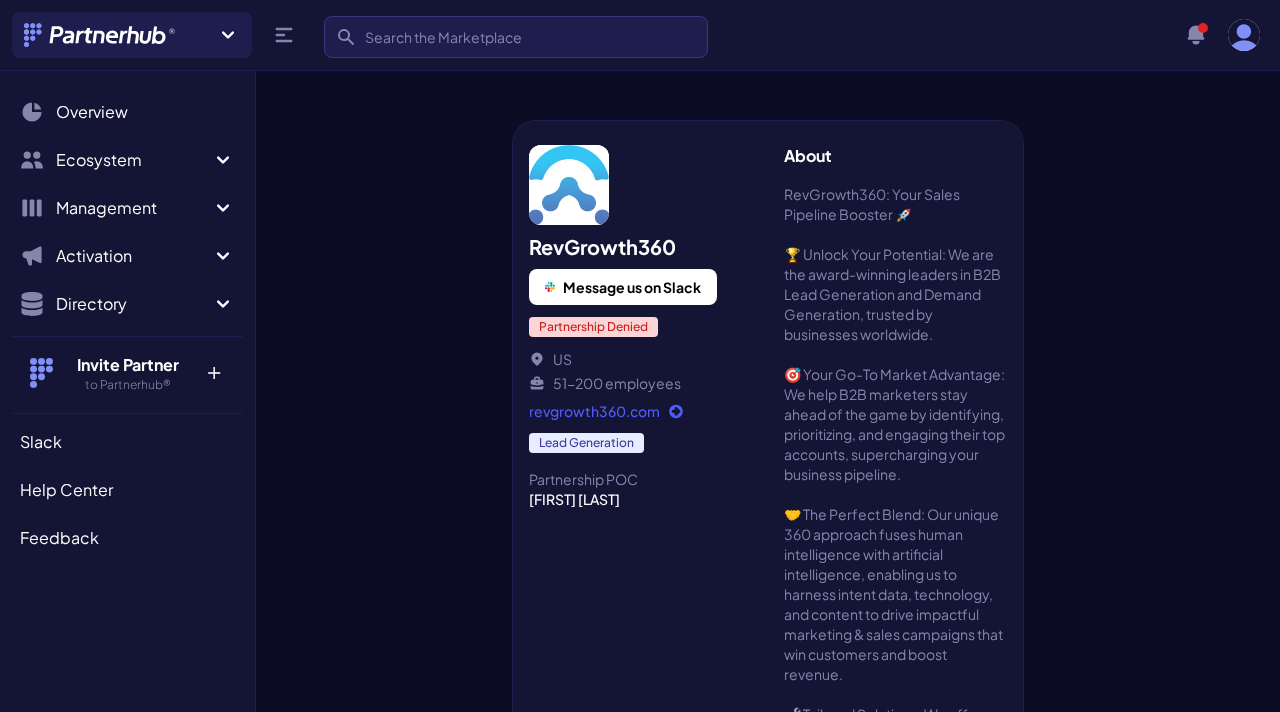 click on "US" at bounding box center (640, 359) 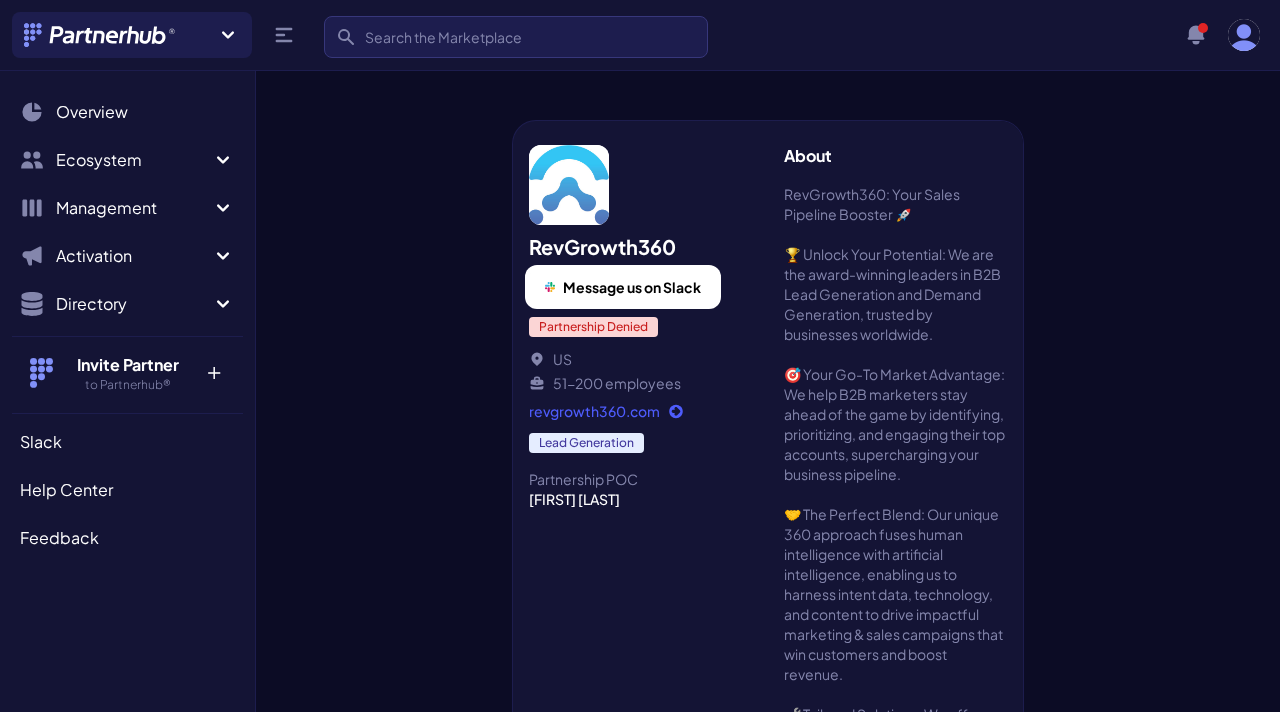 click on "Message us on Slack" at bounding box center [623, 287] 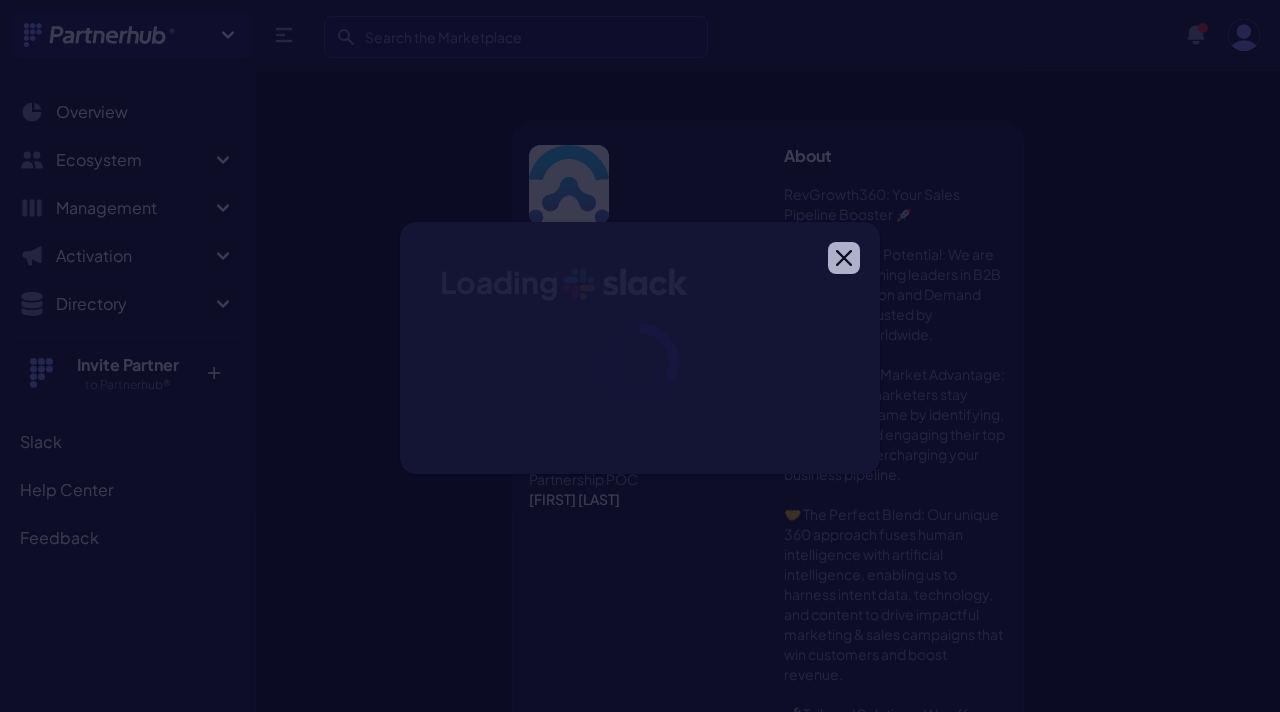 click on "Close modal" at bounding box center [844, 258] 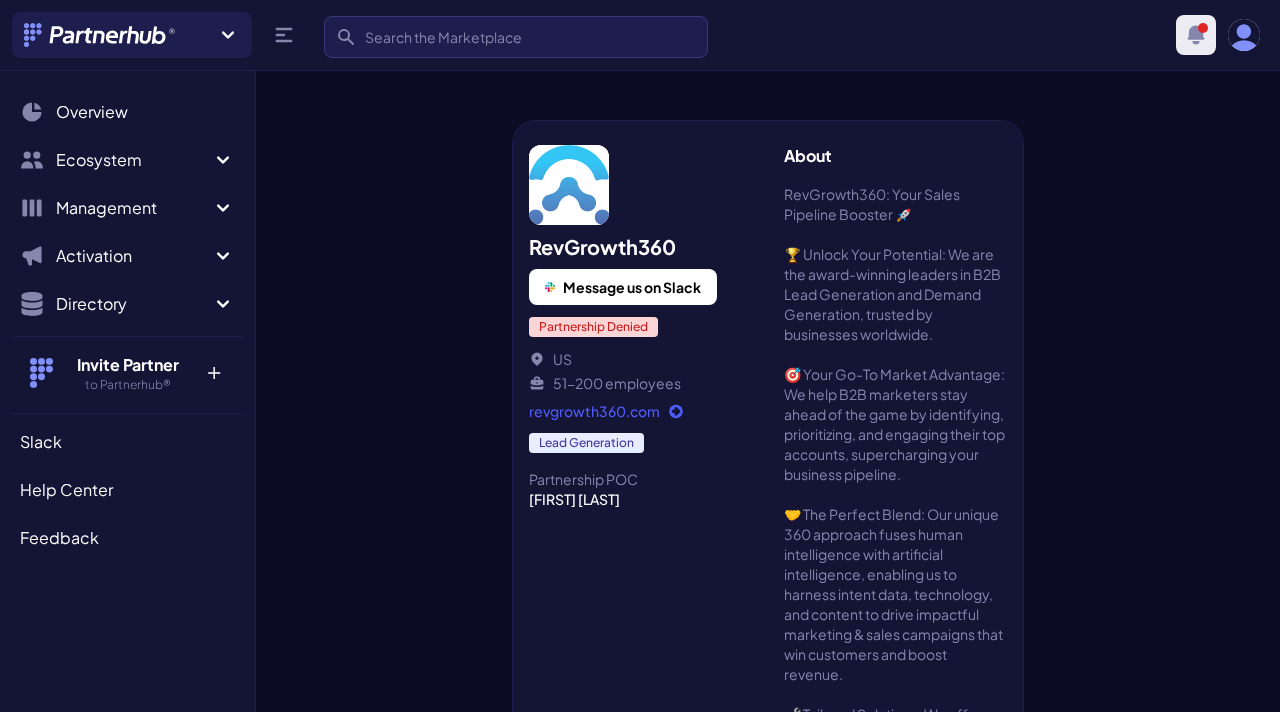 click at bounding box center (1196, 35) 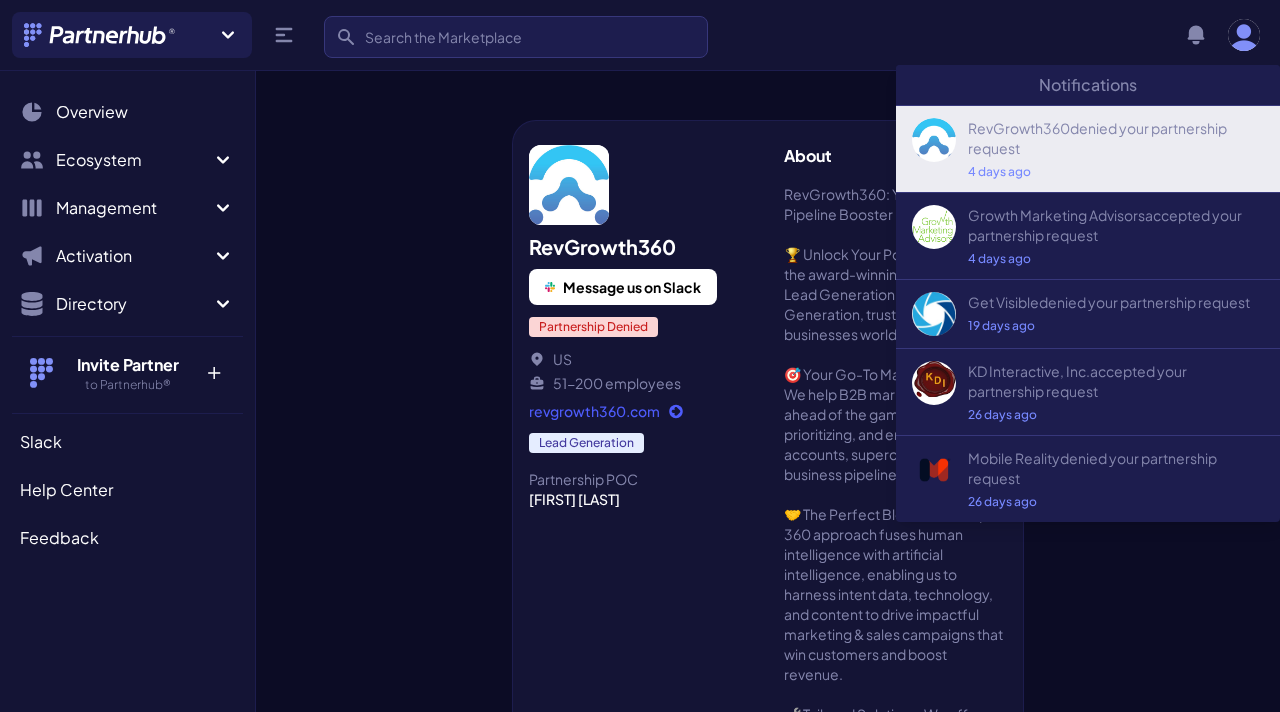 click on "4 days ago" at bounding box center [1116, 172] 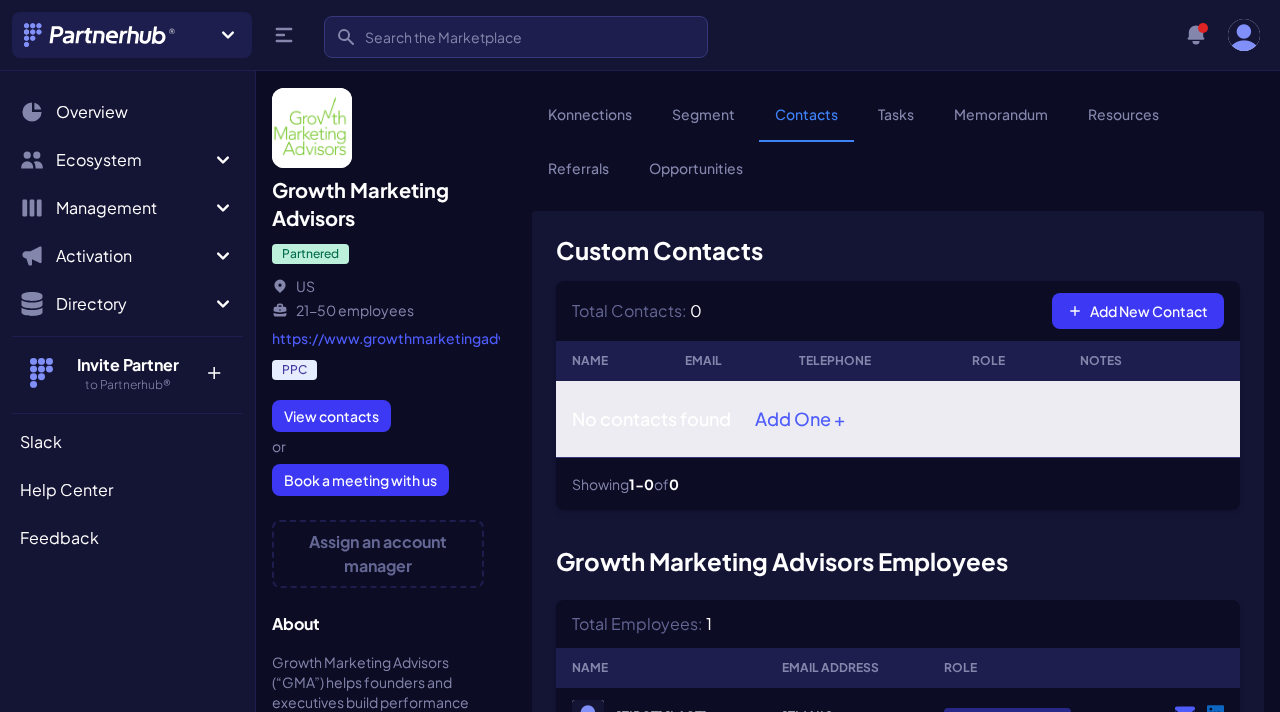 scroll, scrollTop: 0, scrollLeft: 0, axis: both 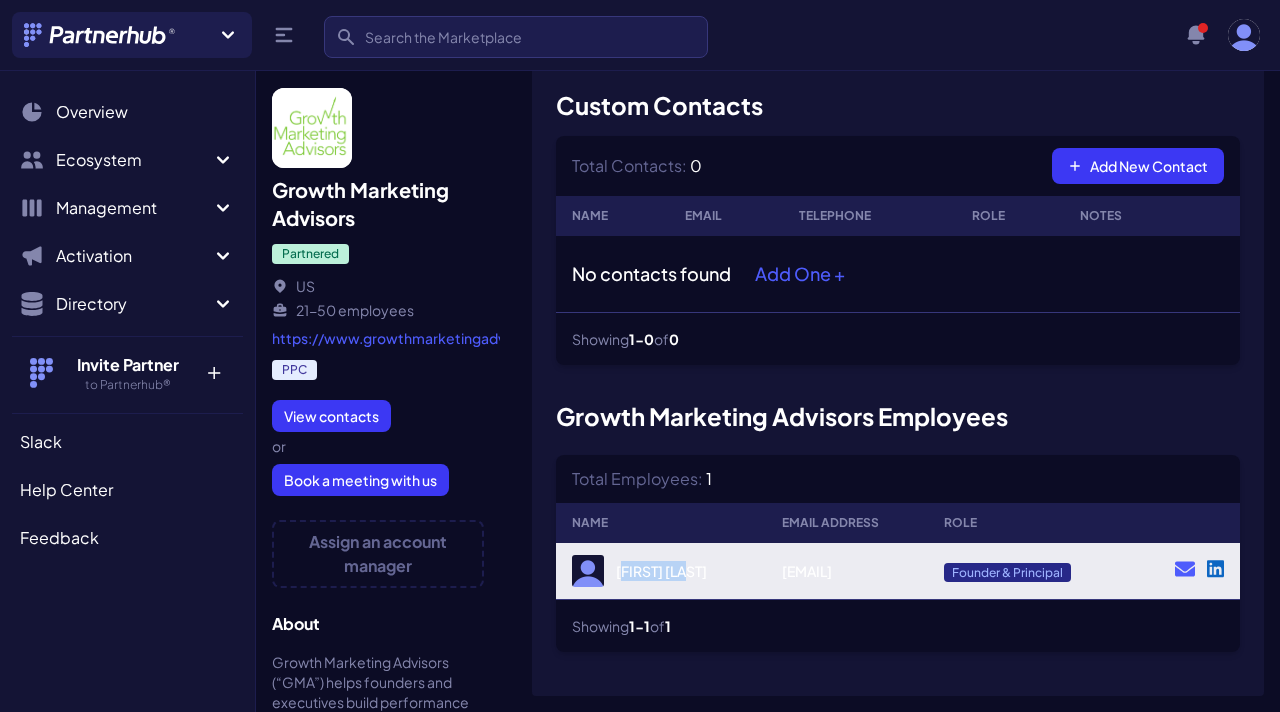 drag, startPoint x: 686, startPoint y: 586, endPoint x: 623, endPoint y: 575, distance: 63.953106 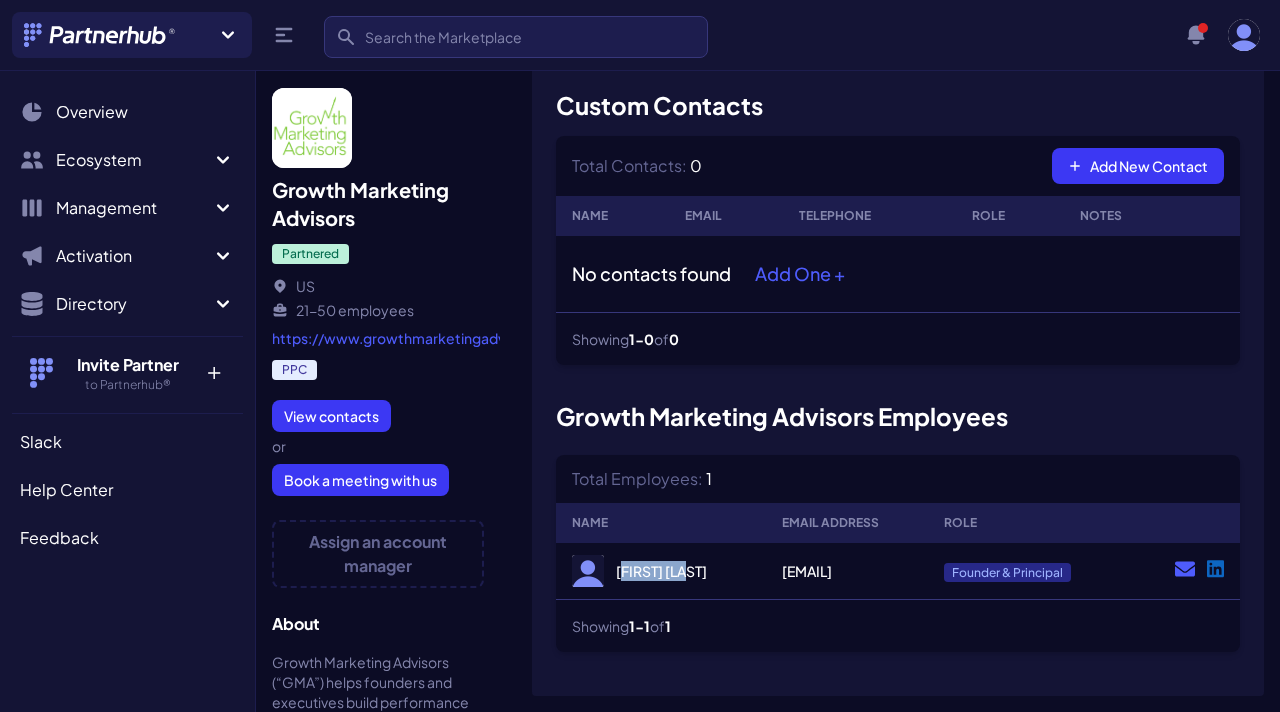 copy on "Jason Katz" 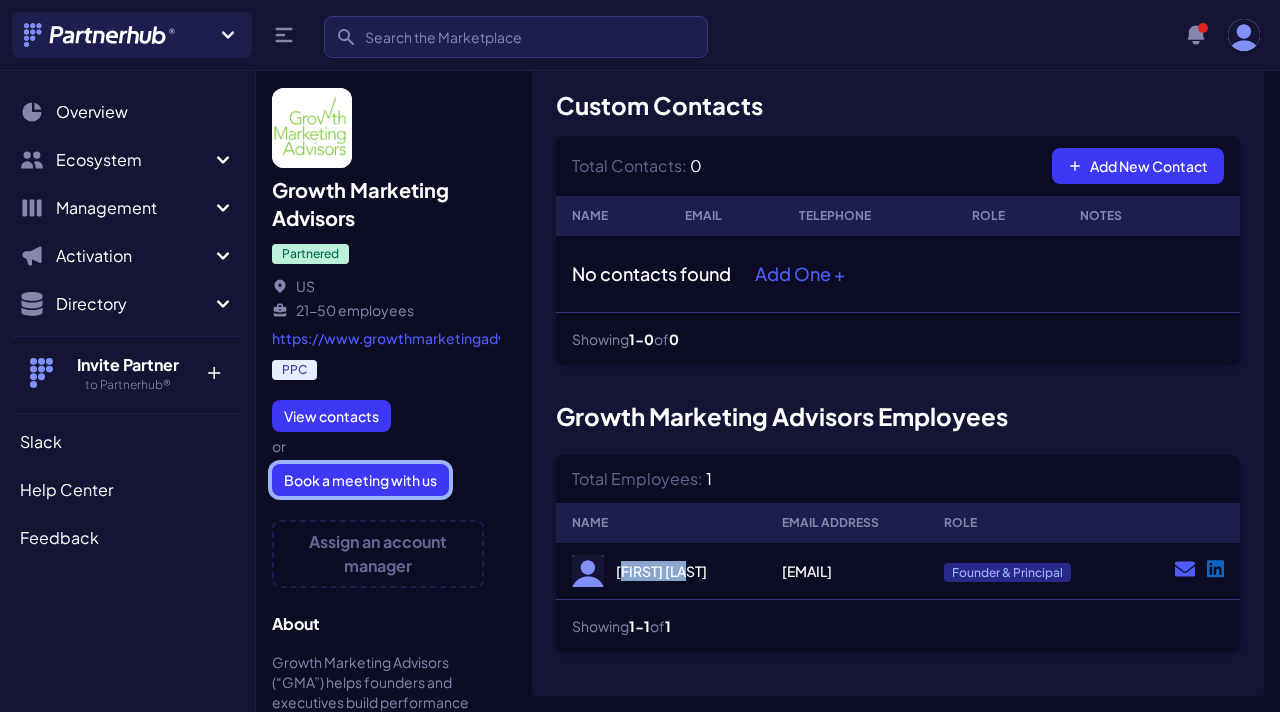 click on "Book a meeting with us" at bounding box center [360, 480] 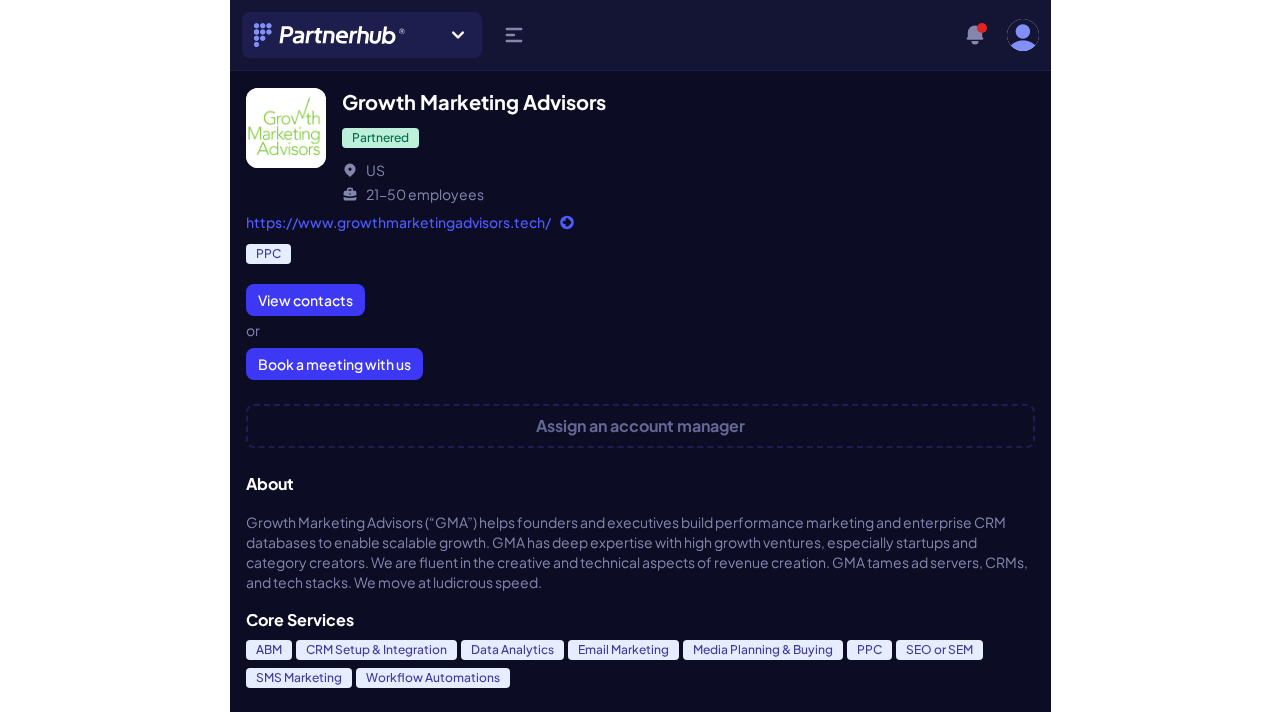 scroll, scrollTop: 0, scrollLeft: 0, axis: both 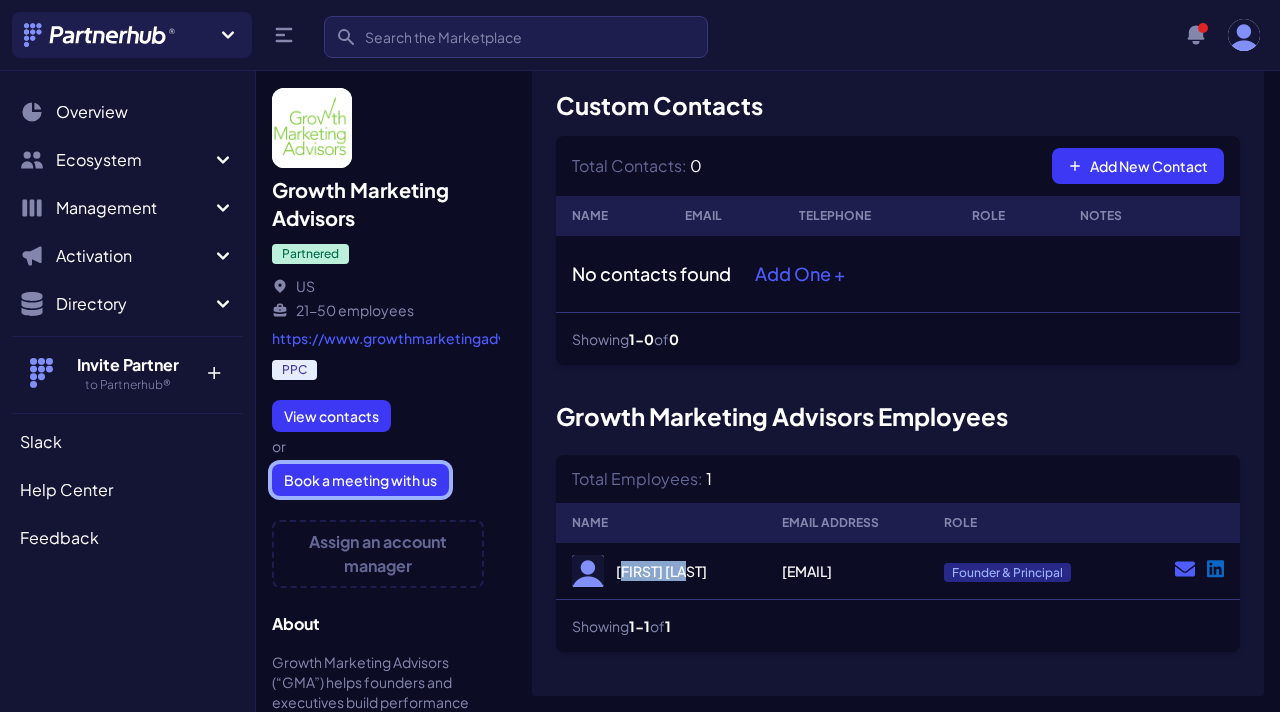 click on "Book a meeting with us" at bounding box center [360, 480] 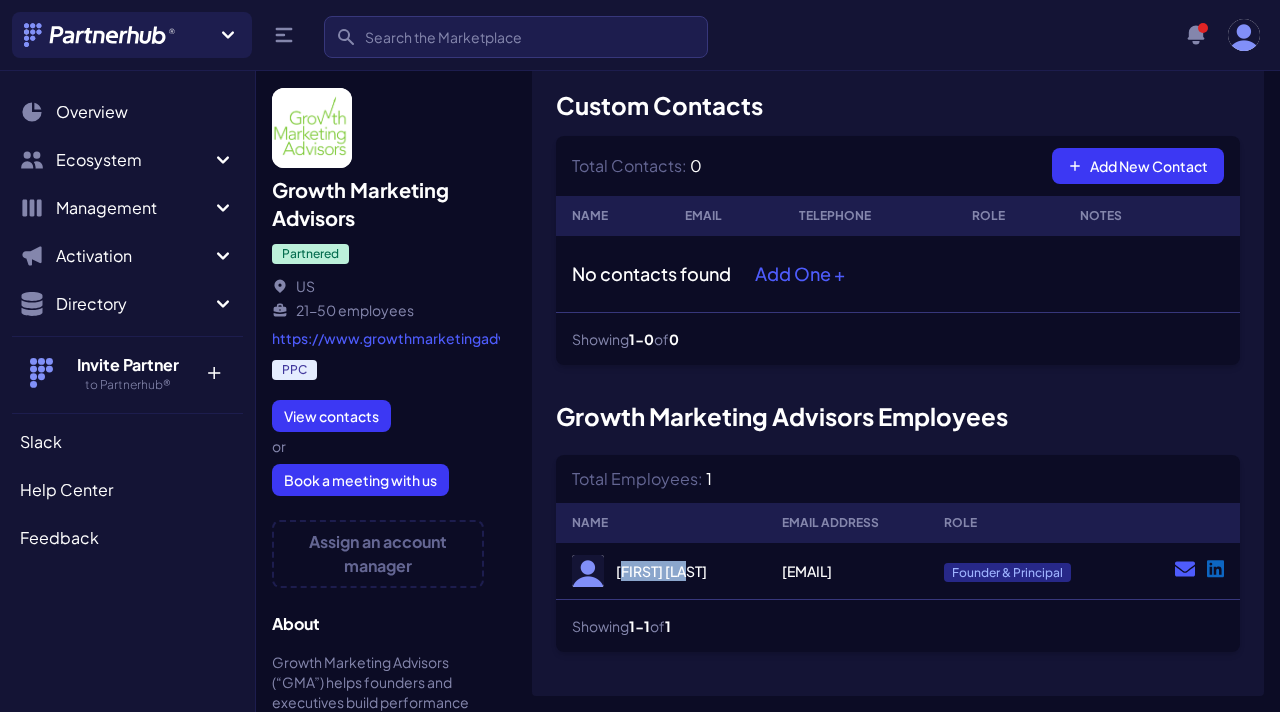 scroll, scrollTop: 0, scrollLeft: 0, axis: both 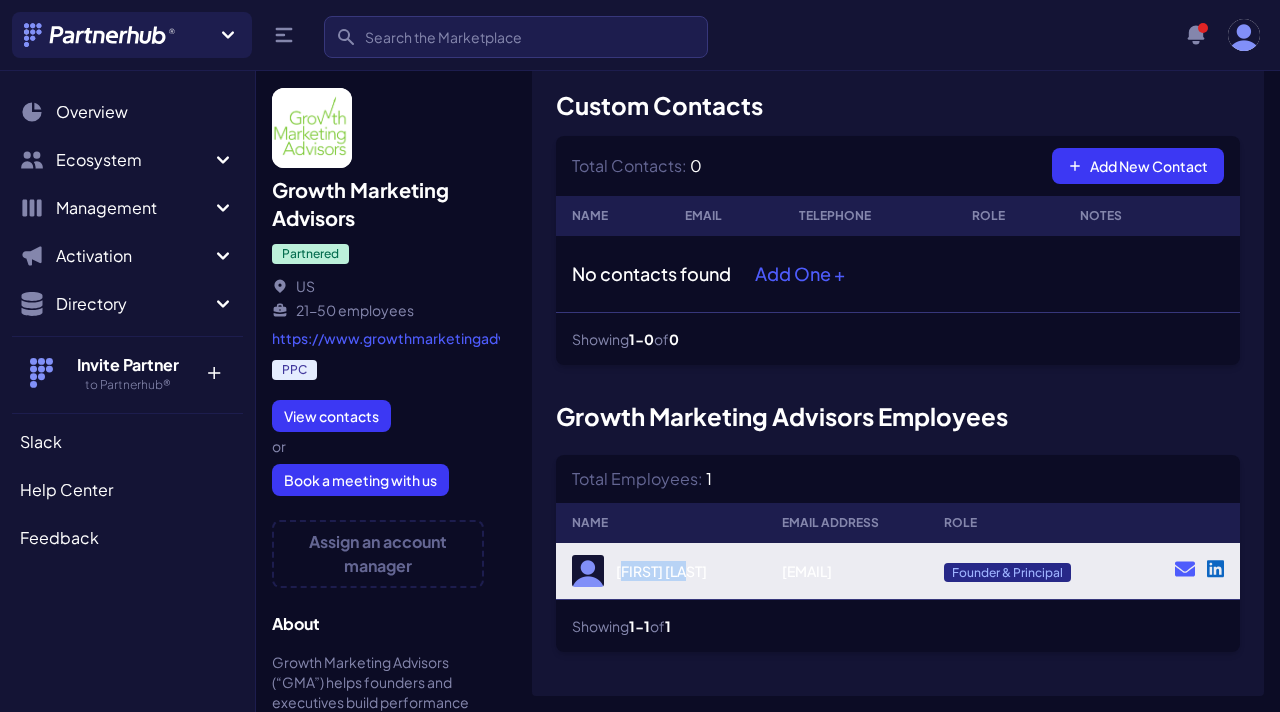 drag, startPoint x: 978, startPoint y: 584, endPoint x: 707, endPoint y: 567, distance: 271.53268 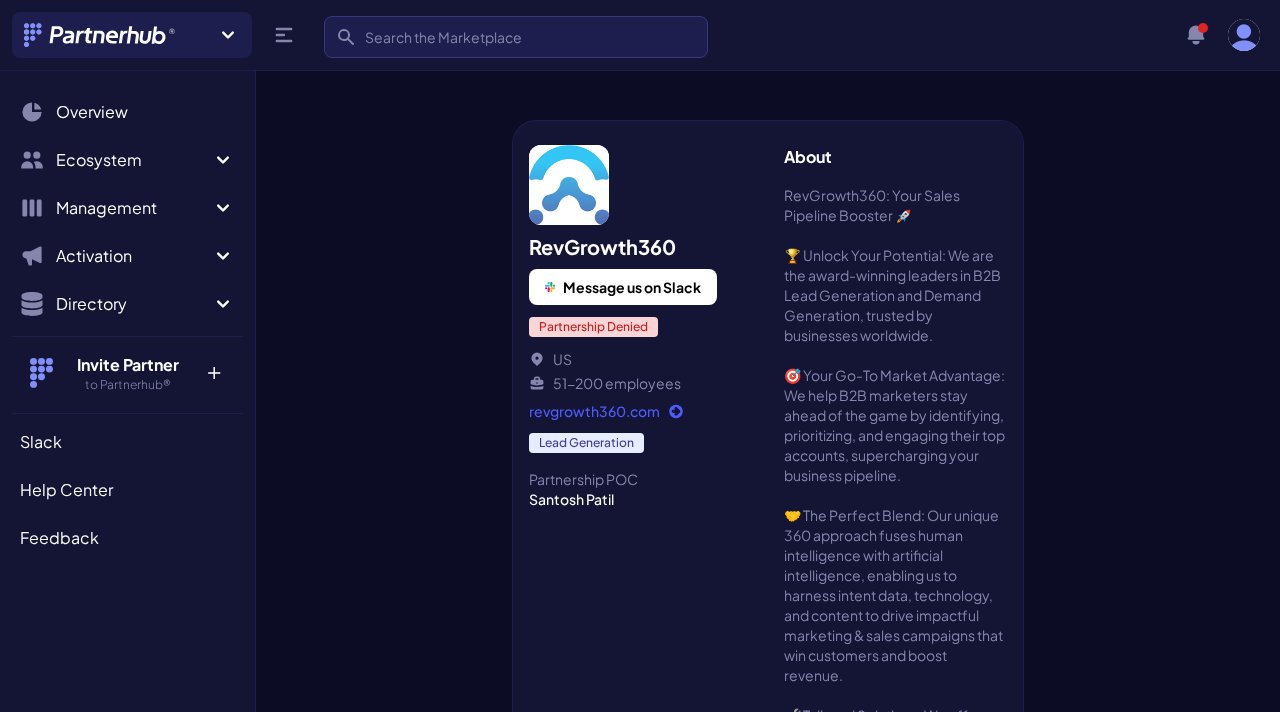 scroll, scrollTop: 0, scrollLeft: 0, axis: both 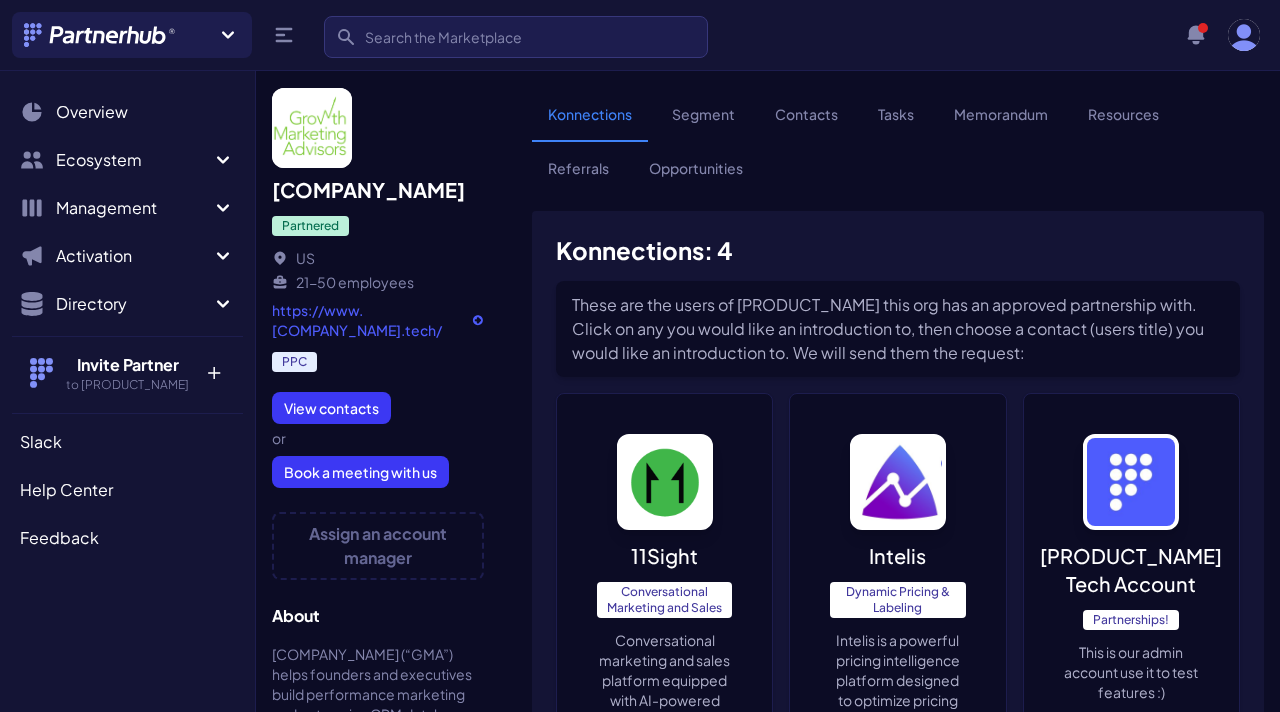 click on "Contacts" at bounding box center (806, 123) 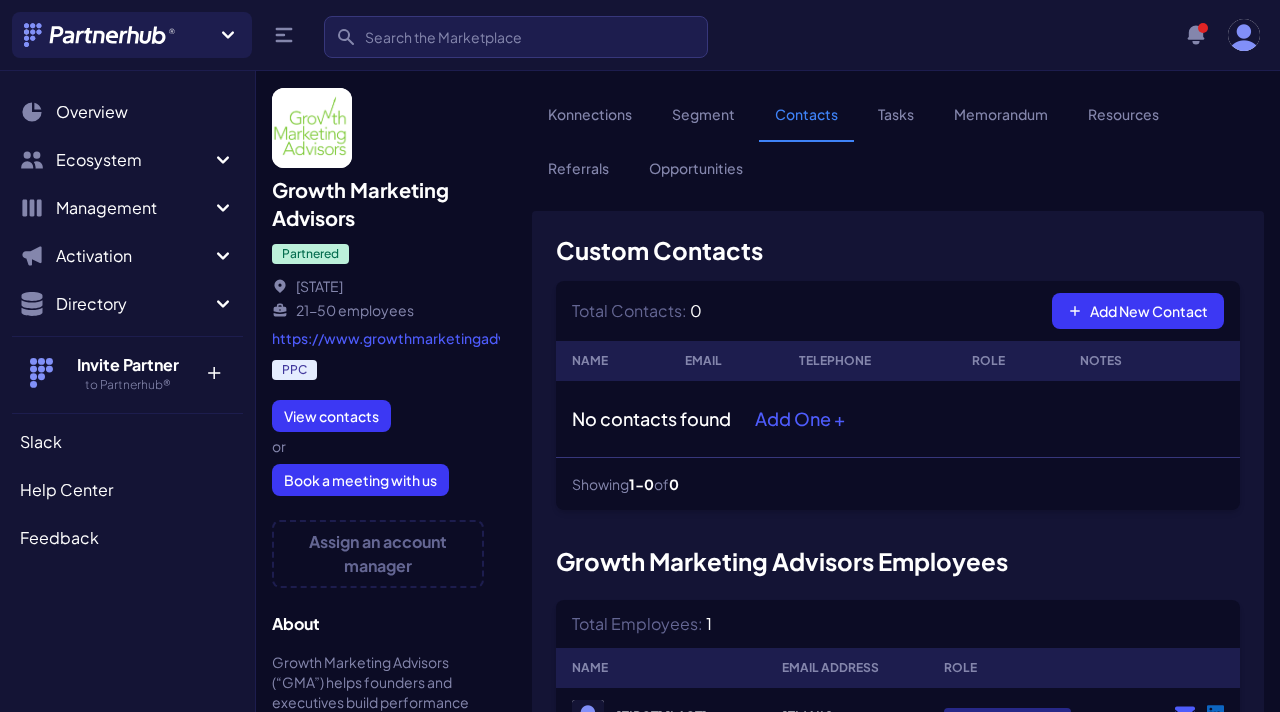 scroll, scrollTop: 0, scrollLeft: 0, axis: both 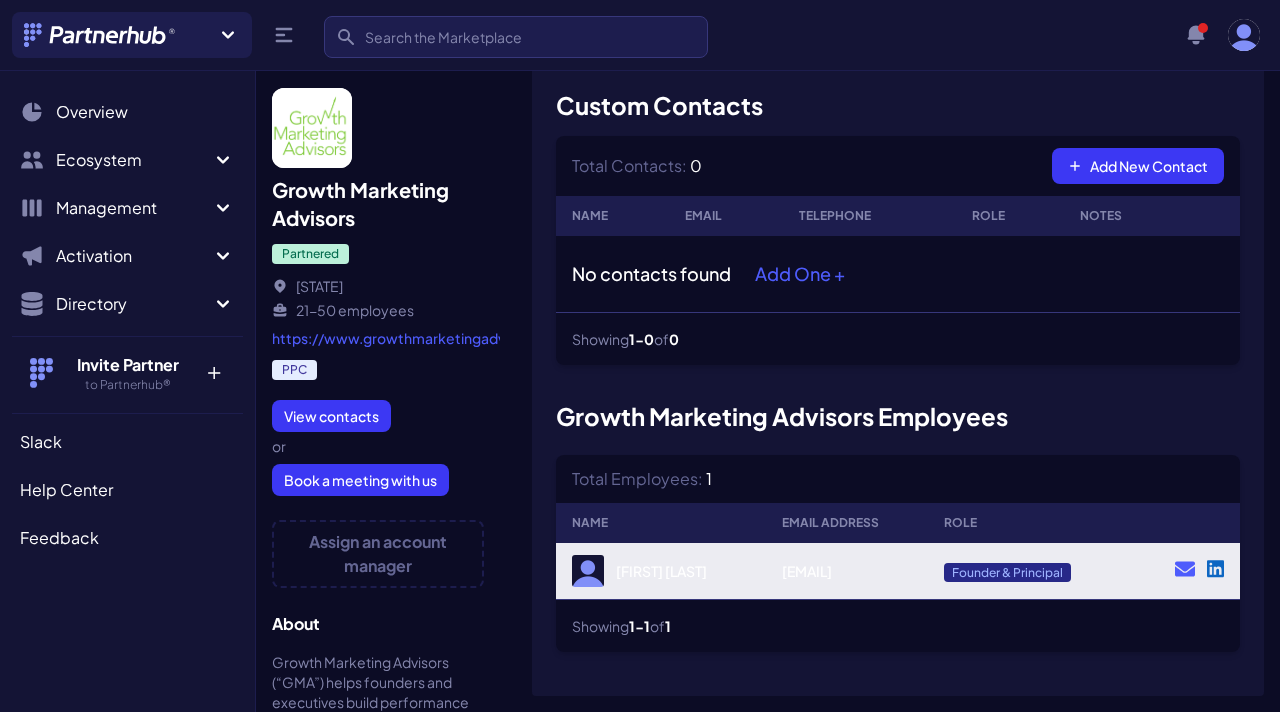 drag, startPoint x: 974, startPoint y: 588, endPoint x: 706, endPoint y: 575, distance: 268.31512 